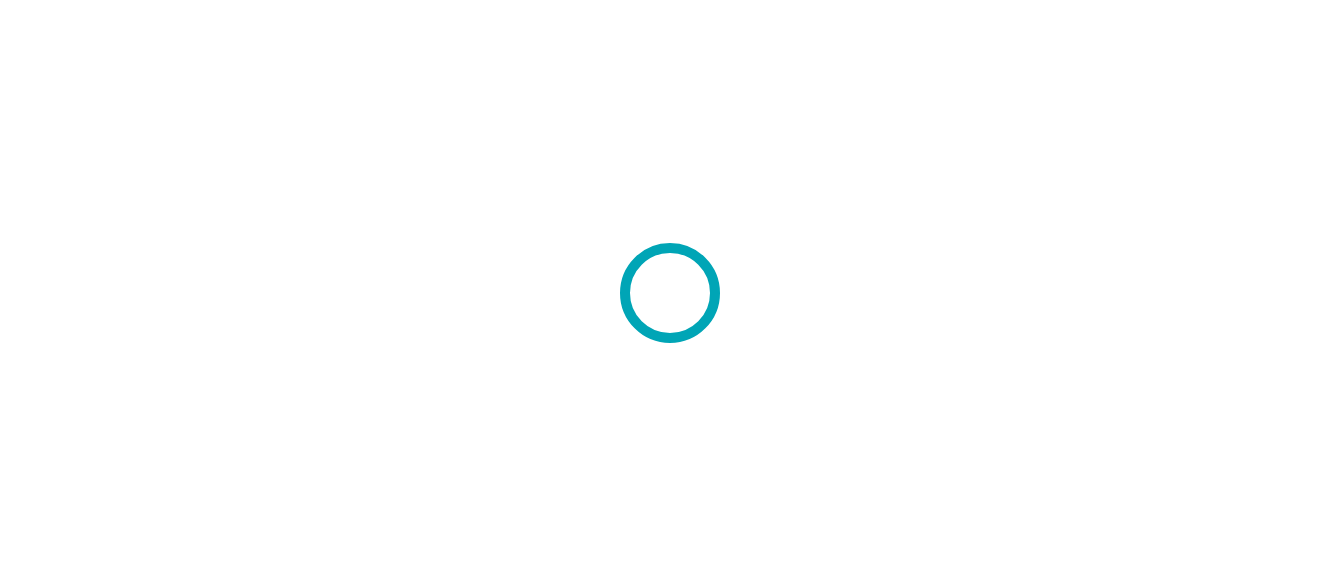 scroll, scrollTop: 0, scrollLeft: 0, axis: both 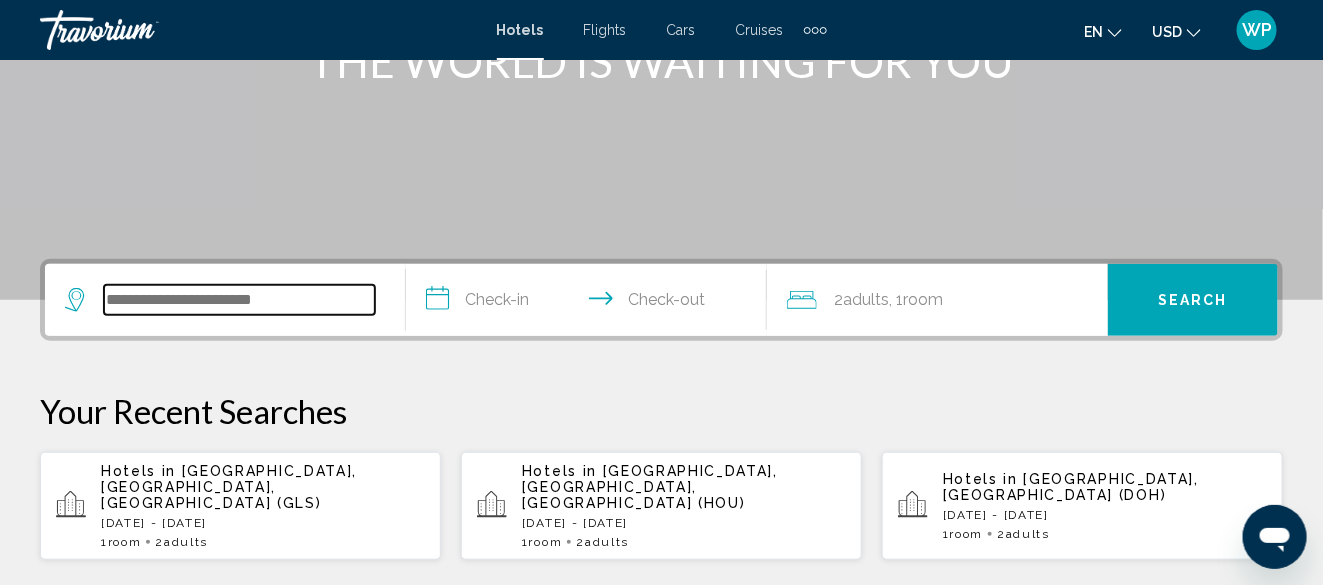 click at bounding box center (239, 300) 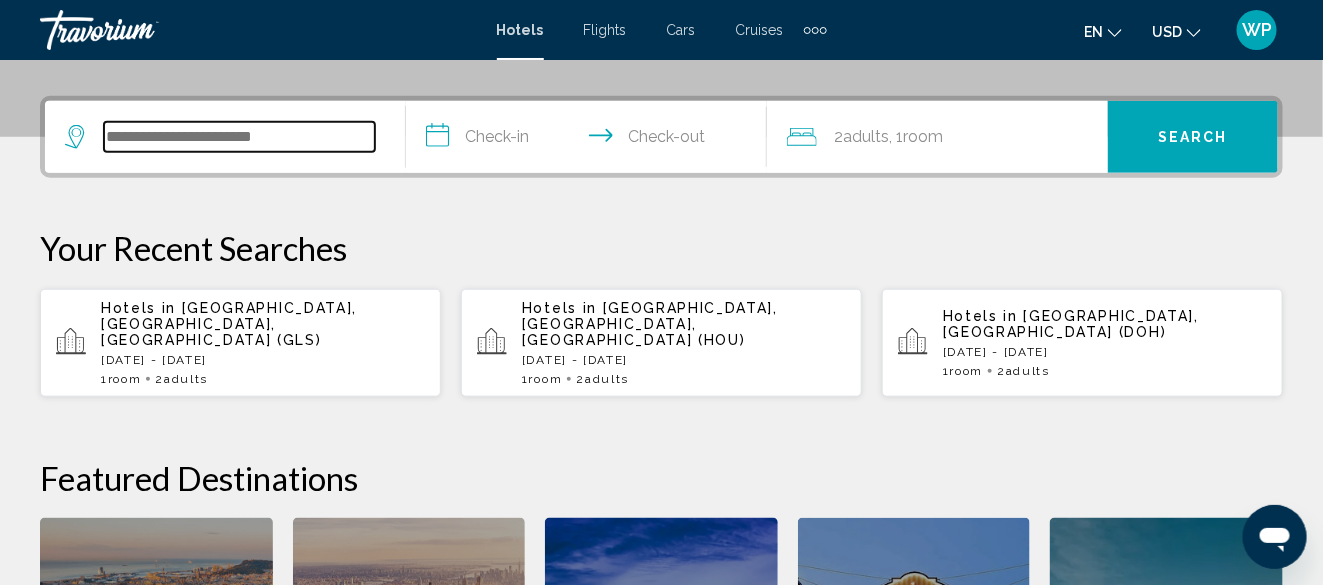 scroll, scrollTop: 494, scrollLeft: 0, axis: vertical 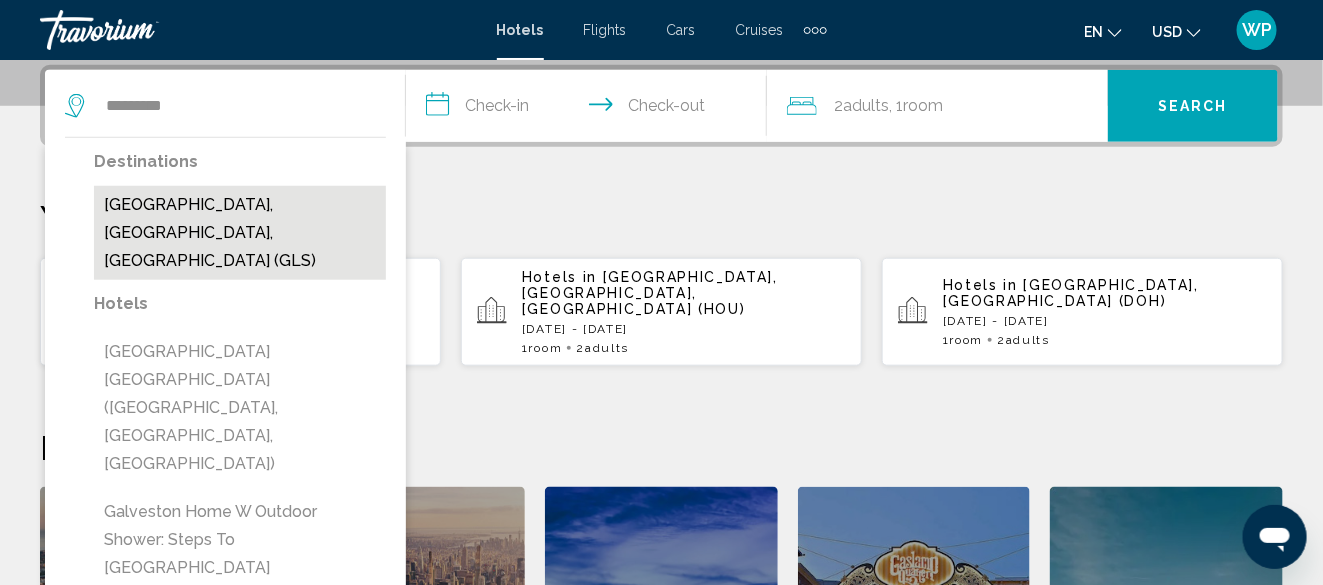 click on "[GEOGRAPHIC_DATA], [GEOGRAPHIC_DATA], [GEOGRAPHIC_DATA] (GLS)" at bounding box center (240, 233) 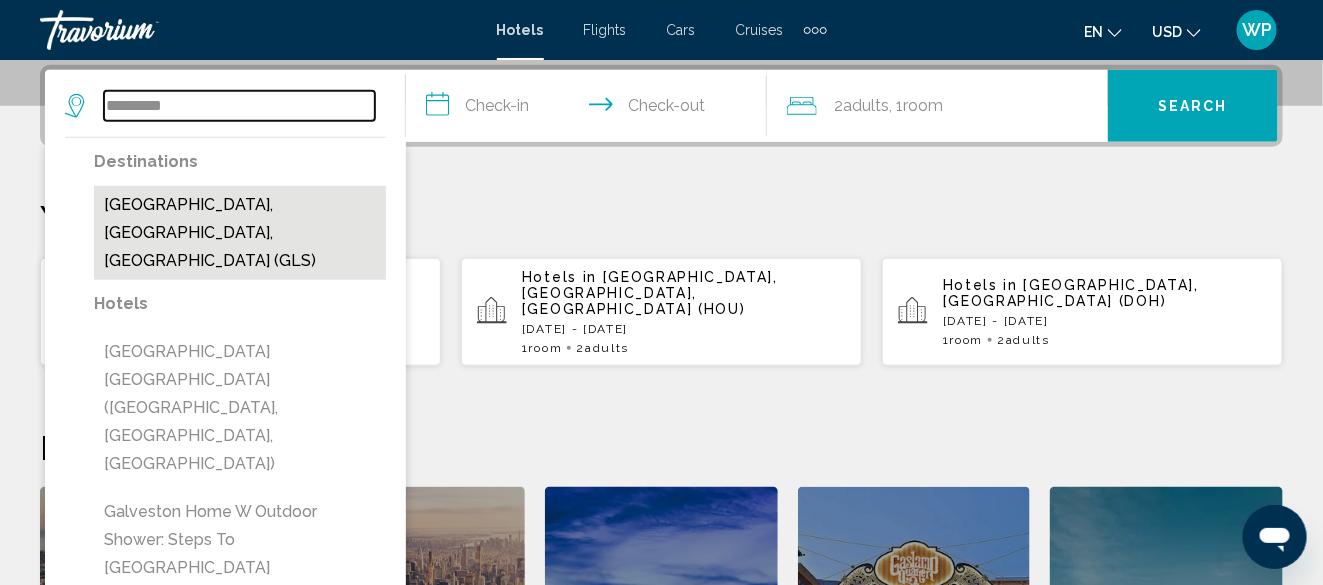 type on "**********" 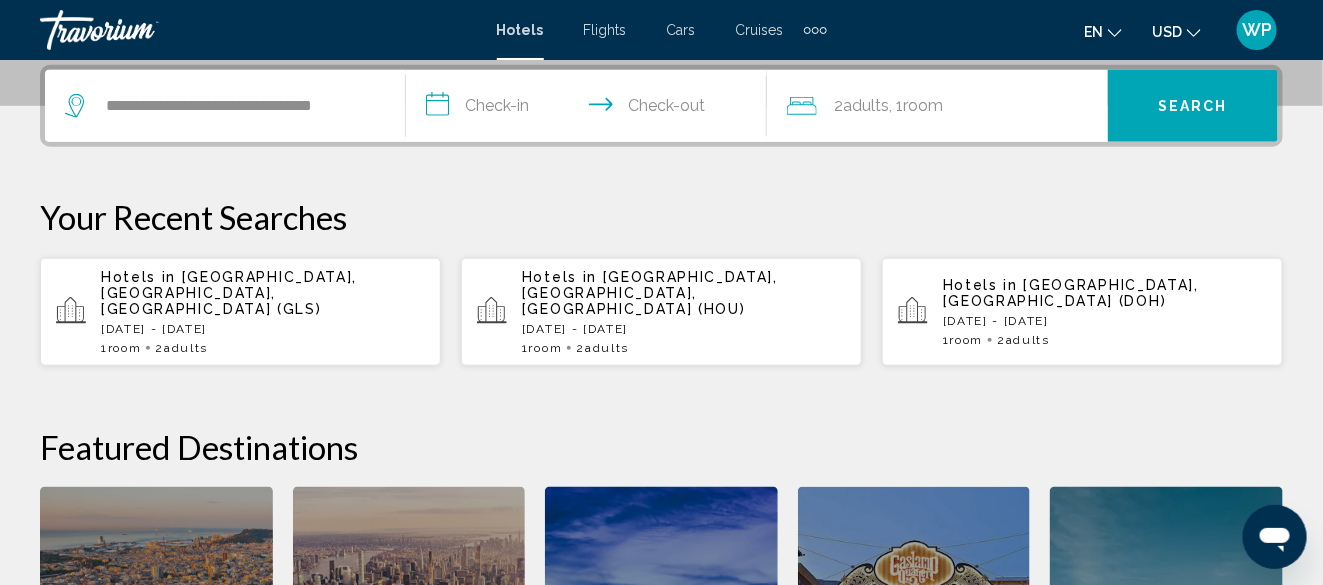 click on "**********" at bounding box center [590, 109] 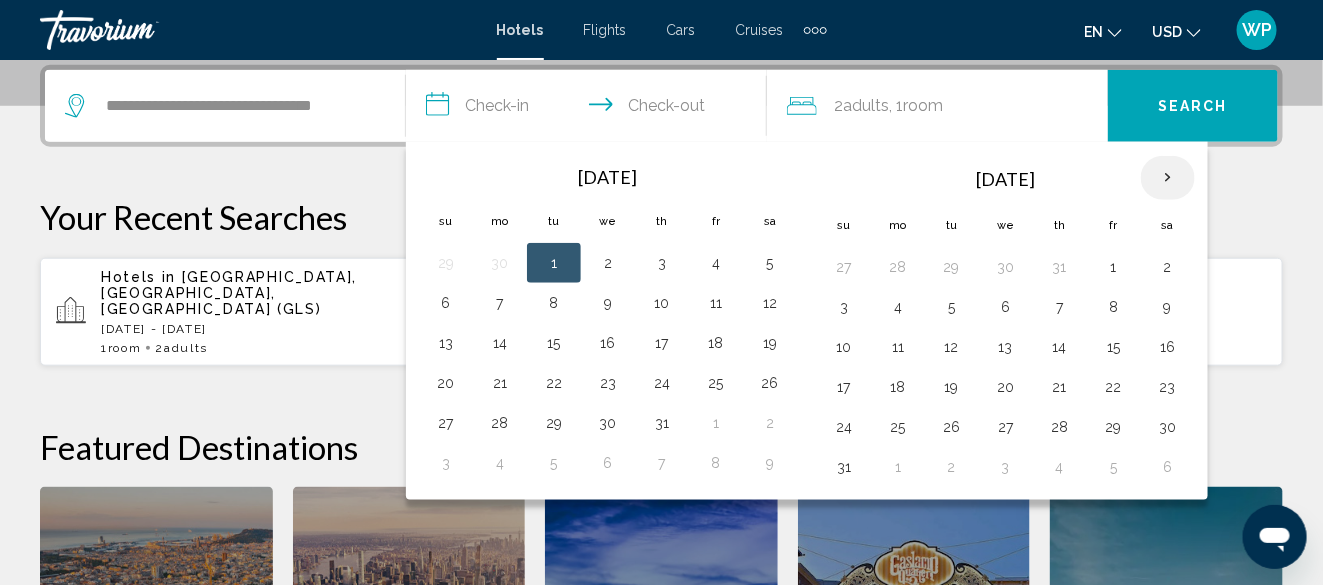 click at bounding box center (1168, 178) 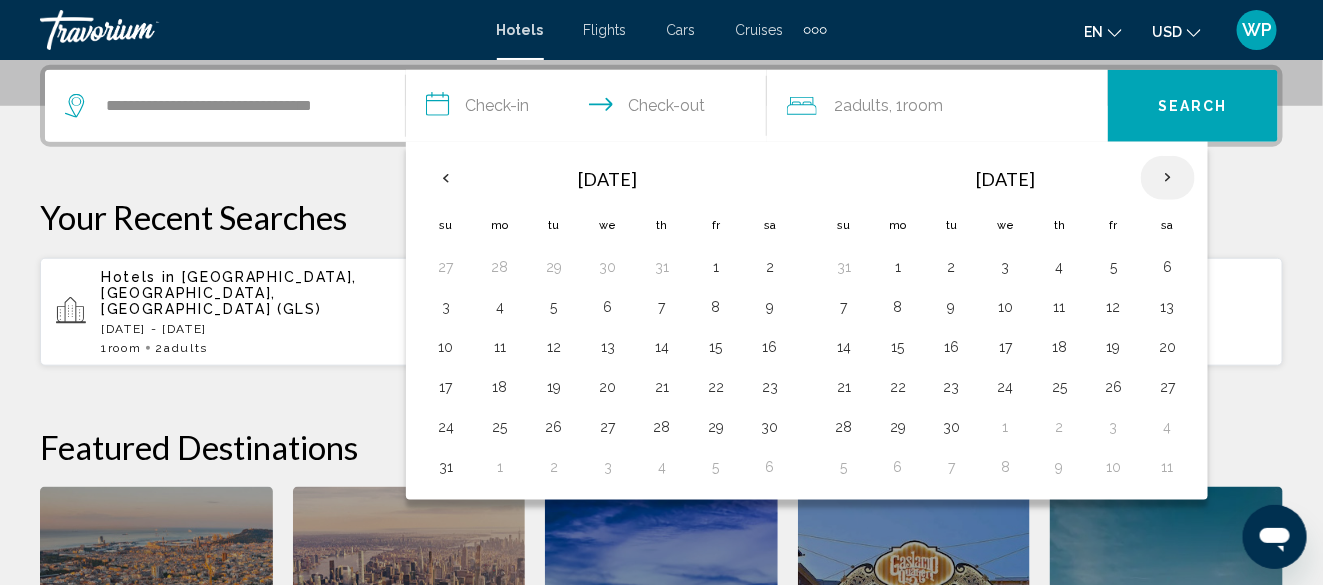 click at bounding box center (1168, 178) 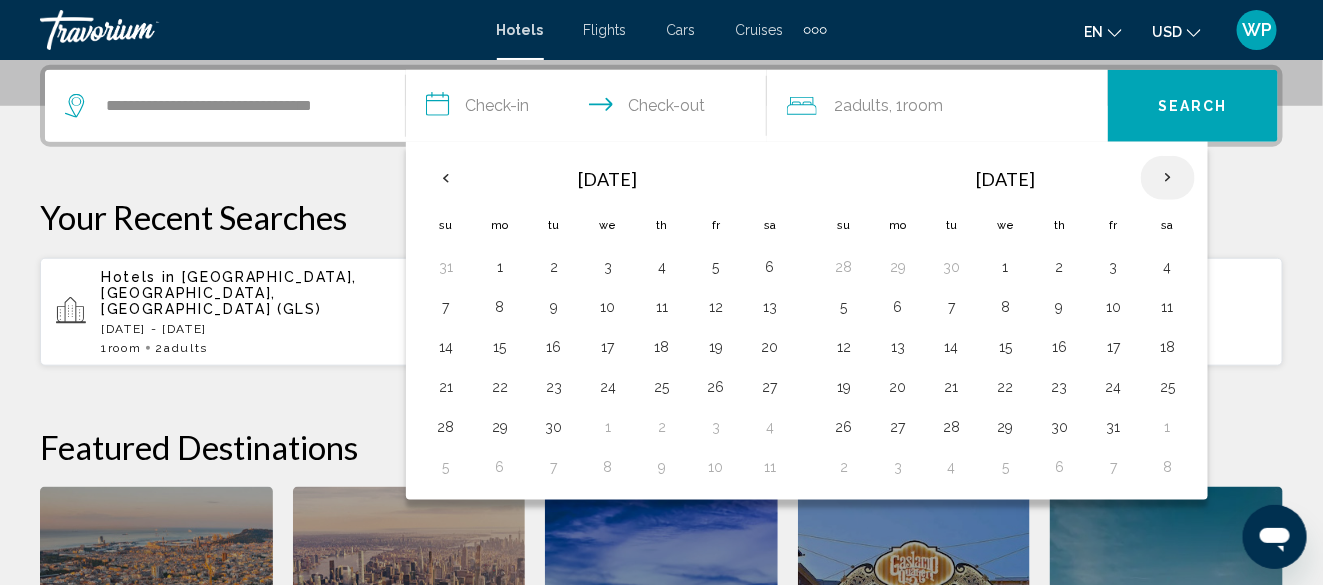 click at bounding box center [1168, 178] 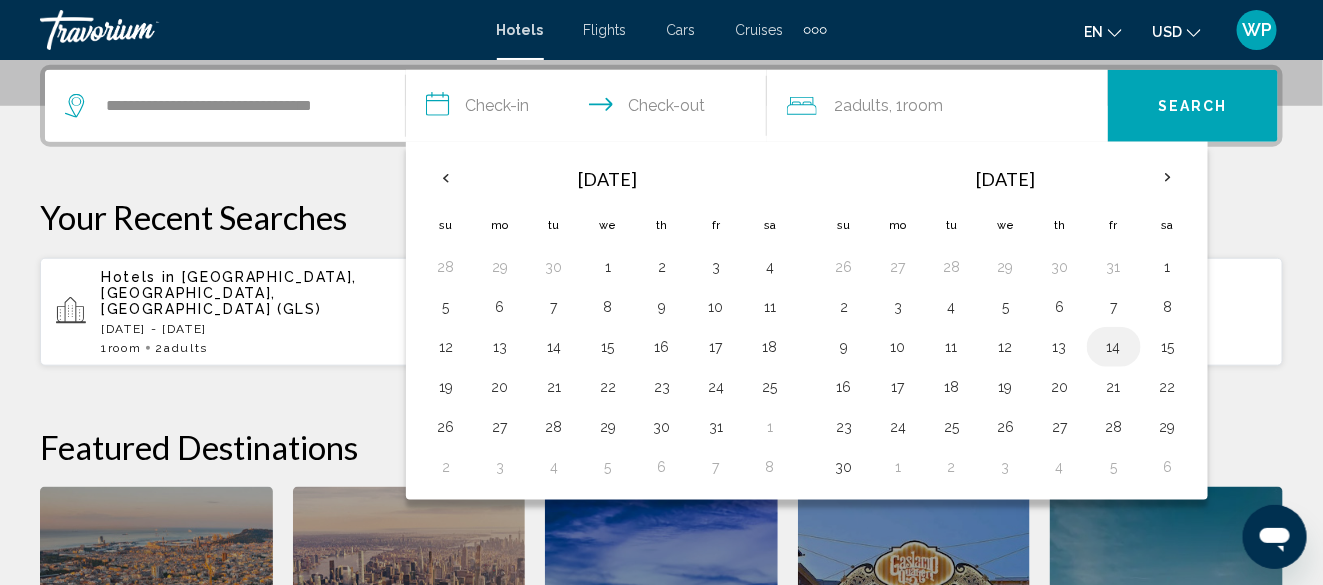 click on "14" at bounding box center (1114, 347) 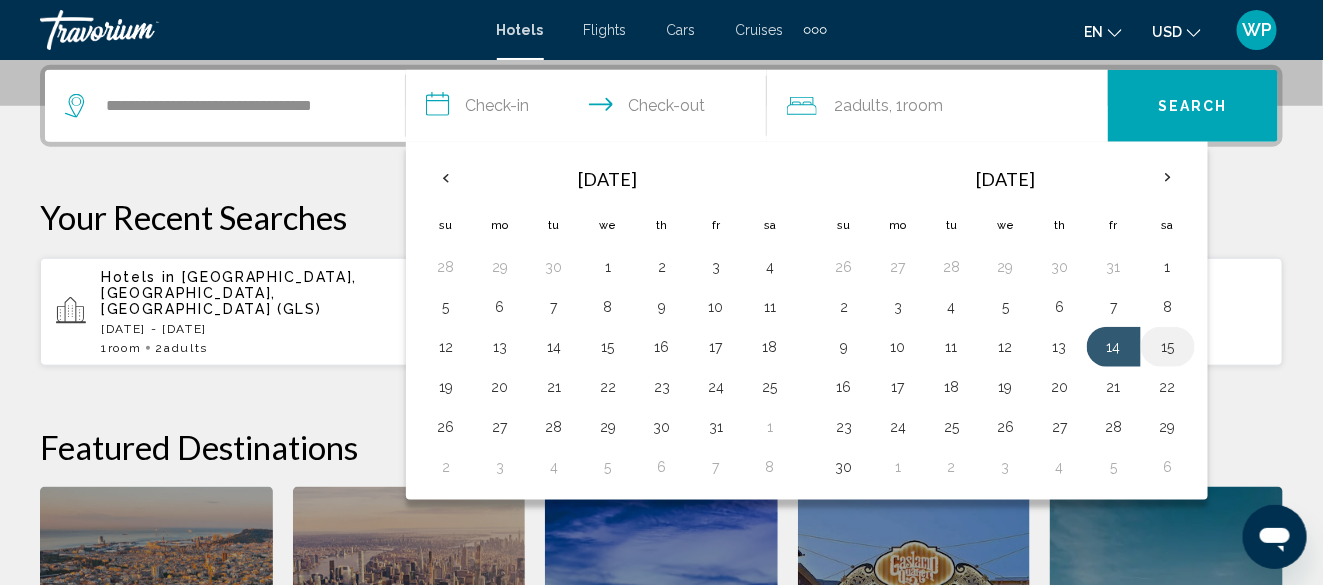 click on "15" at bounding box center [1168, 347] 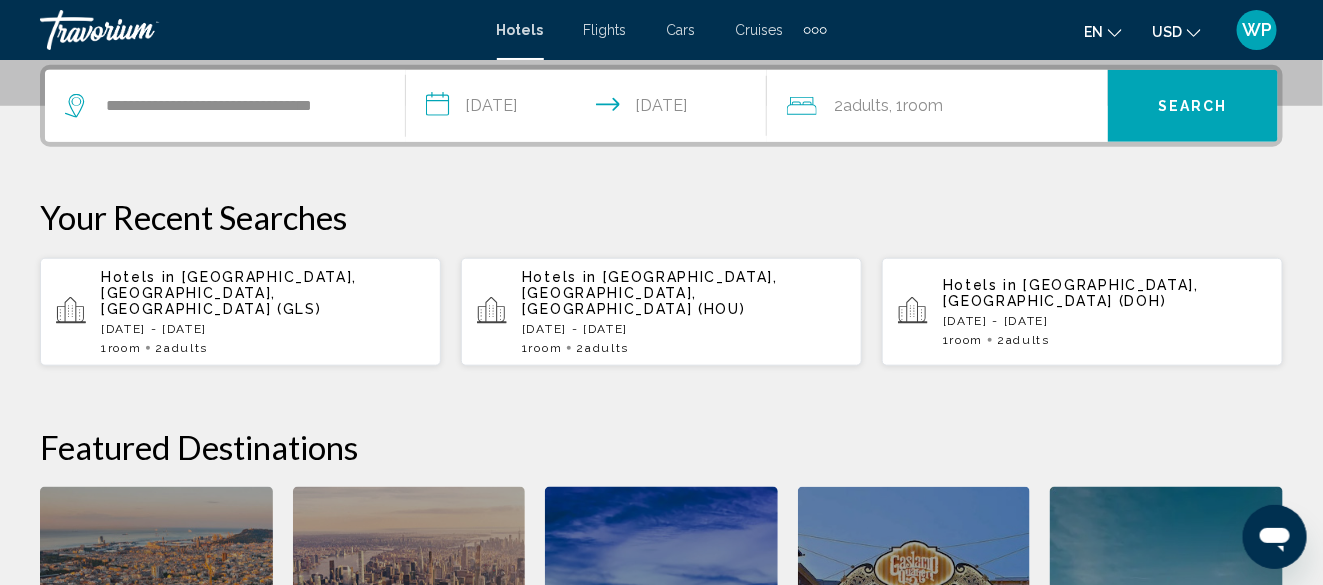 click on "Search" at bounding box center (1193, 107) 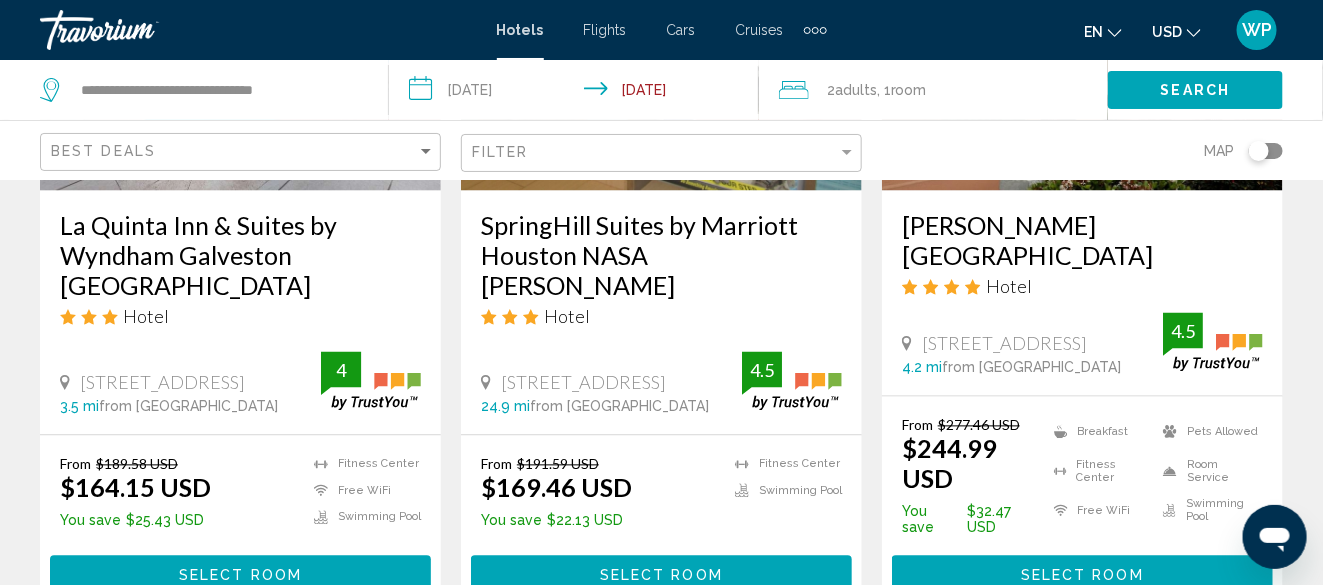 scroll, scrollTop: 1200, scrollLeft: 0, axis: vertical 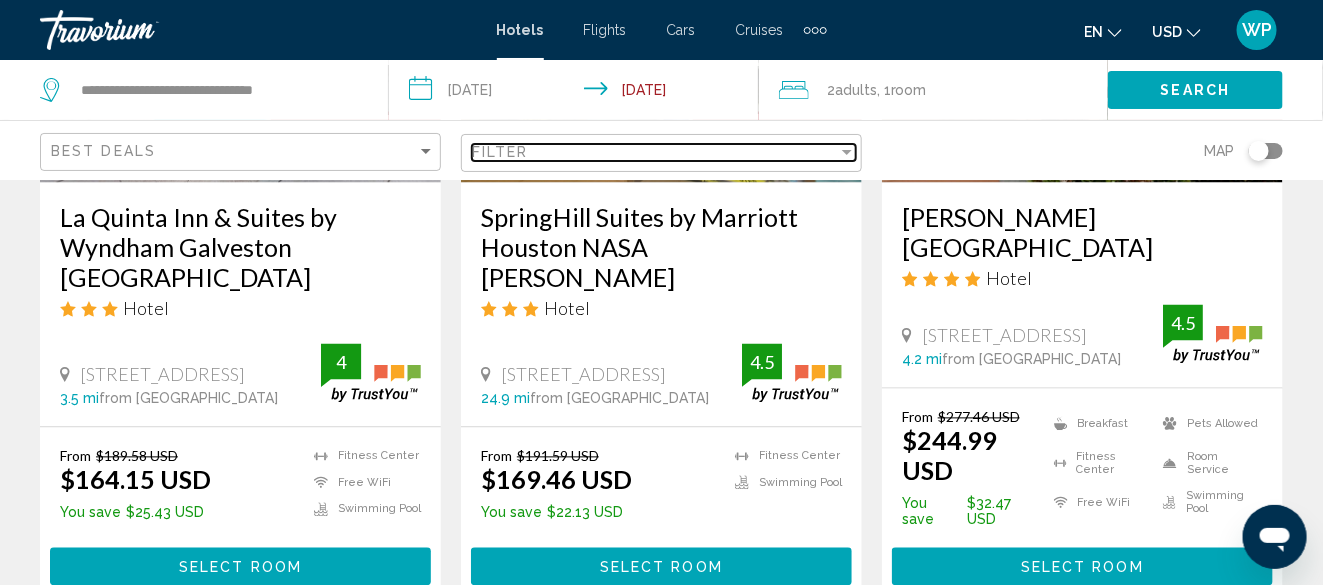 click on "Filter" at bounding box center [655, 152] 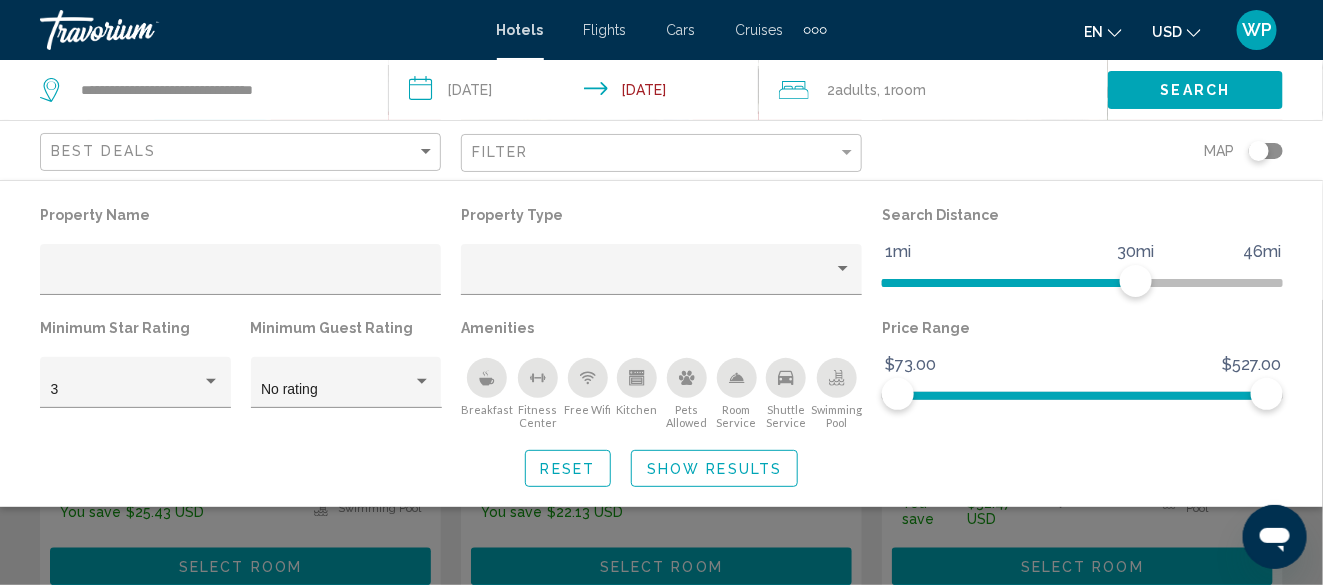 click 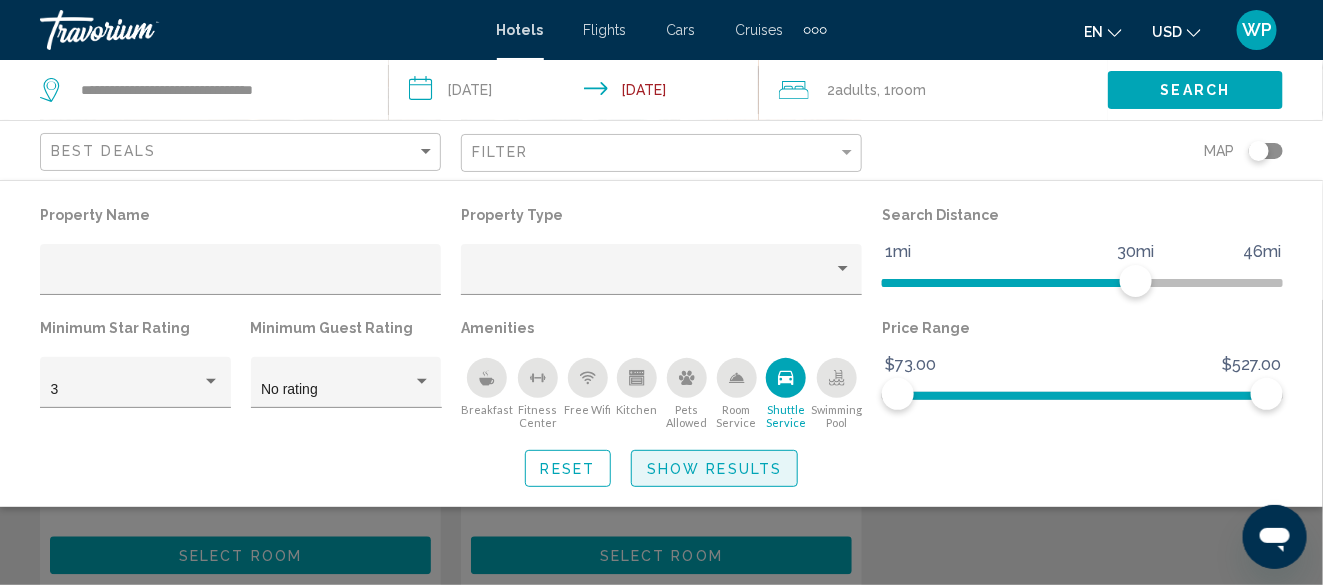 click on "Show Results" 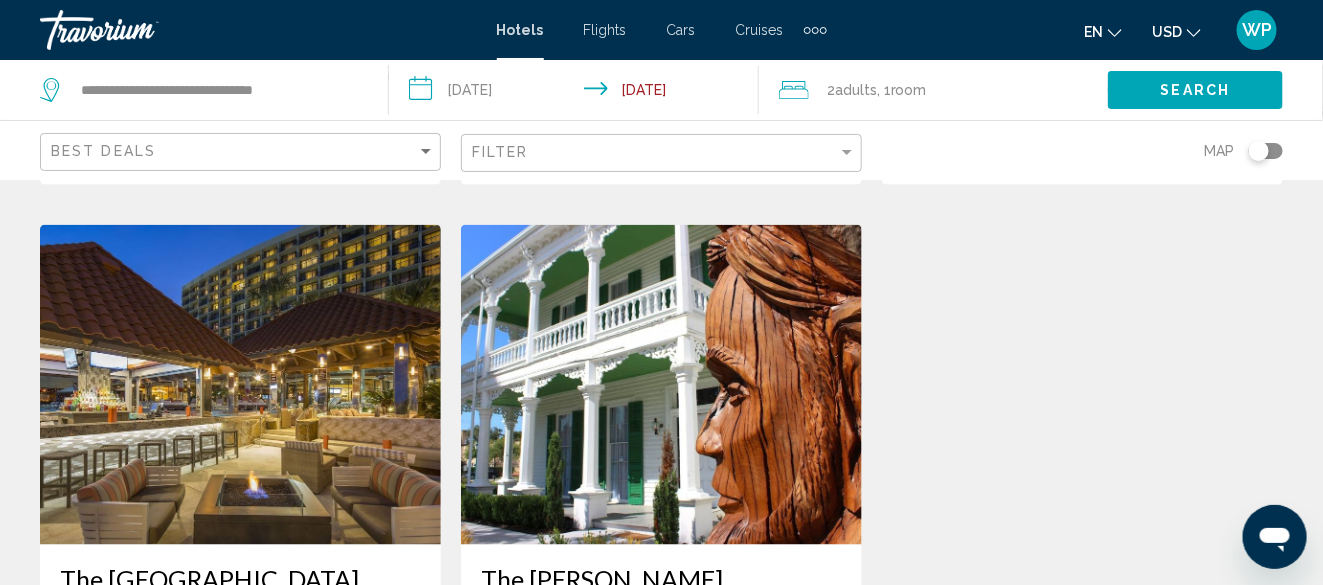 scroll, scrollTop: 800, scrollLeft: 0, axis: vertical 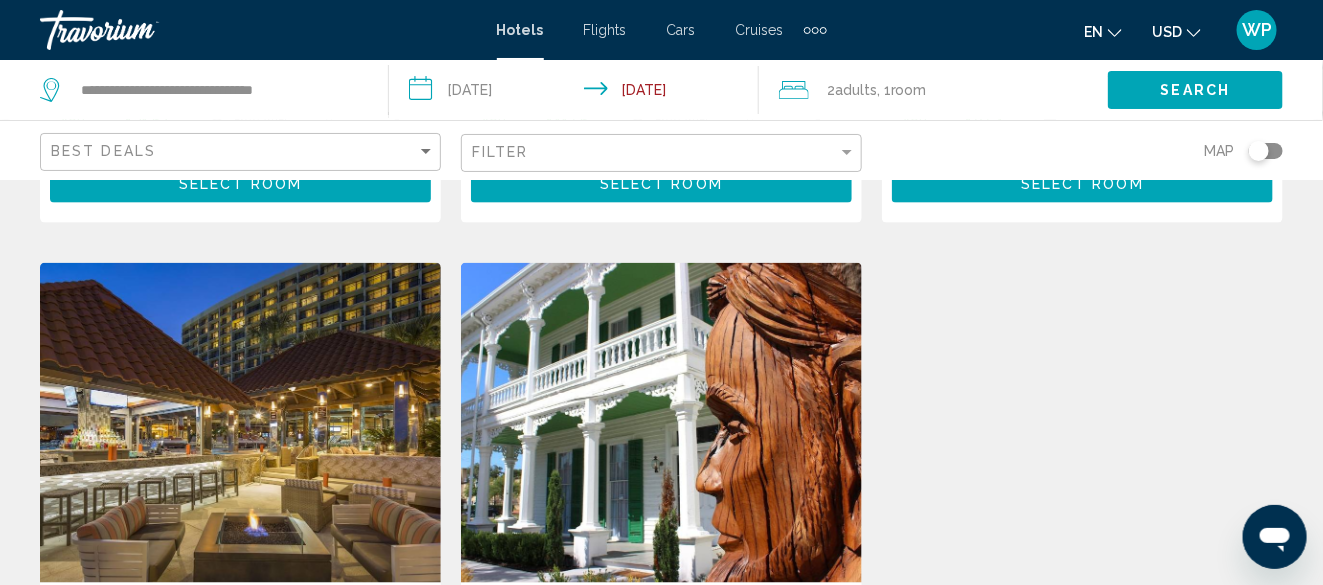 click at bounding box center [240, 423] 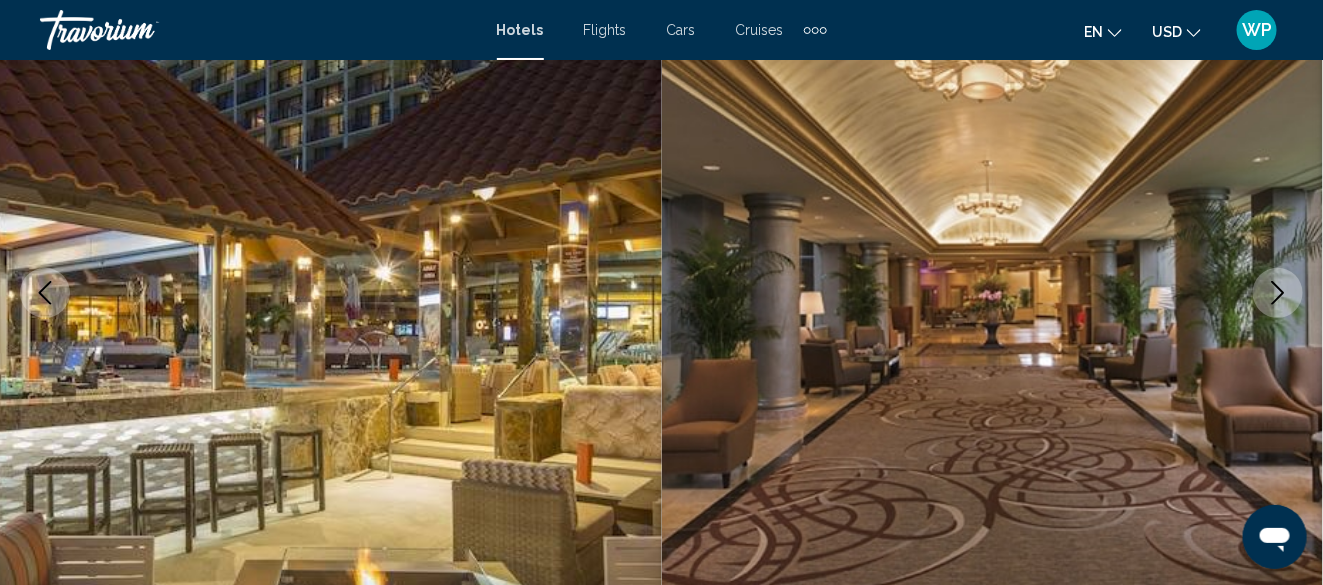 click 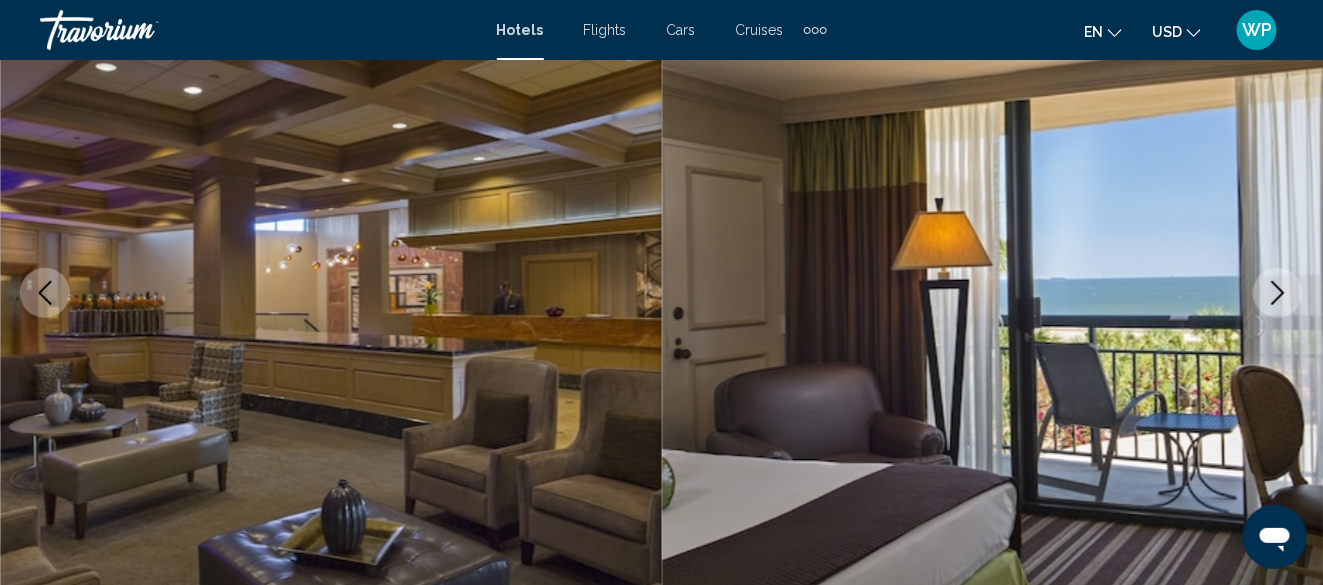 click 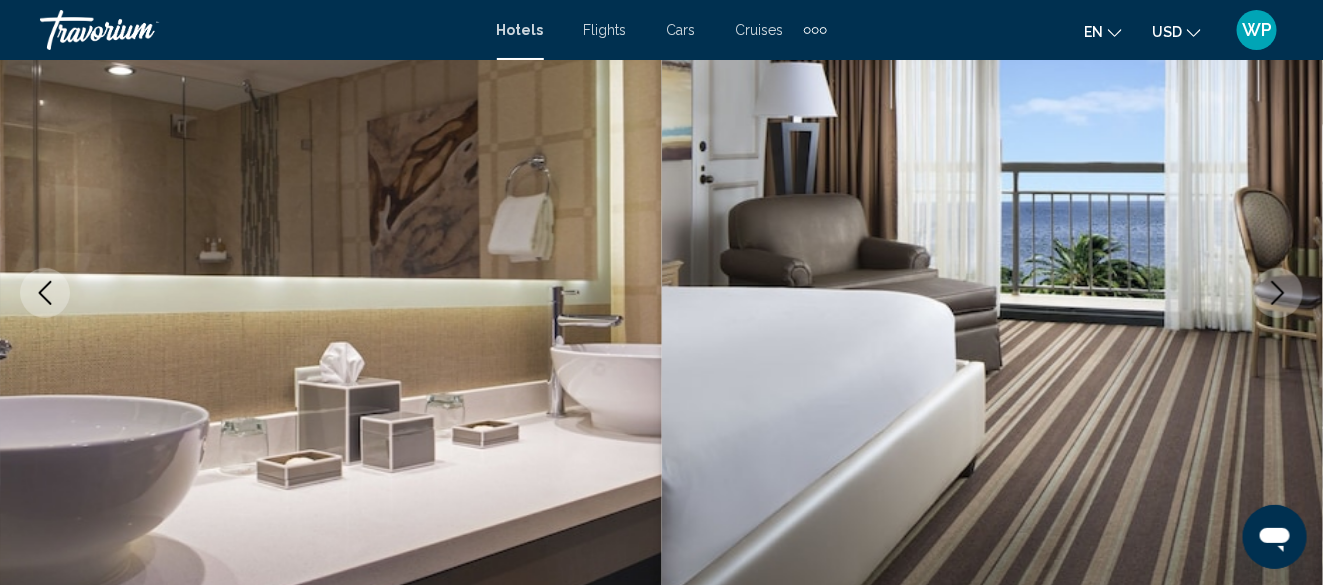 click 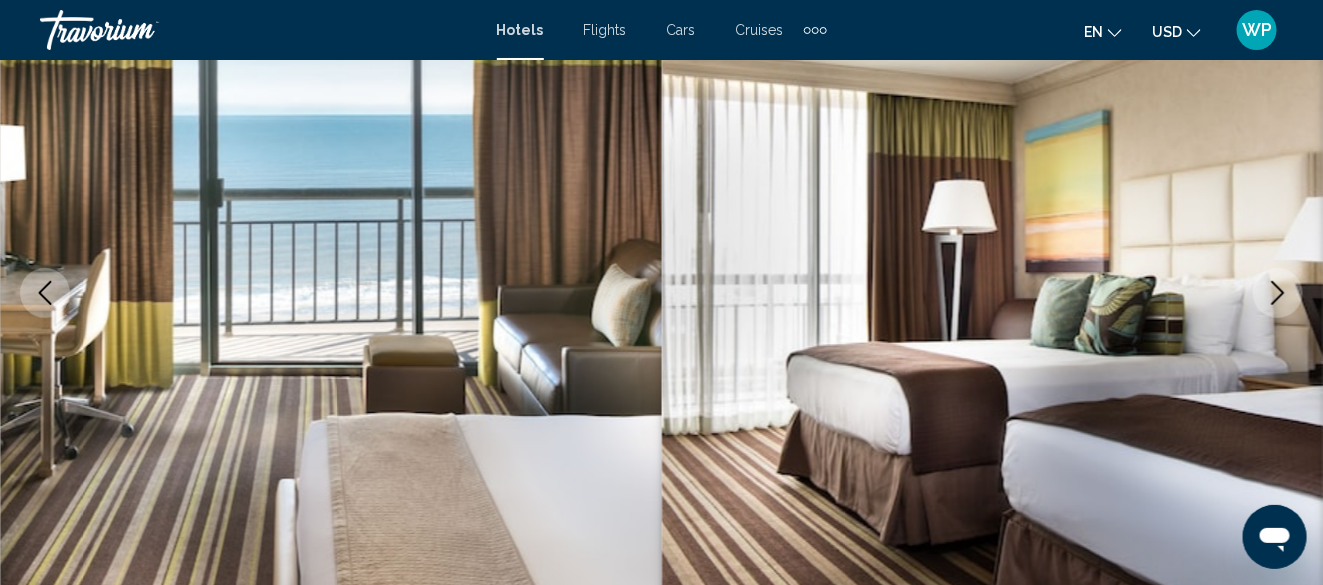 click 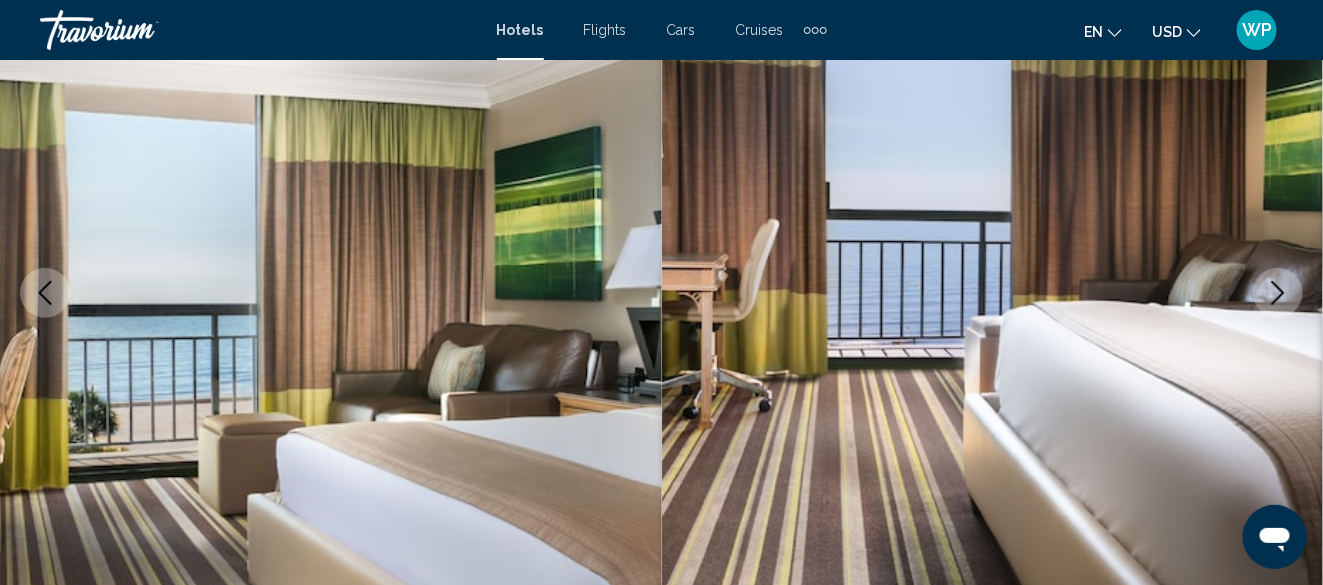 click 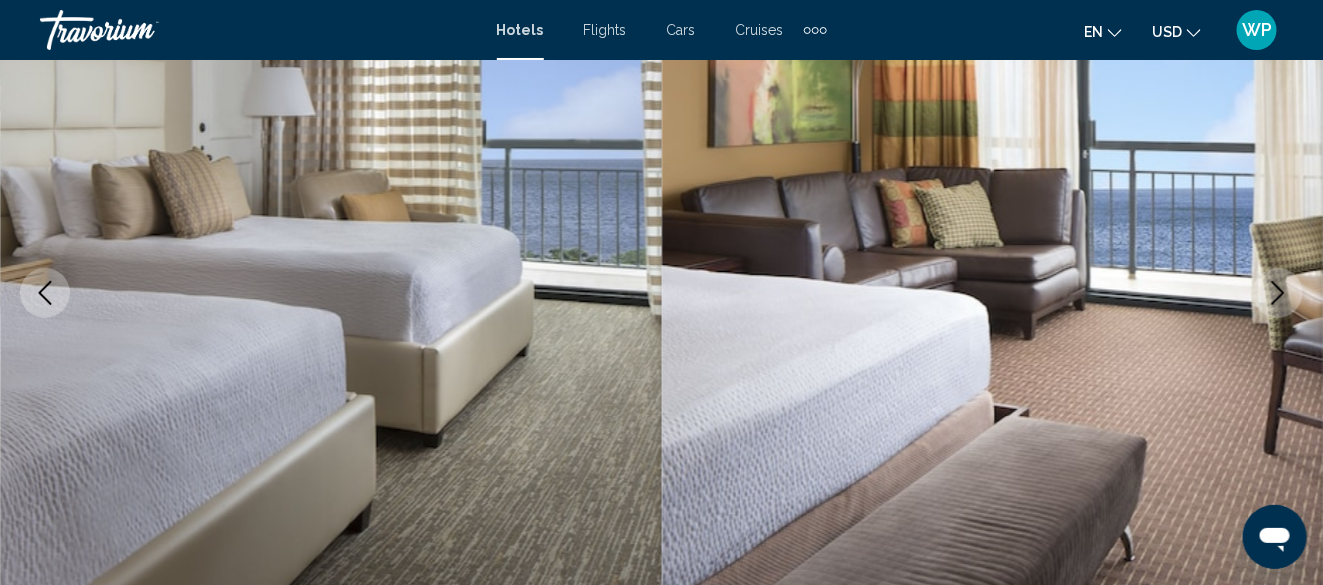 click 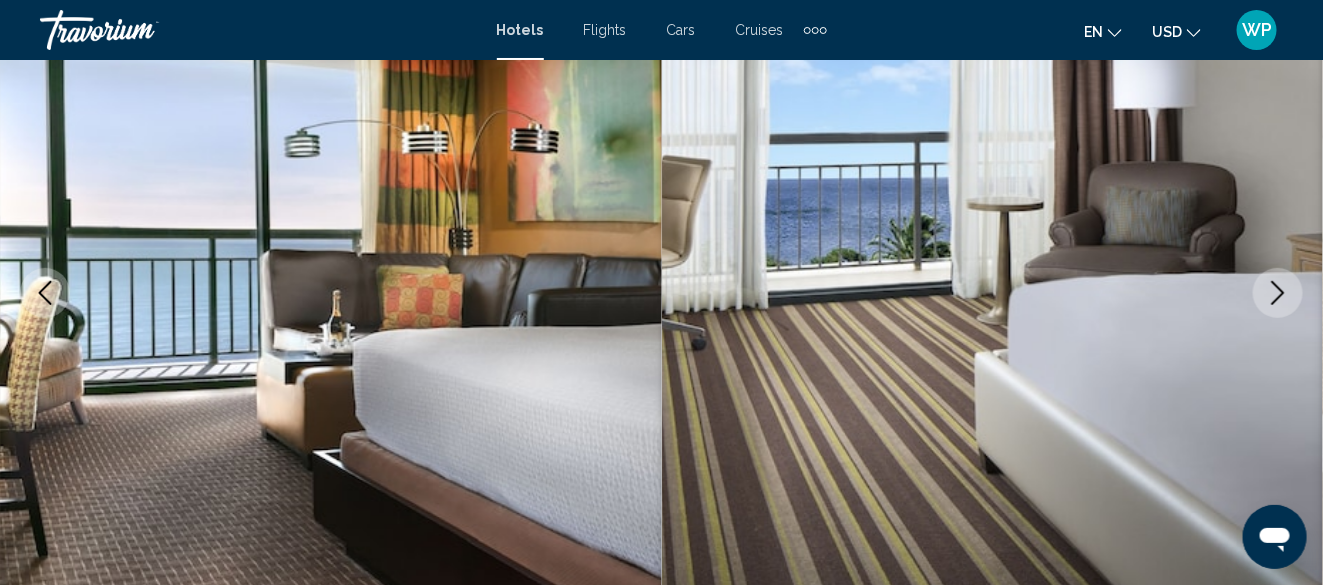 click 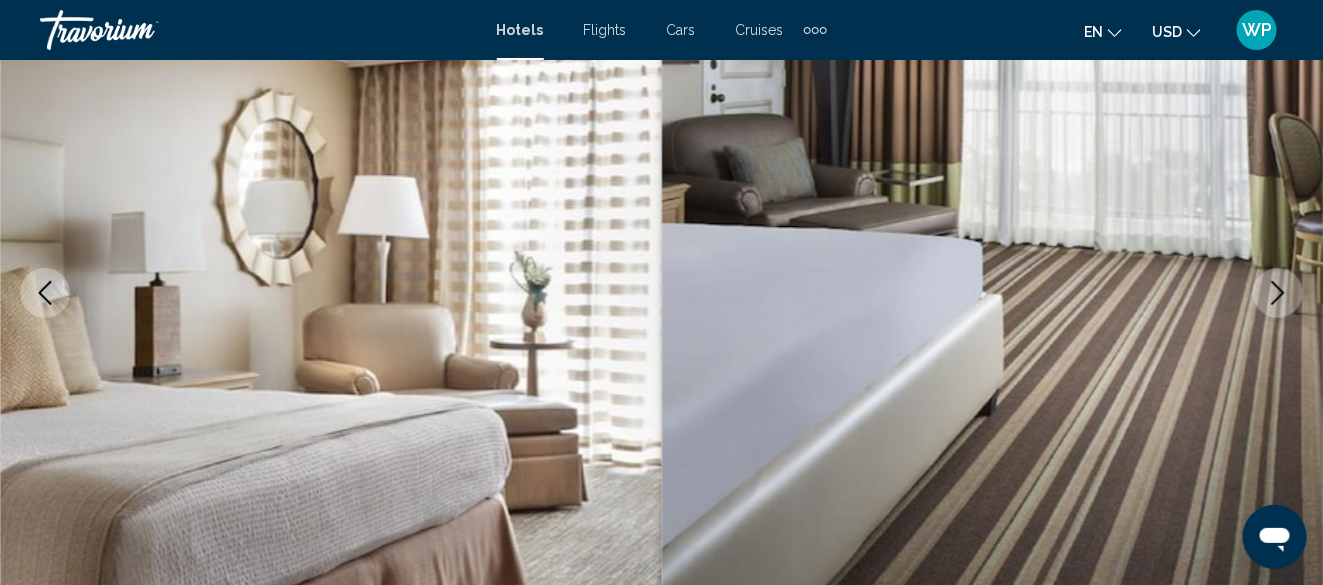 click 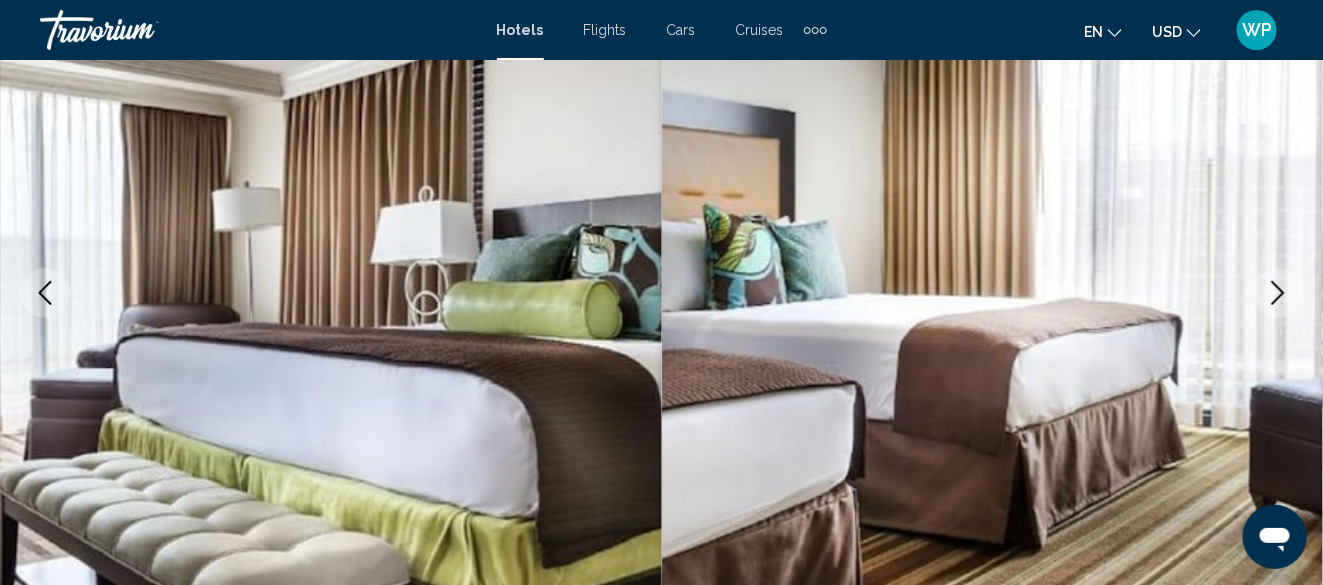 click 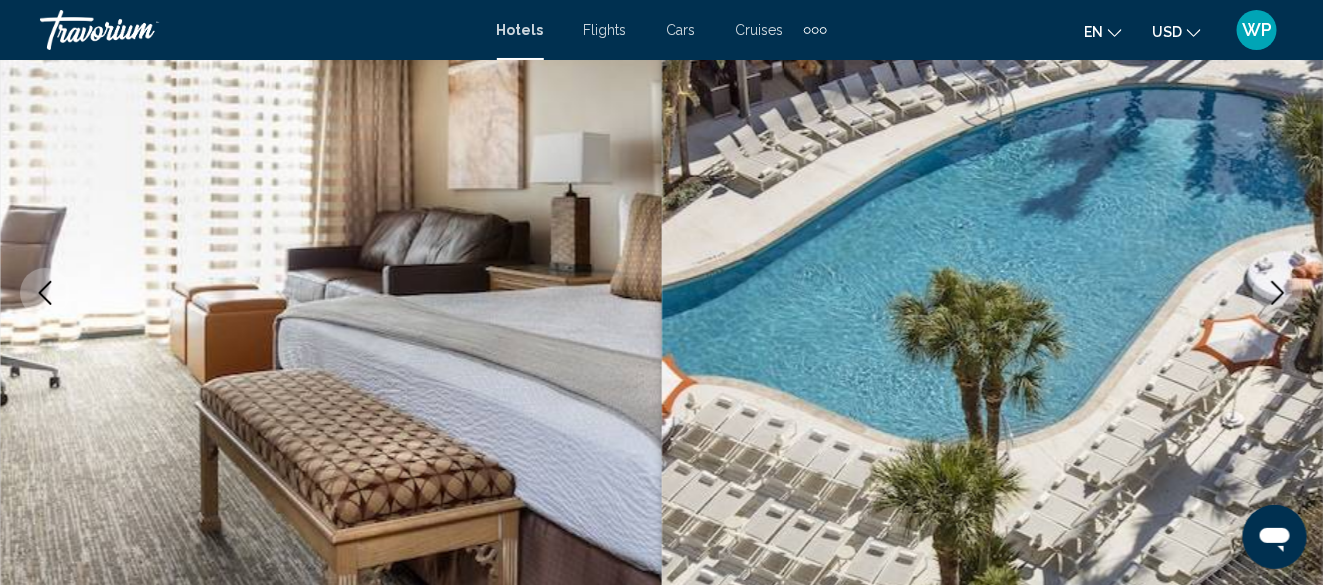 click 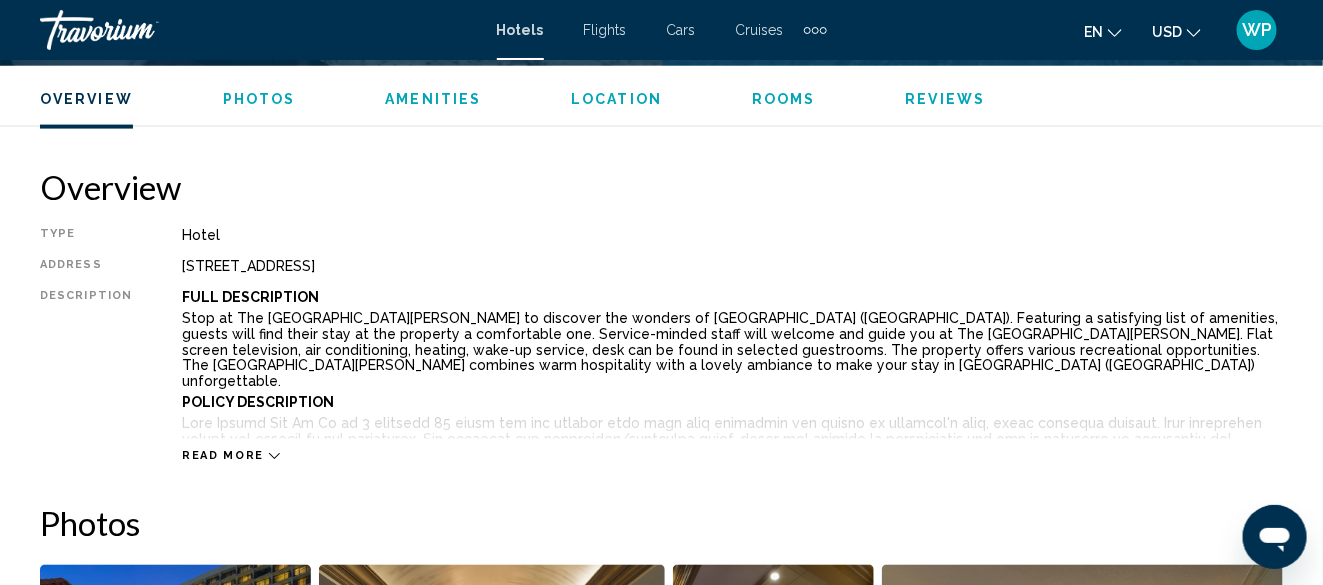 scroll, scrollTop: 1042, scrollLeft: 0, axis: vertical 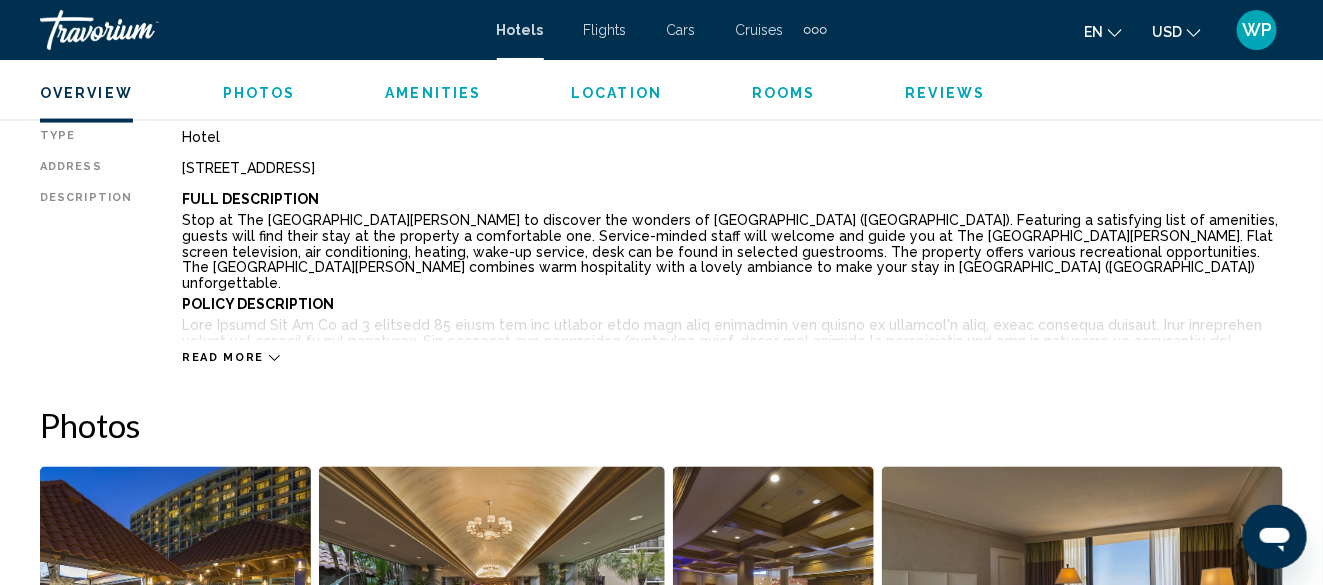 click on "Location" at bounding box center [616, 93] 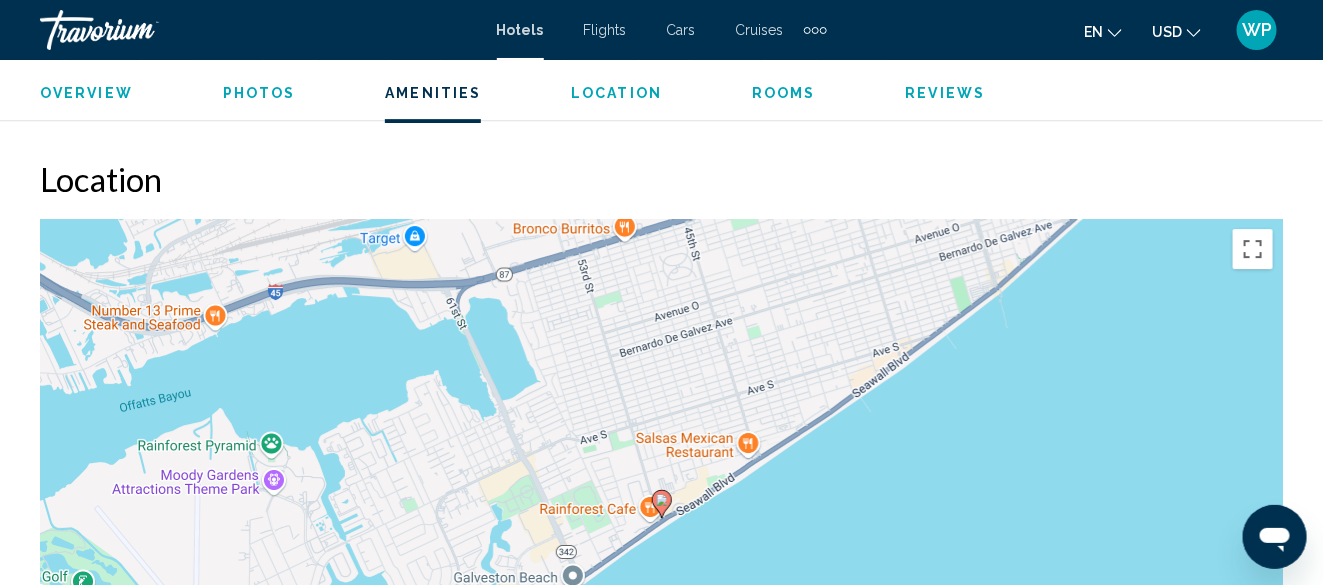 scroll, scrollTop: 2181, scrollLeft: 0, axis: vertical 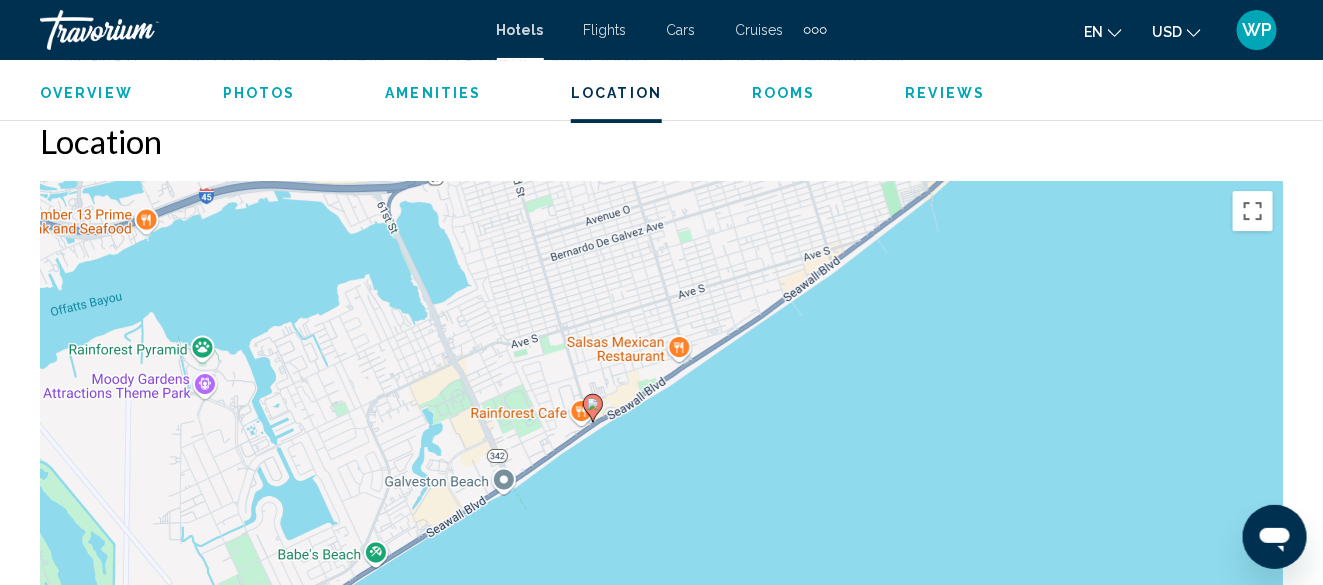 drag, startPoint x: 541, startPoint y: 336, endPoint x: 457, endPoint y: 242, distance: 126.06348 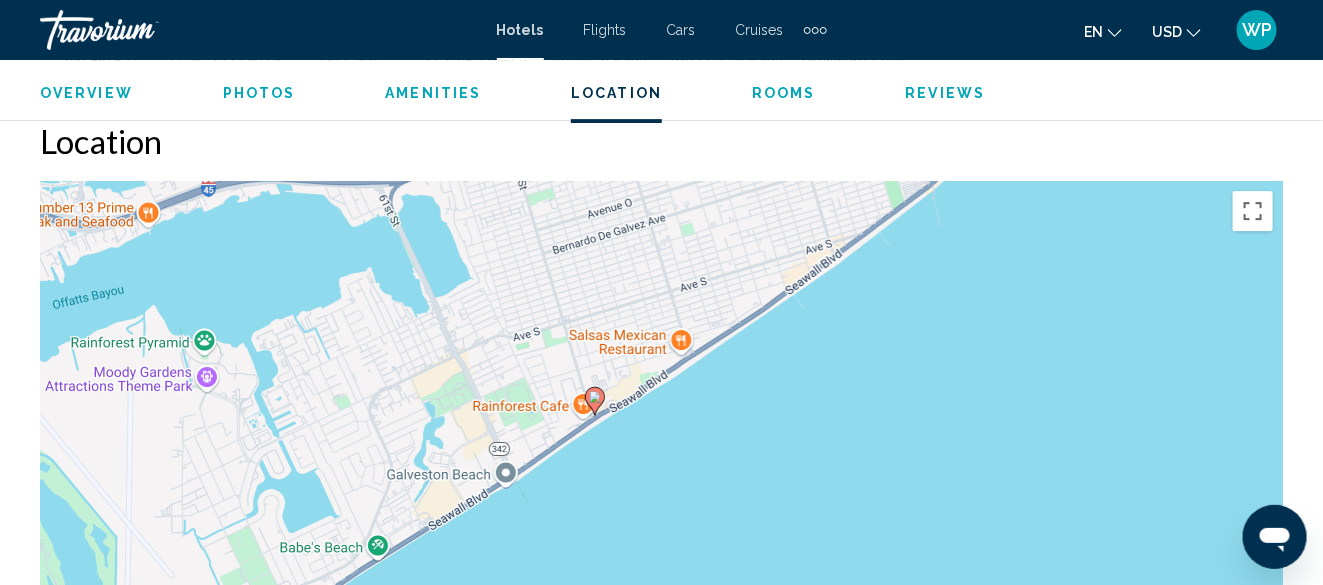 click on "To navigate, press the arrow keys. To activate drag with keyboard, press Alt + Enter. Once in keyboard drag state, use the arrow keys to move the marker. To complete the drag, press the Enter key. To cancel, press Escape." at bounding box center [661, 481] 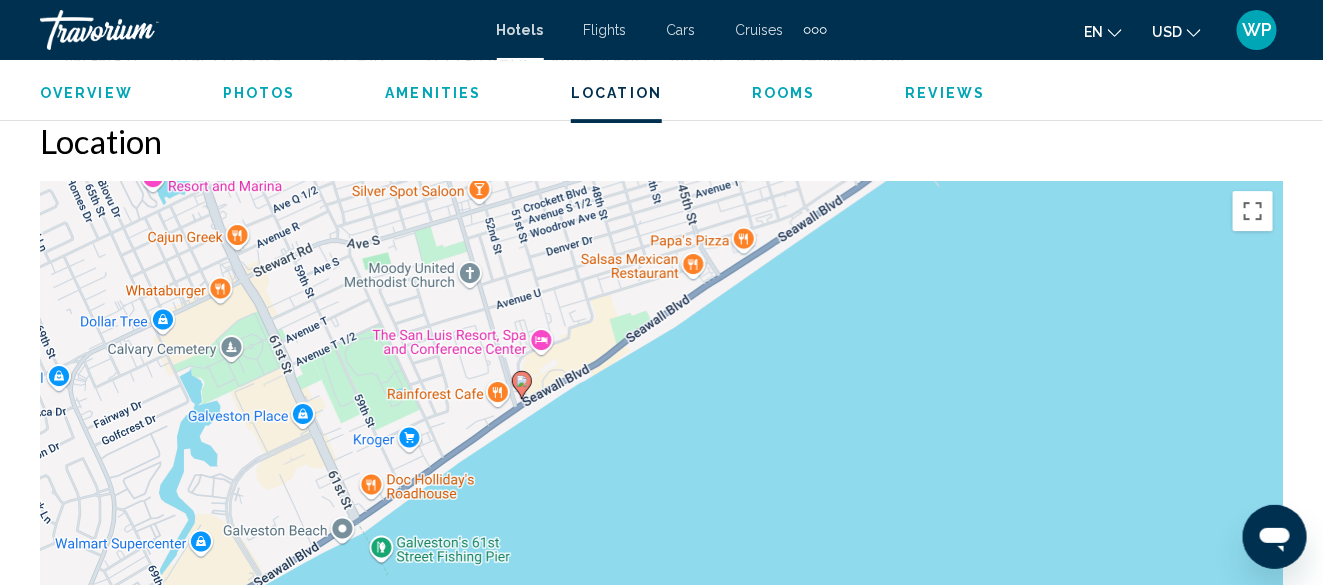 click on "To navigate, press the arrow keys. To activate drag with keyboard, press Alt + Enter. Once in keyboard drag state, use the arrow keys to move the marker. To complete the drag, press the Enter key. To cancel, press Escape." at bounding box center [661, 481] 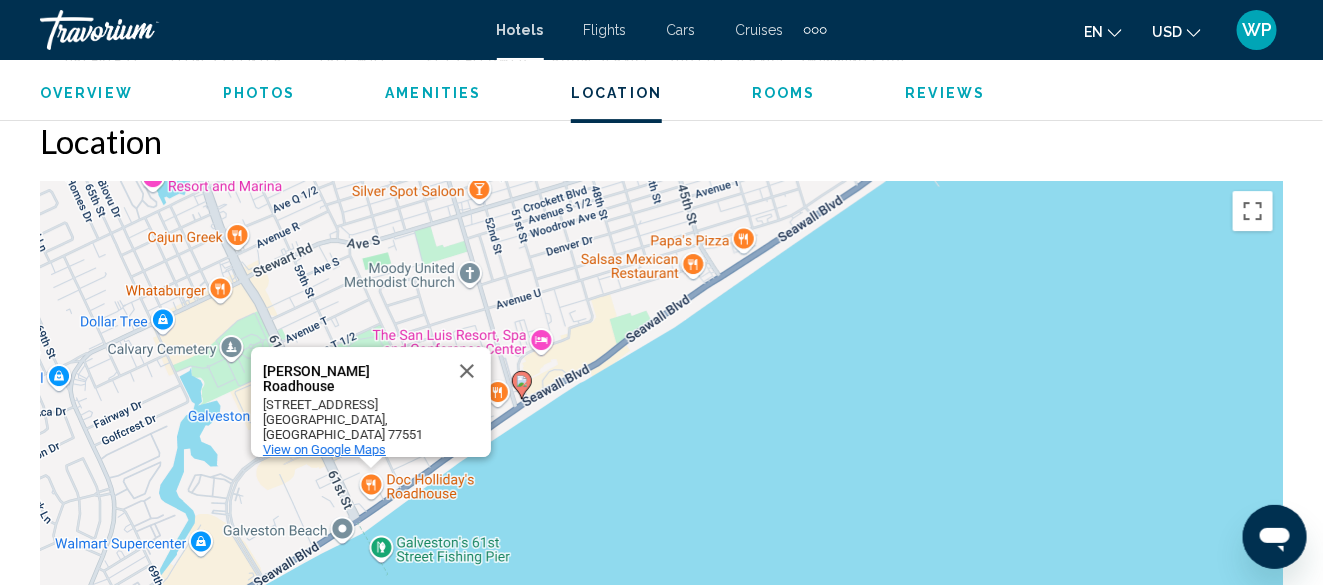 click on "View on Google Maps" at bounding box center [324, 449] 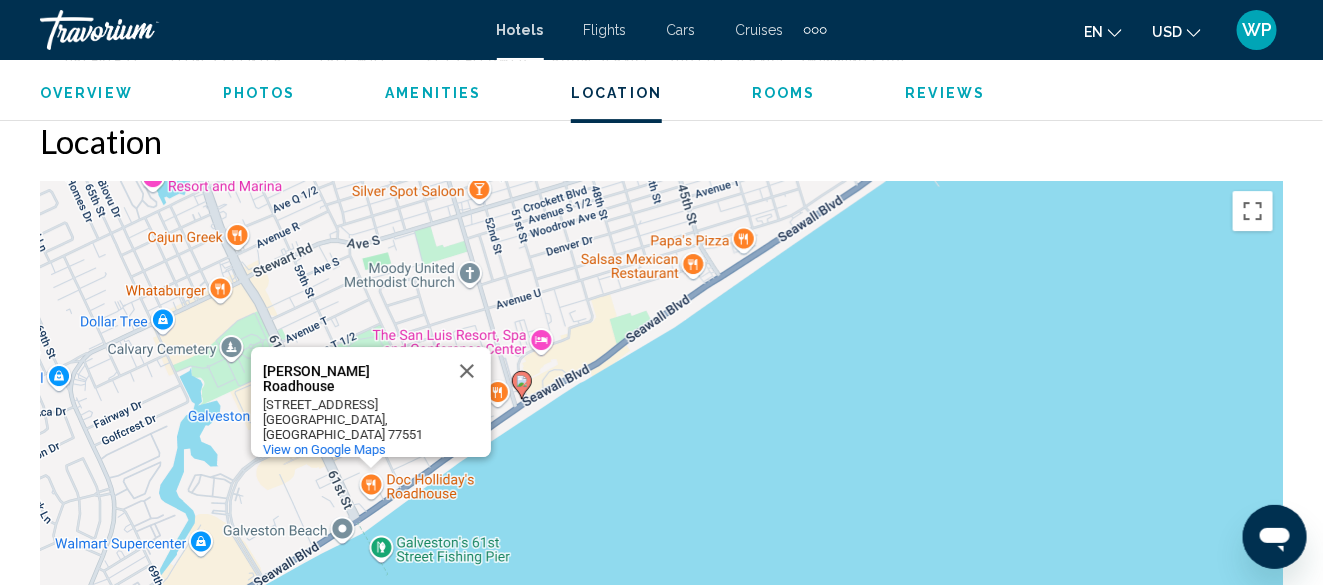 click on "Reviews" at bounding box center [946, 93] 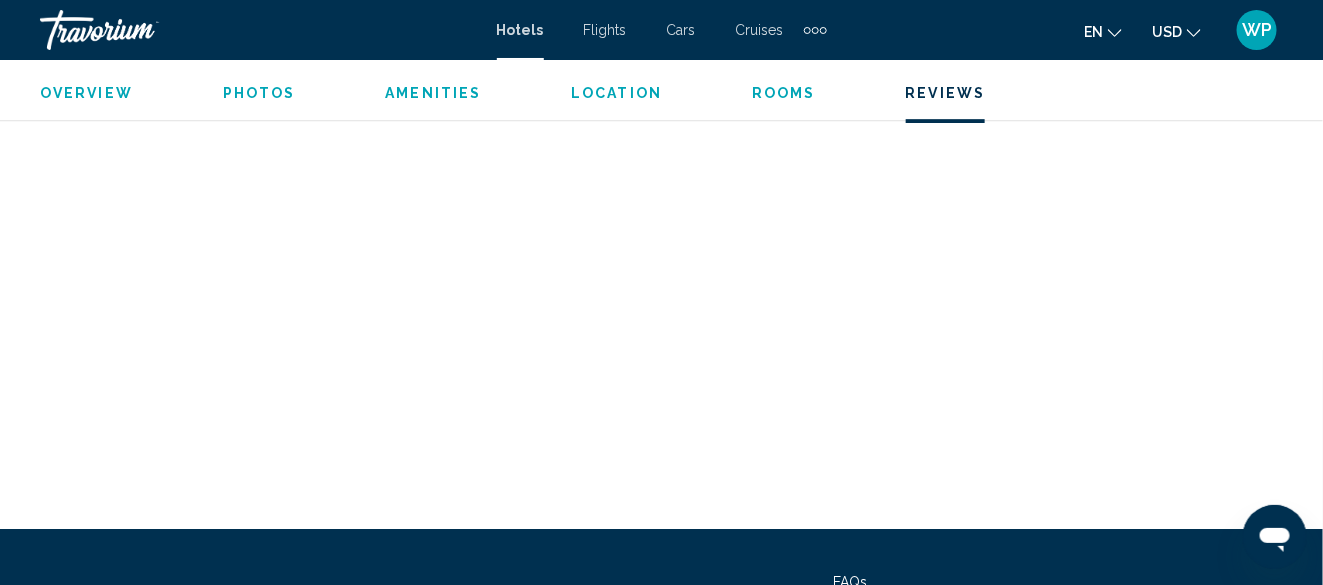 scroll, scrollTop: 7277, scrollLeft: 0, axis: vertical 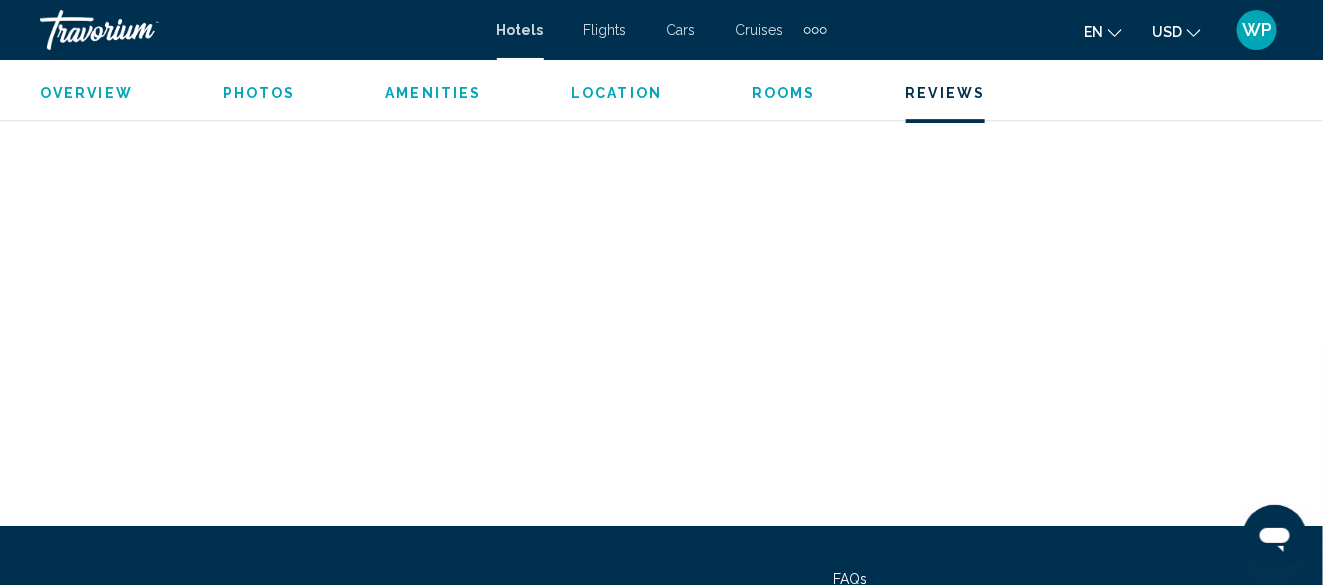 click on "Rooms" at bounding box center (784, 93) 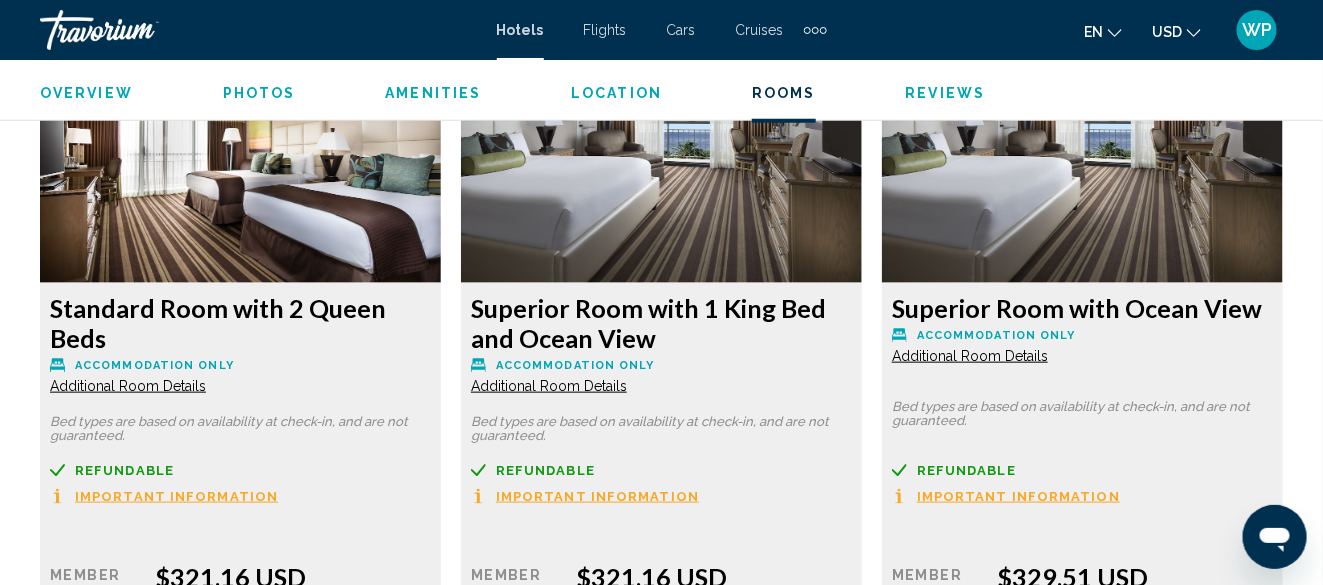 scroll, scrollTop: 3181, scrollLeft: 0, axis: vertical 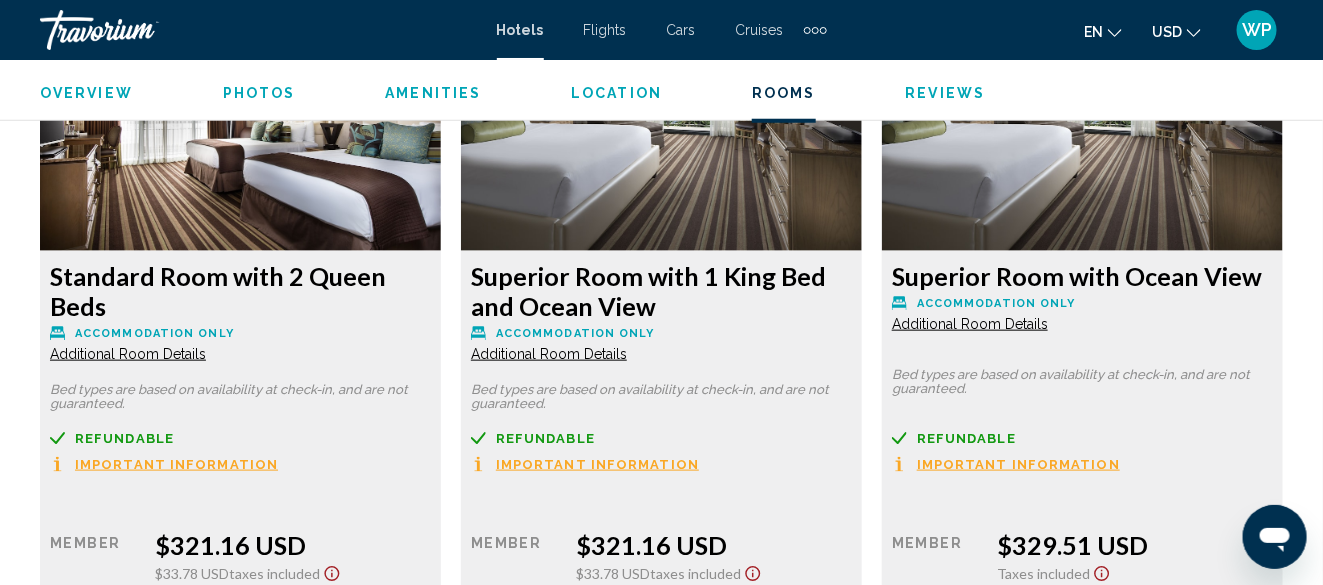 click on "Additional Room Details" at bounding box center (128, 354) 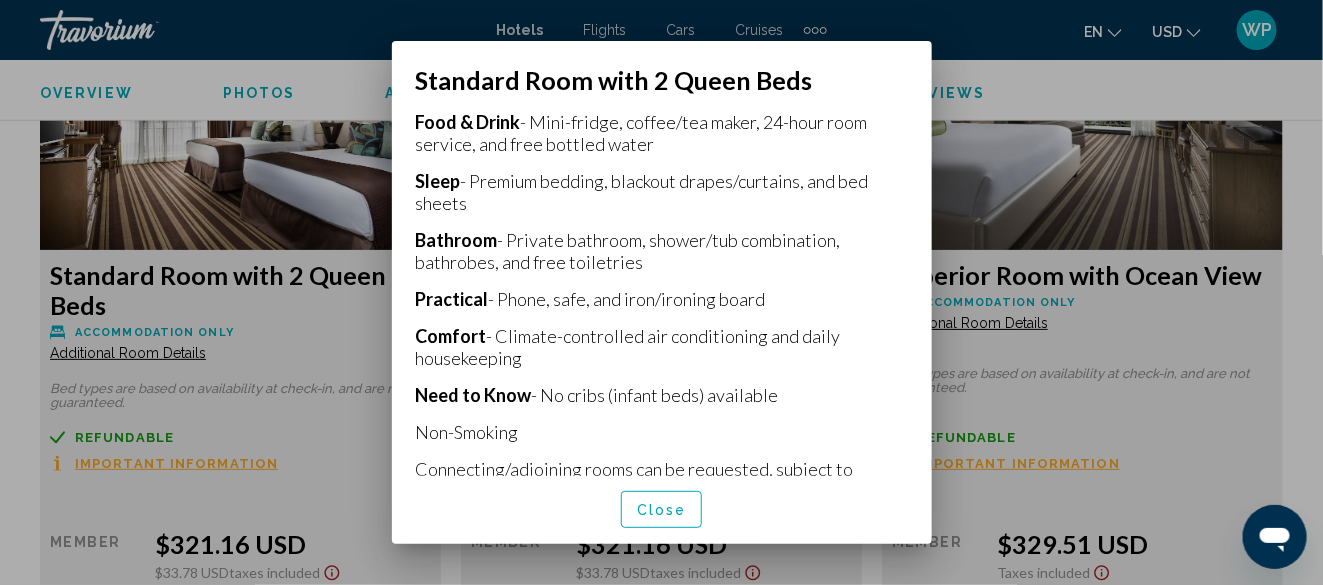 scroll, scrollTop: 592, scrollLeft: 0, axis: vertical 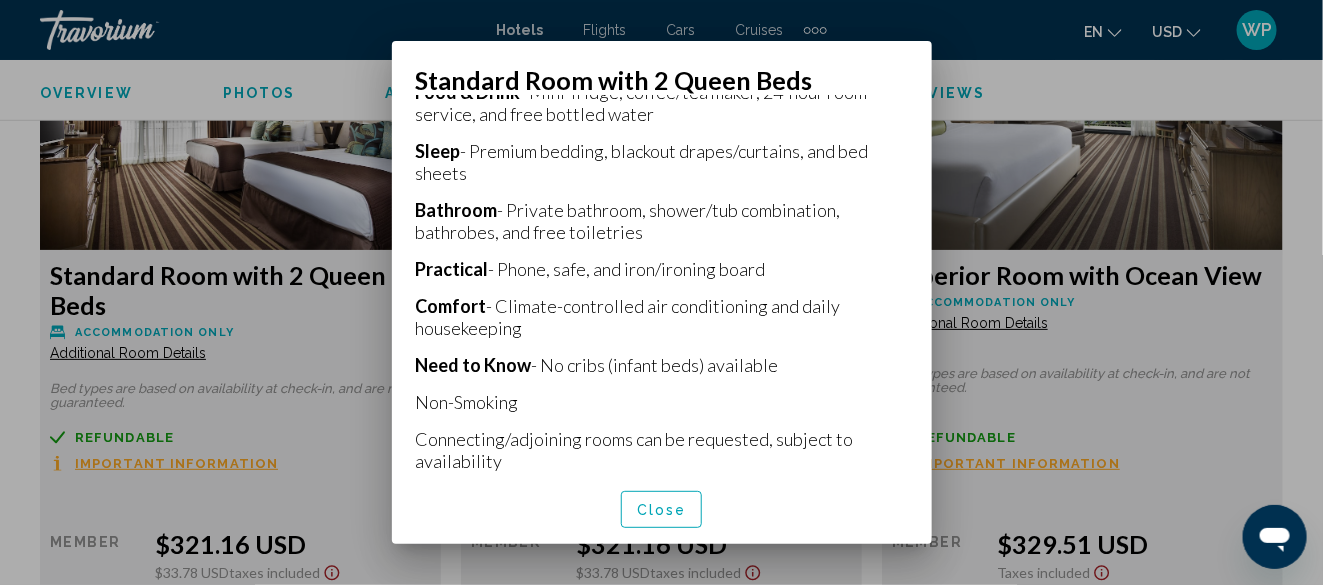 click on "Close" at bounding box center (662, 510) 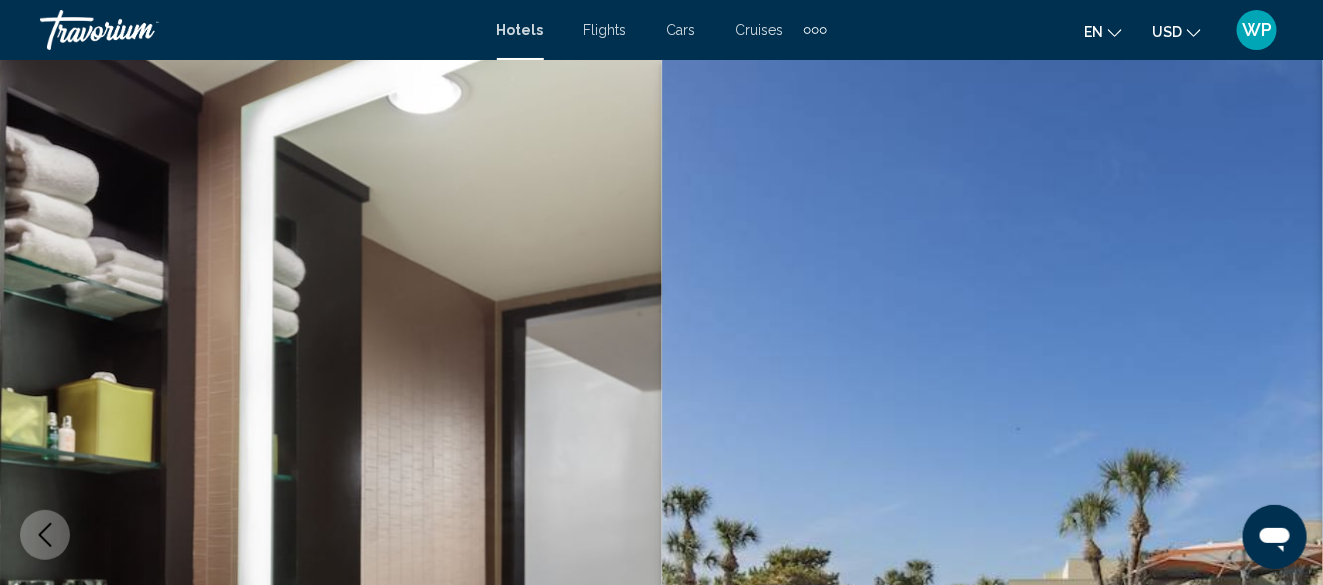 scroll, scrollTop: 3181, scrollLeft: 0, axis: vertical 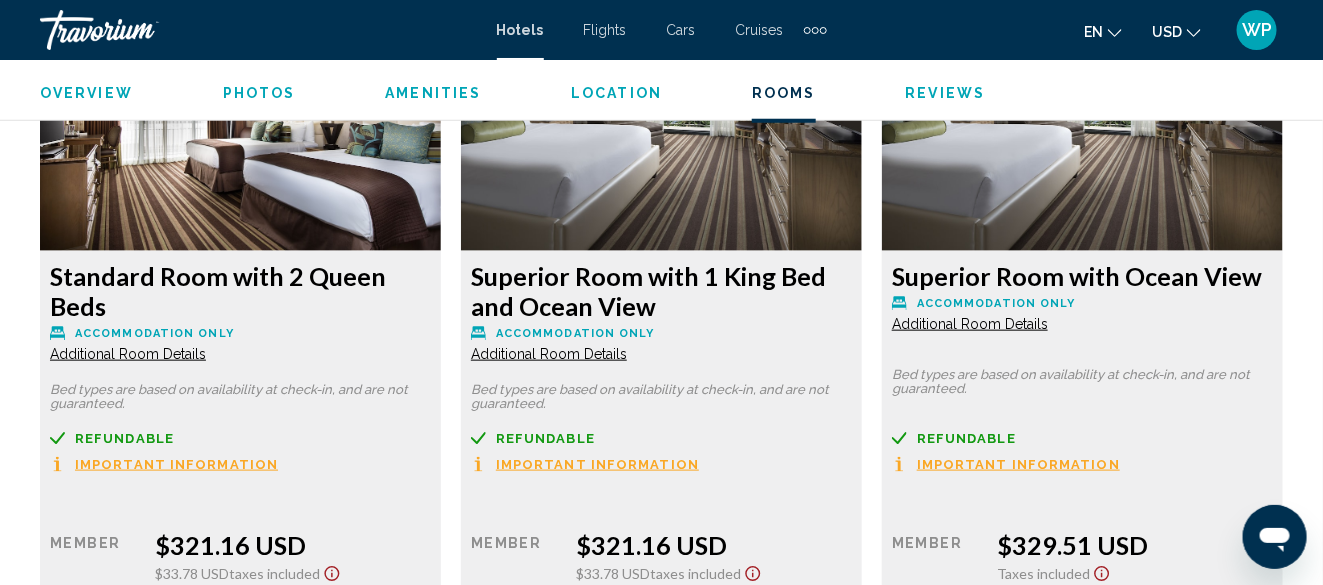click on "Amenities" at bounding box center (433, 93) 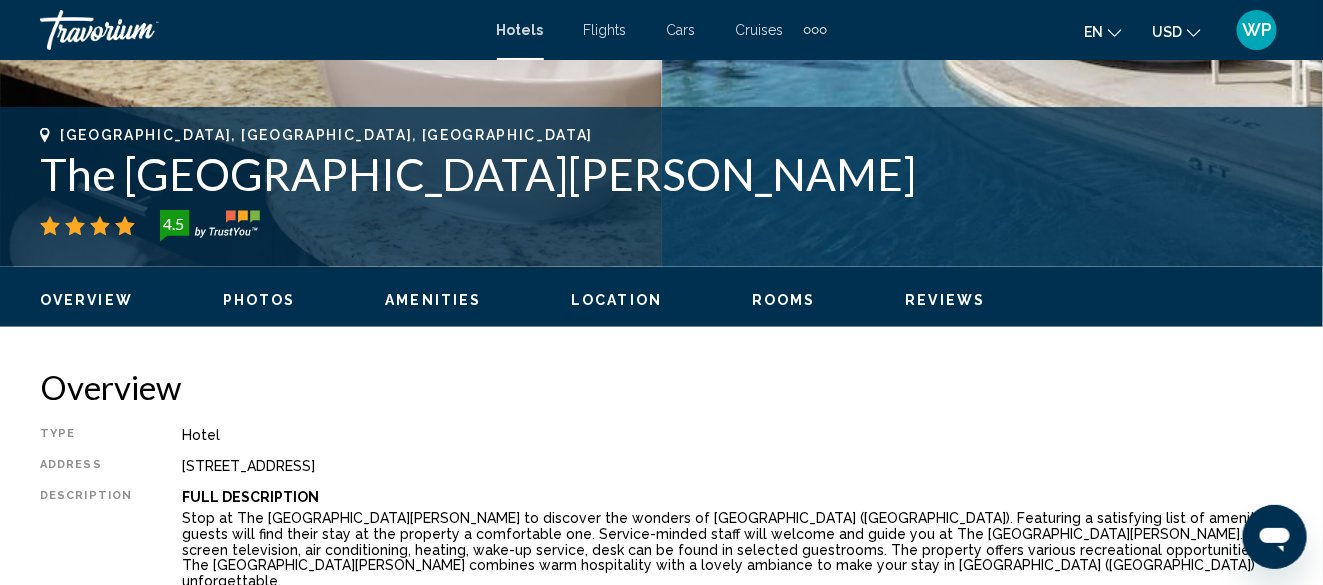 scroll, scrollTop: 343, scrollLeft: 0, axis: vertical 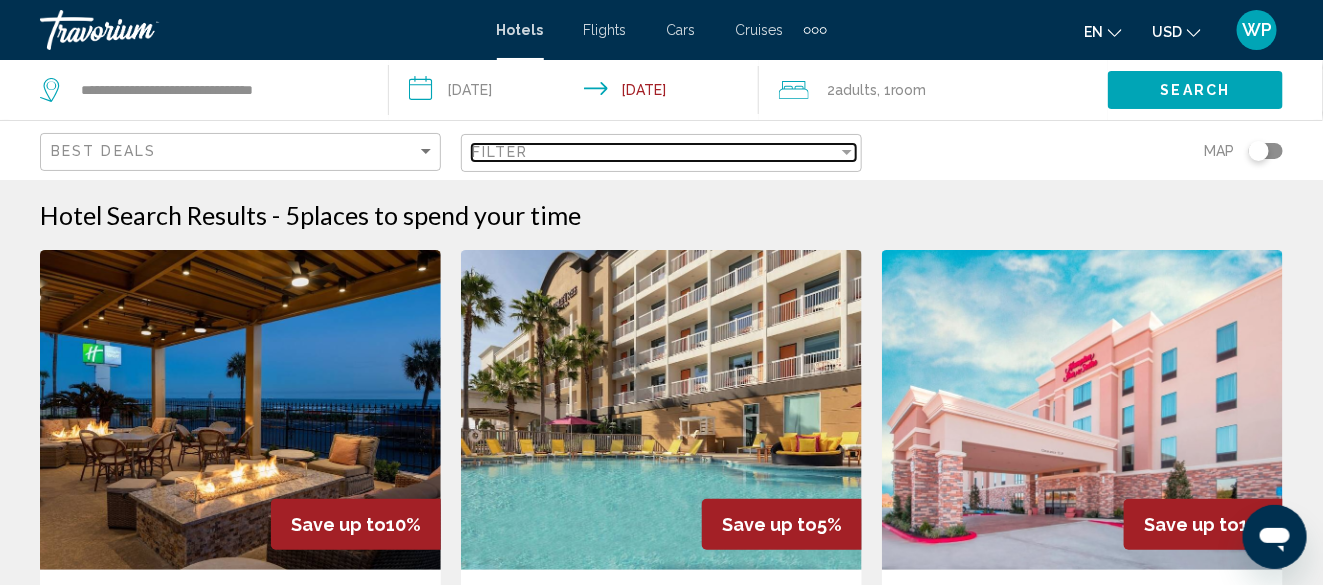 click on "Filter" at bounding box center (655, 152) 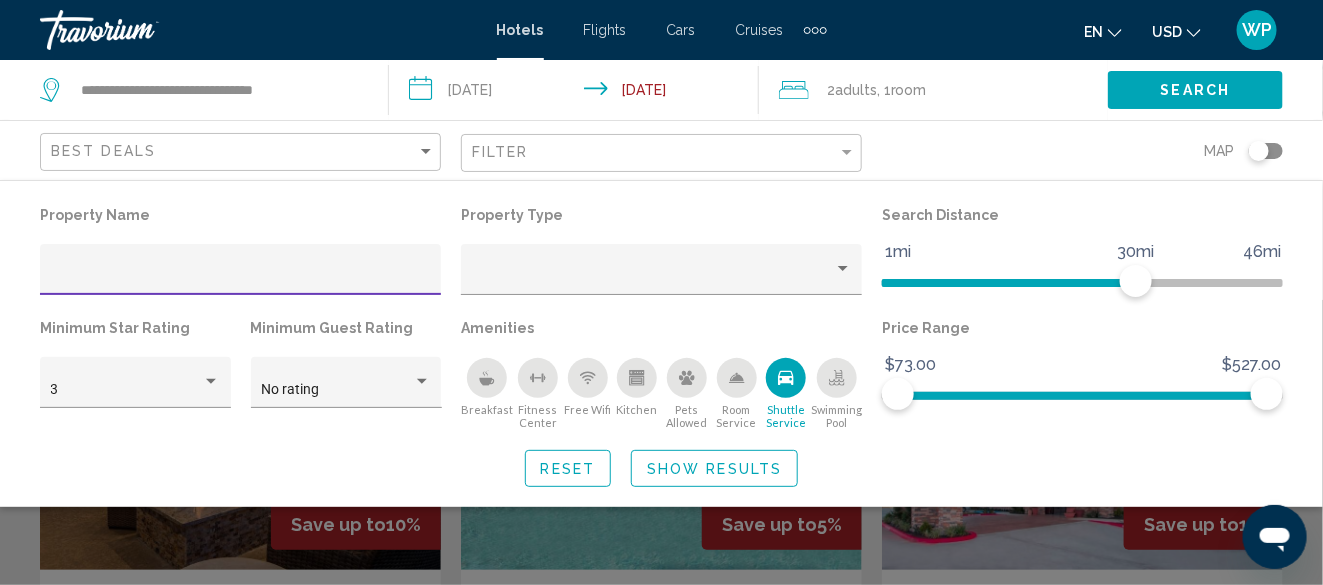 click 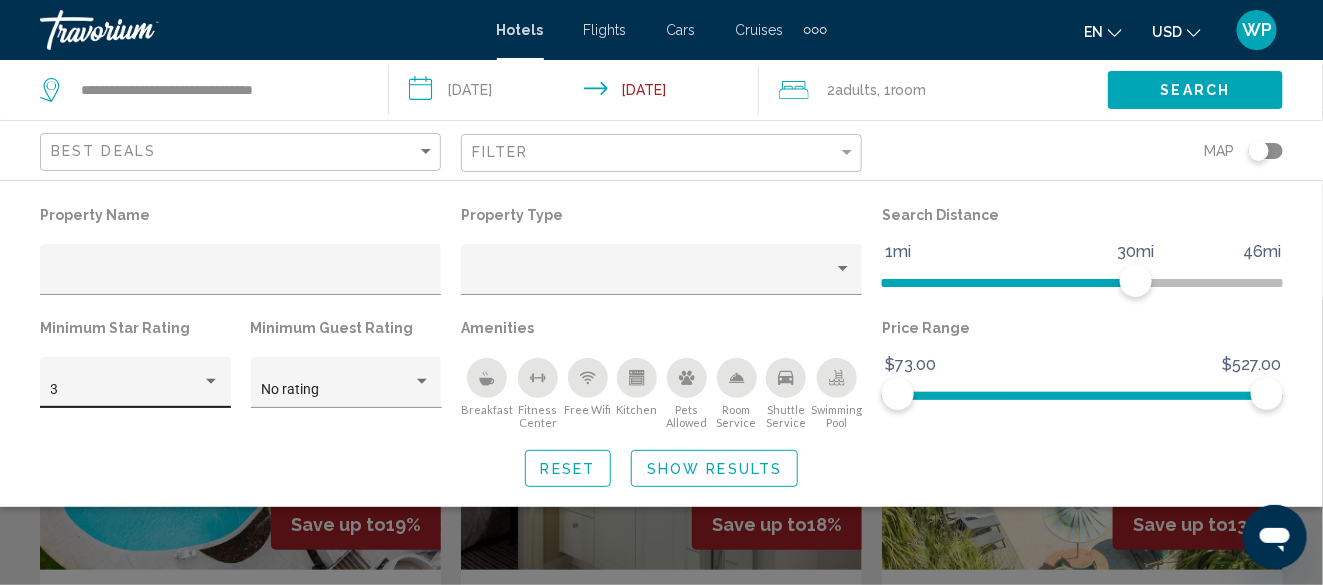 click at bounding box center [211, 382] 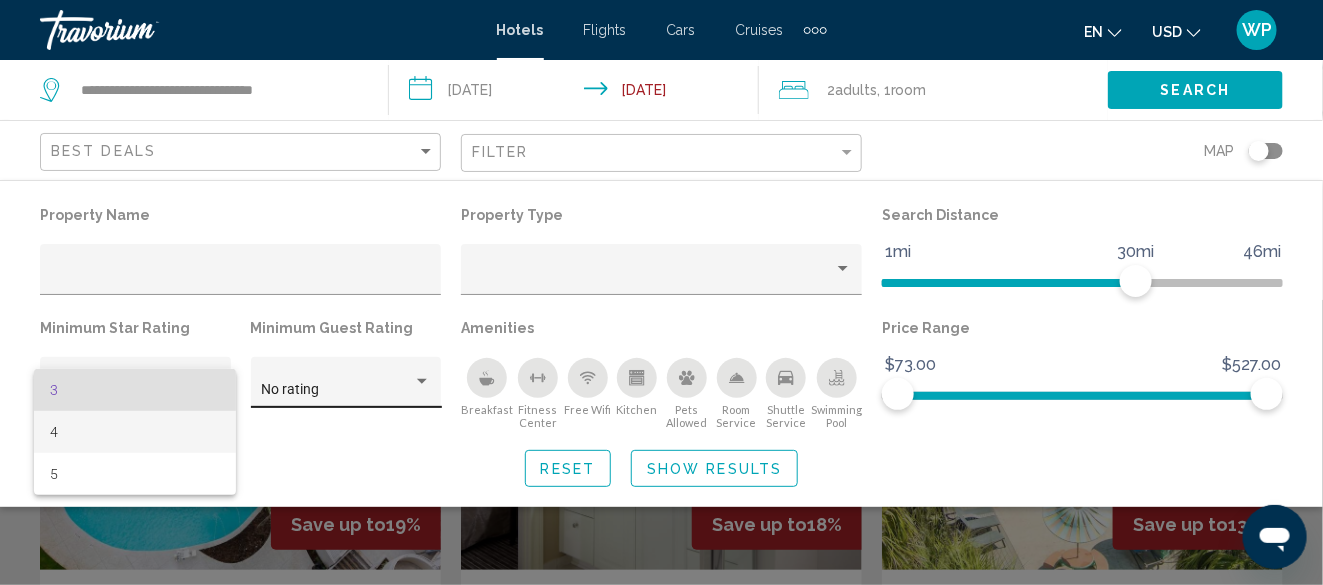 drag, startPoint x: 133, startPoint y: 434, endPoint x: 270, endPoint y: 403, distance: 140.46352 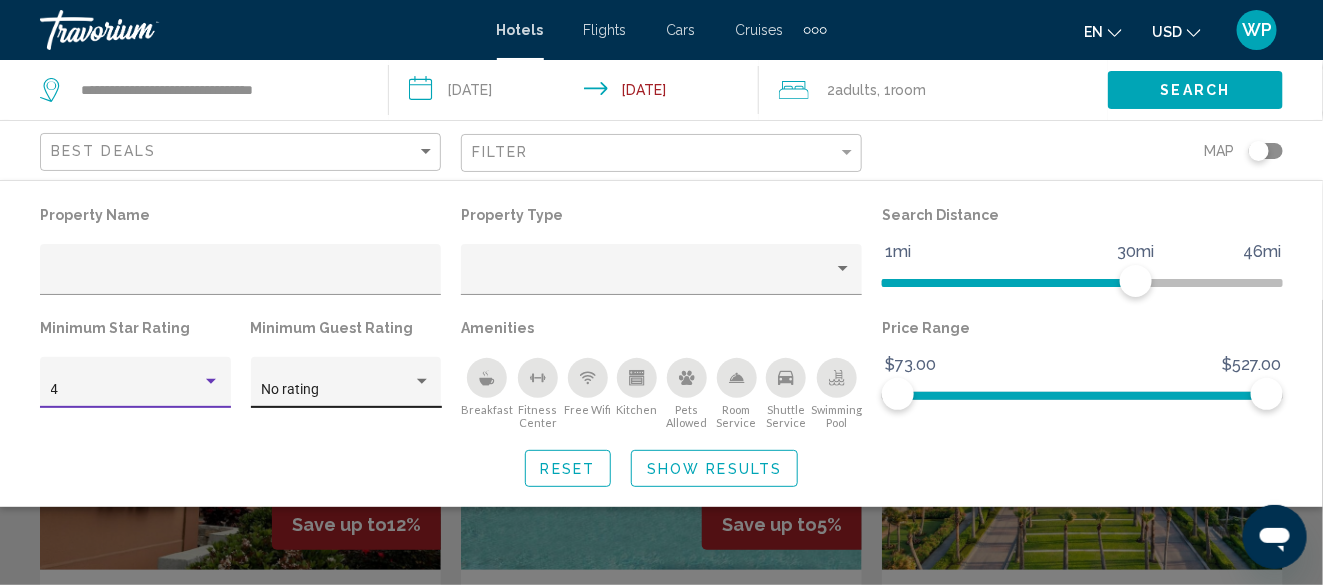 click on "No rating" 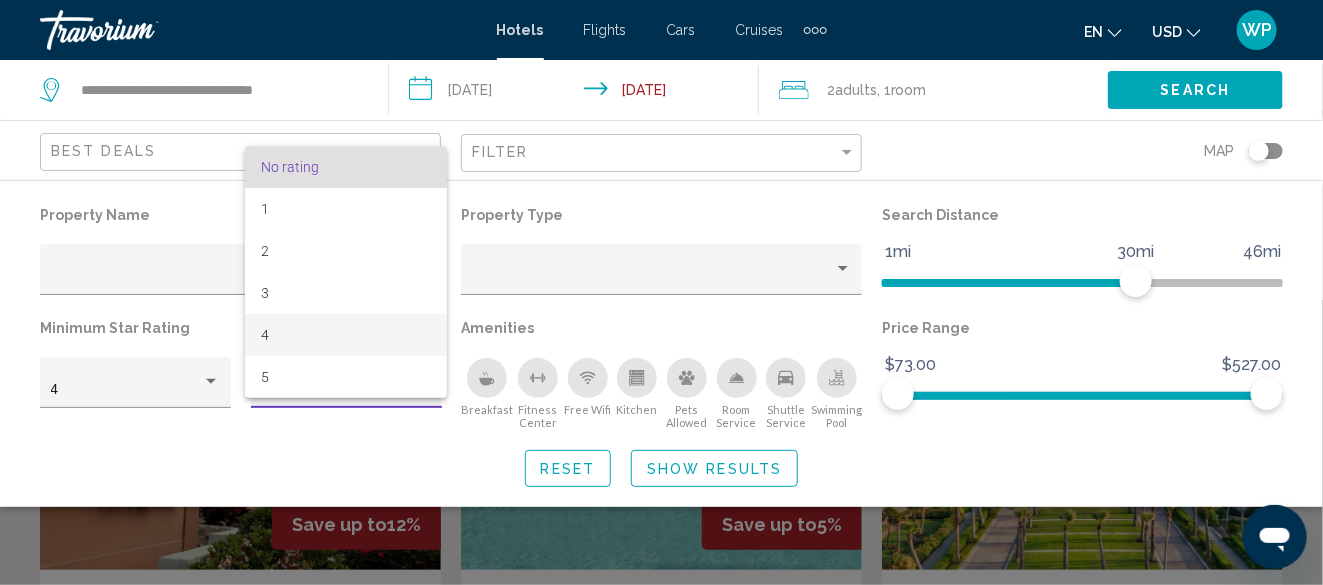 drag, startPoint x: 290, startPoint y: 327, endPoint x: 300, endPoint y: 326, distance: 10.049875 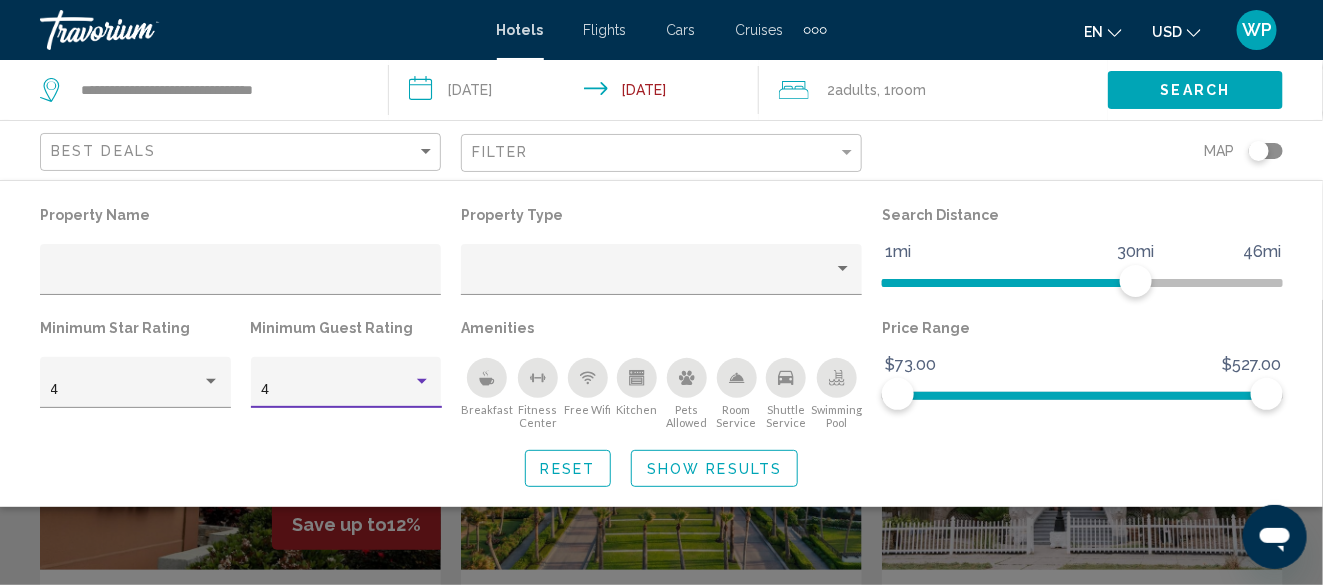 click on "Show Results" 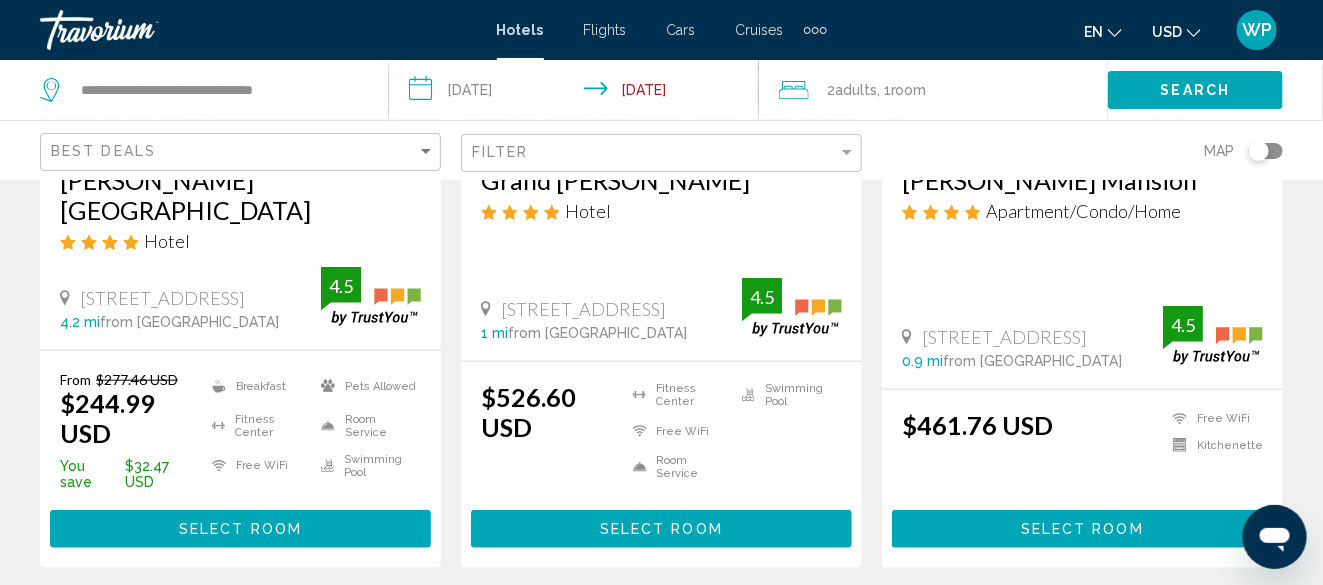 scroll, scrollTop: 300, scrollLeft: 0, axis: vertical 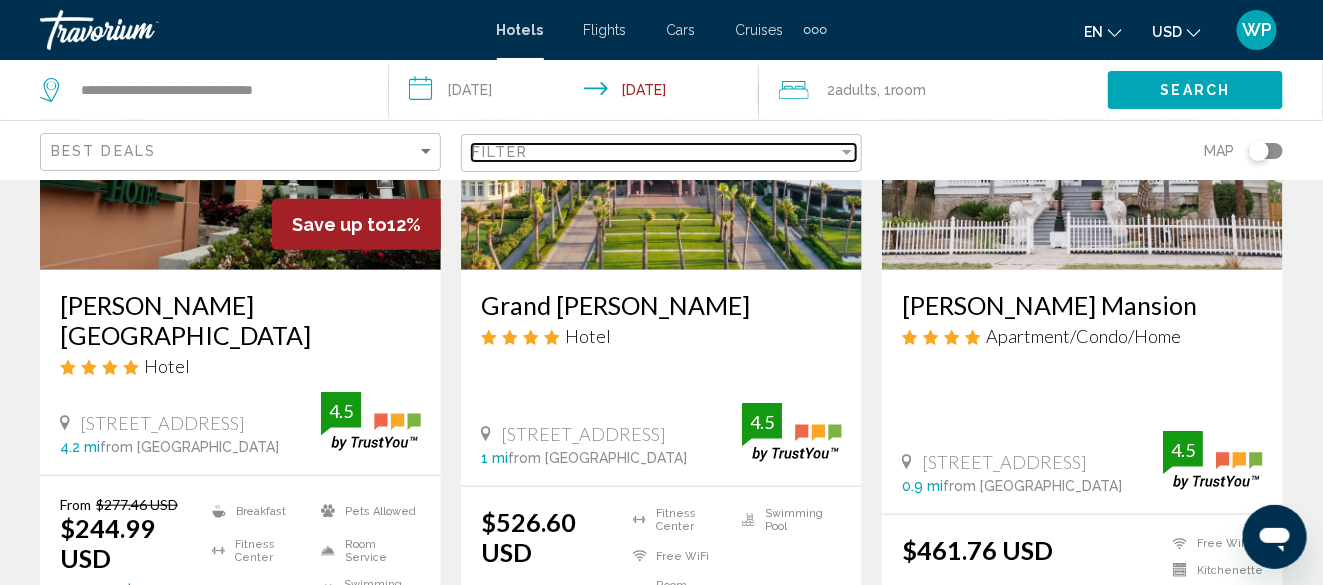 click on "Filter" at bounding box center (655, 152) 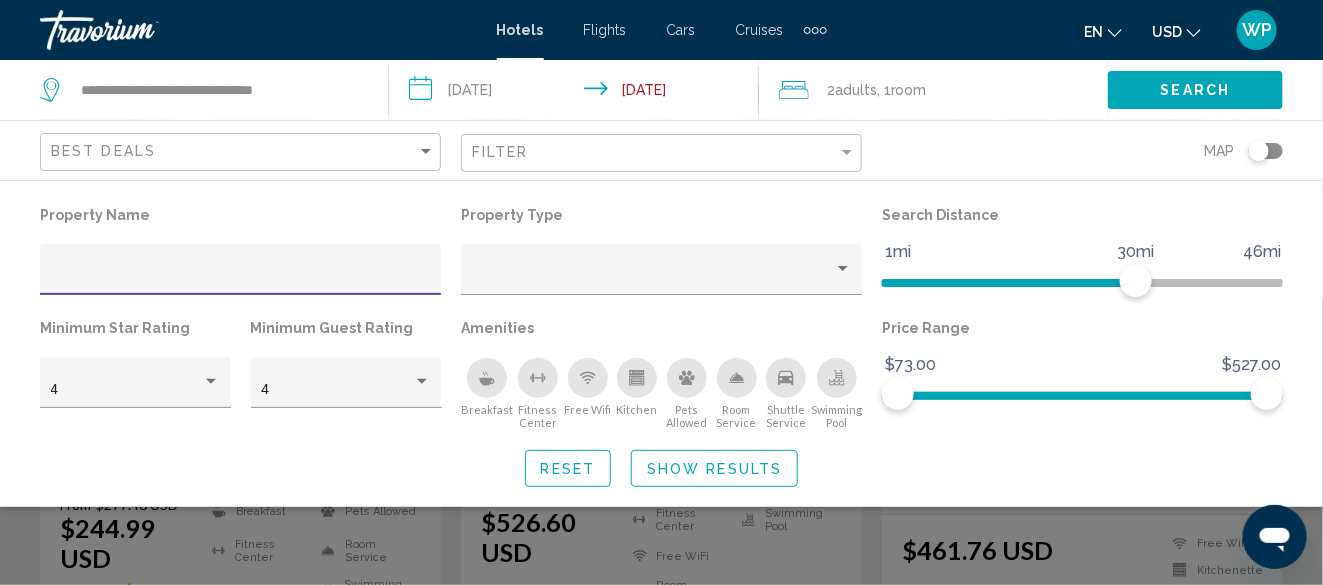 click on "Show Results" 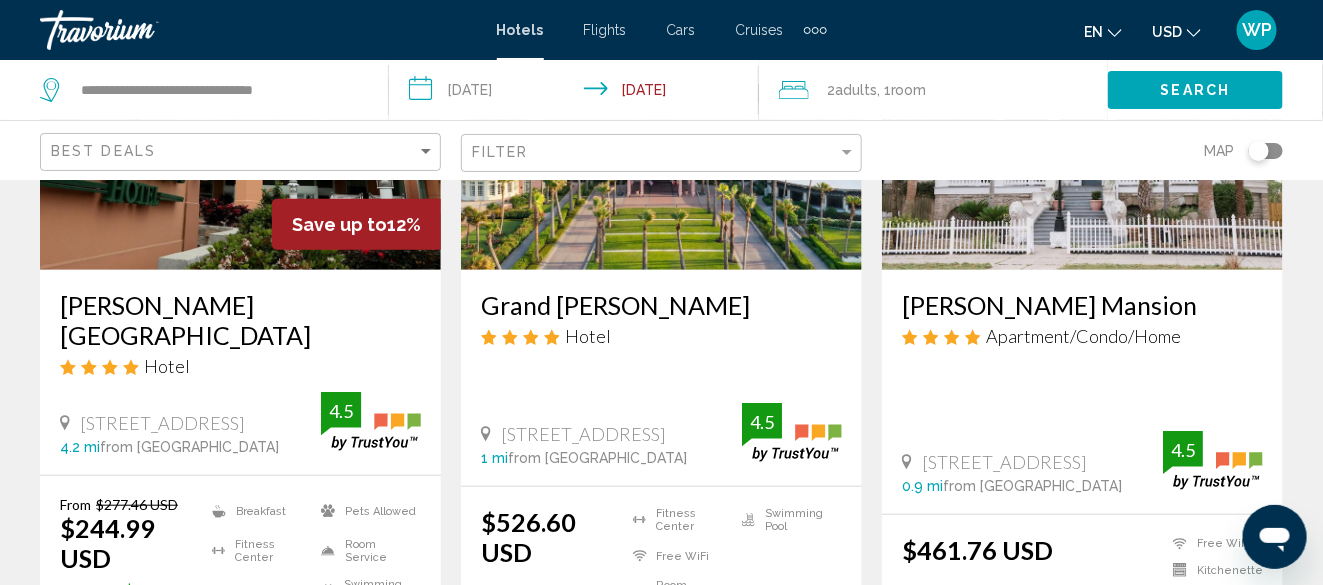 click on "Filter" 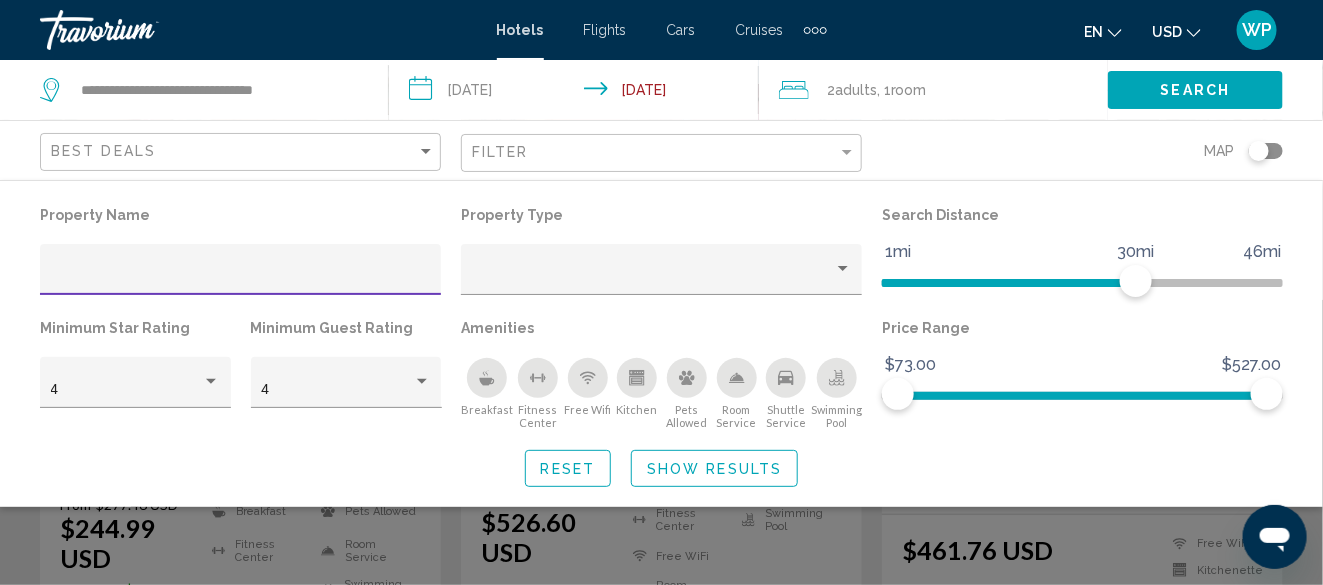 click on "Reset" 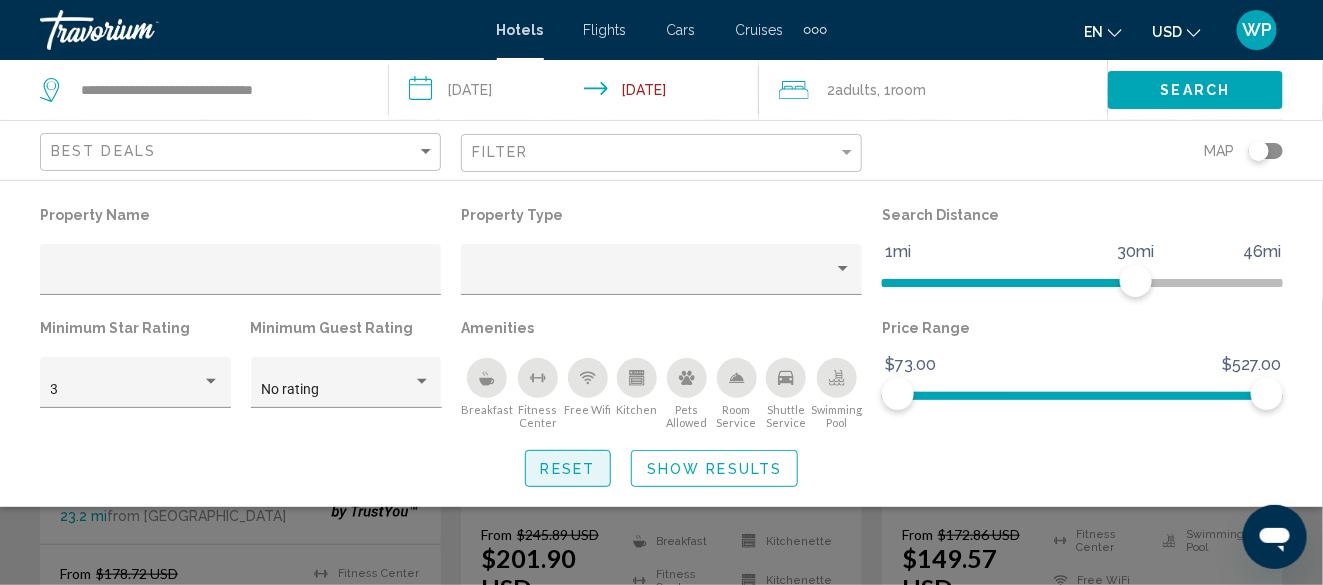 scroll, scrollTop: 1072, scrollLeft: 0, axis: vertical 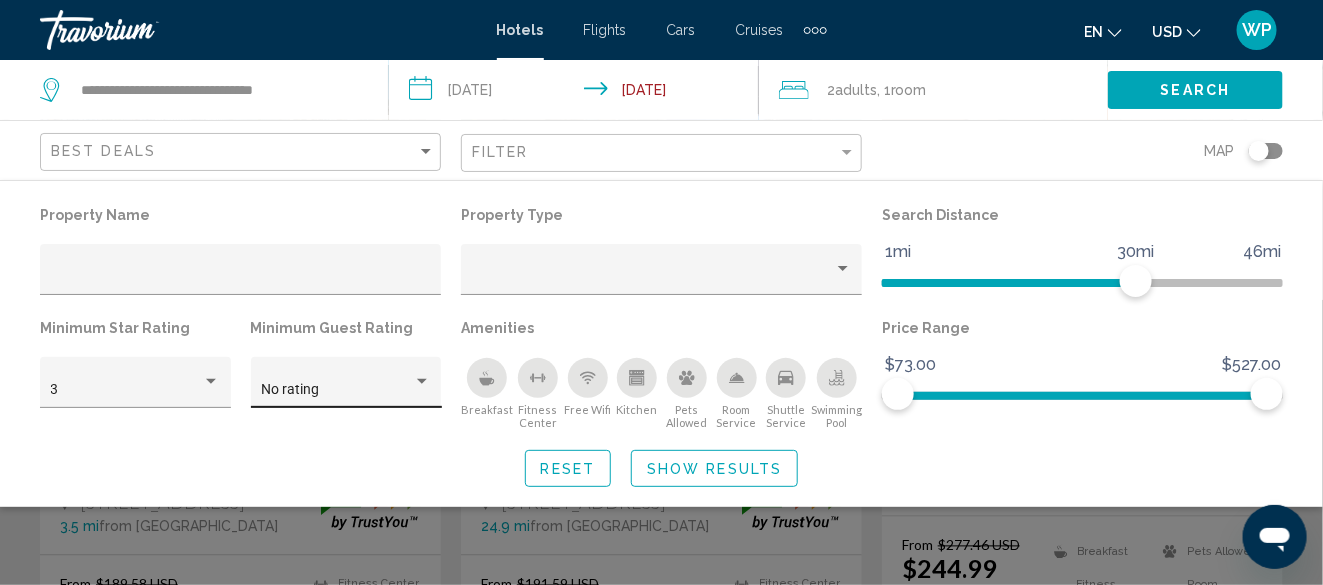 click at bounding box center (422, 382) 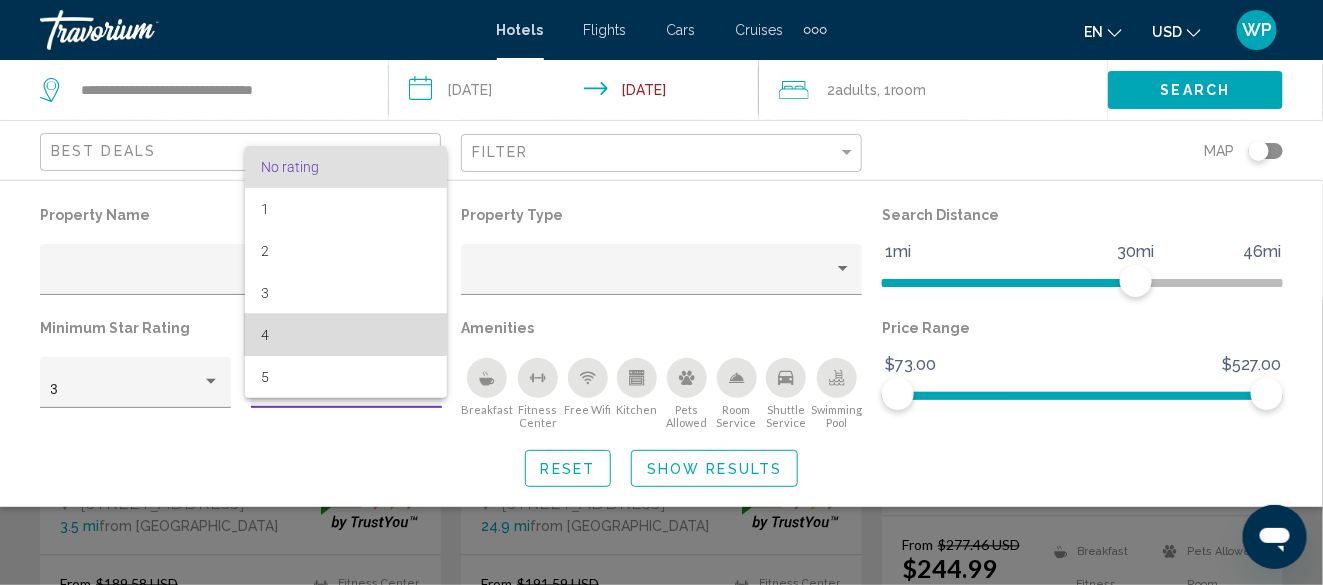 click on "4" at bounding box center [346, 335] 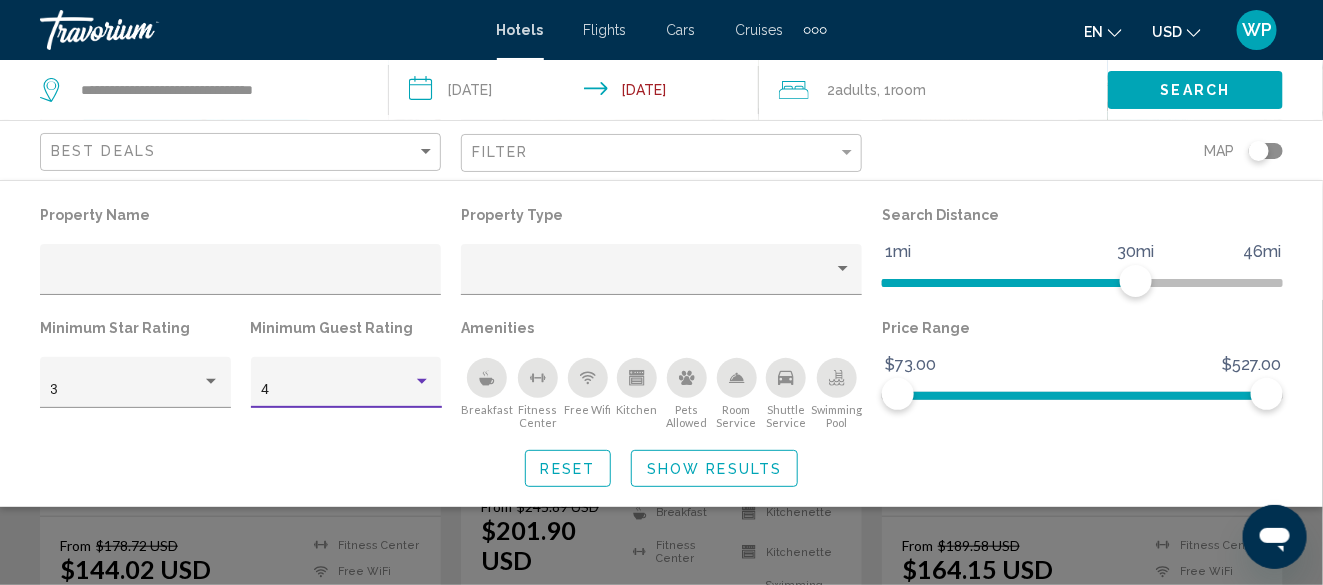 click on "Show Results" 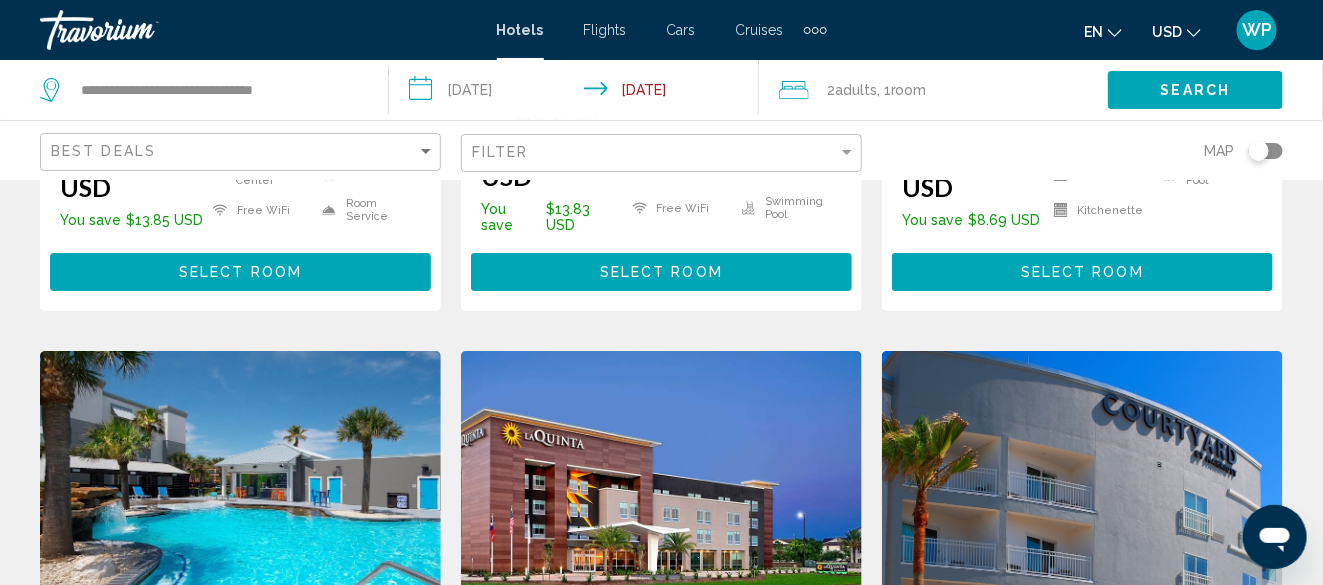 scroll, scrollTop: 2400, scrollLeft: 0, axis: vertical 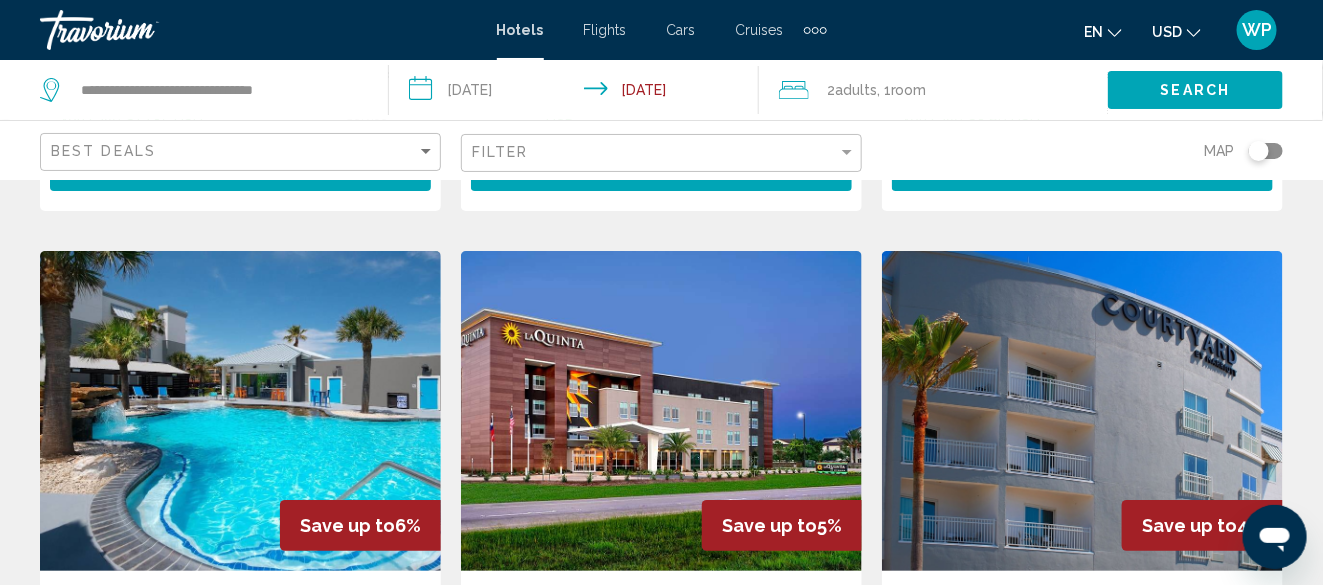 click at bounding box center (240, 411) 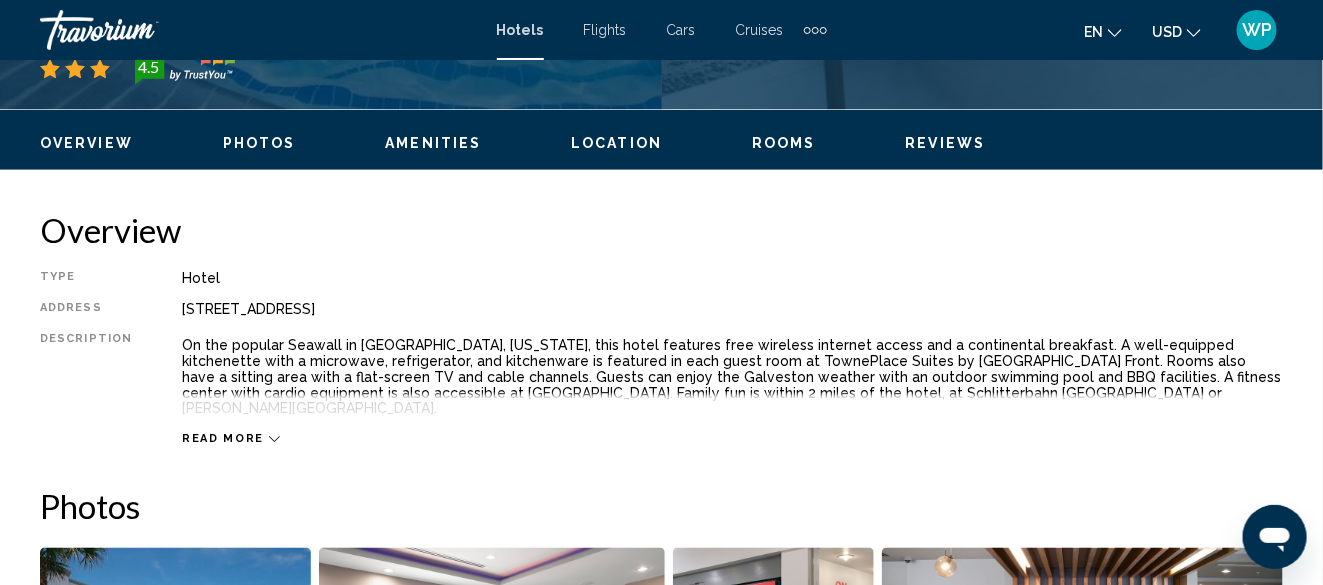 scroll, scrollTop: 942, scrollLeft: 0, axis: vertical 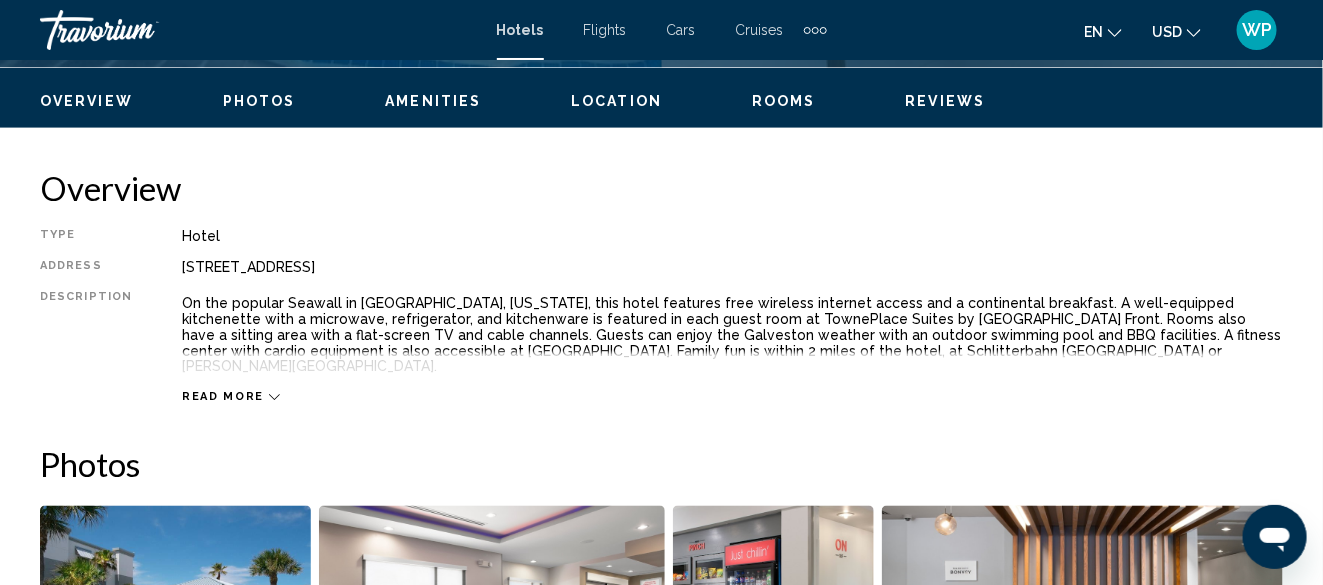 click on "Read more" at bounding box center [231, 397] 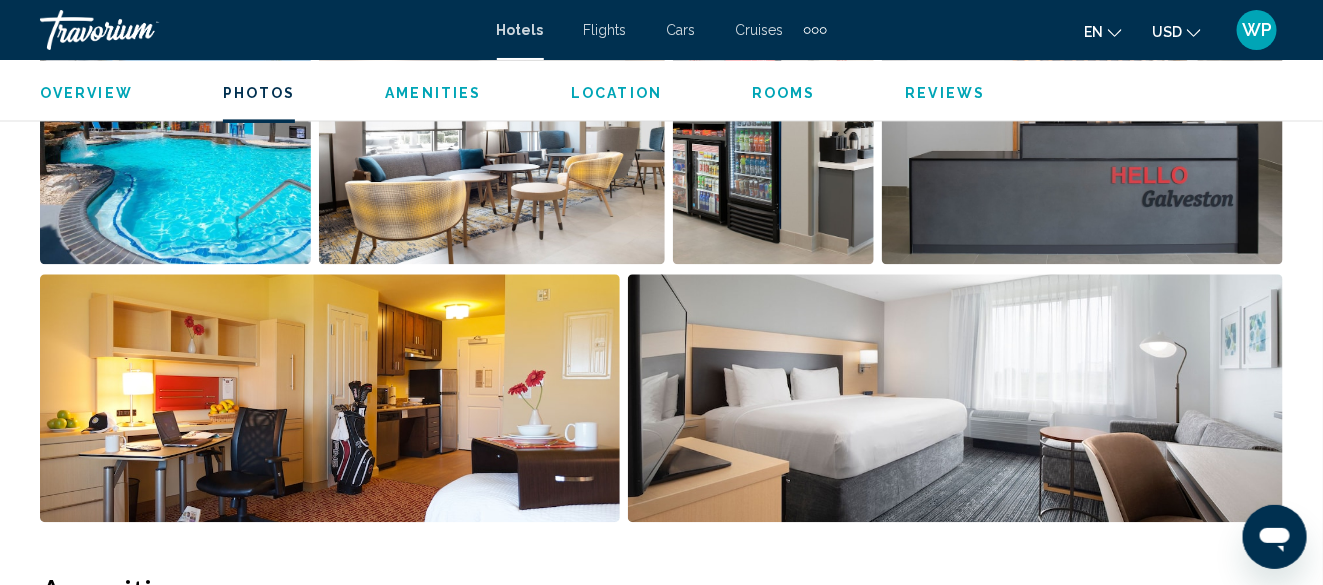 scroll, scrollTop: 1442, scrollLeft: 0, axis: vertical 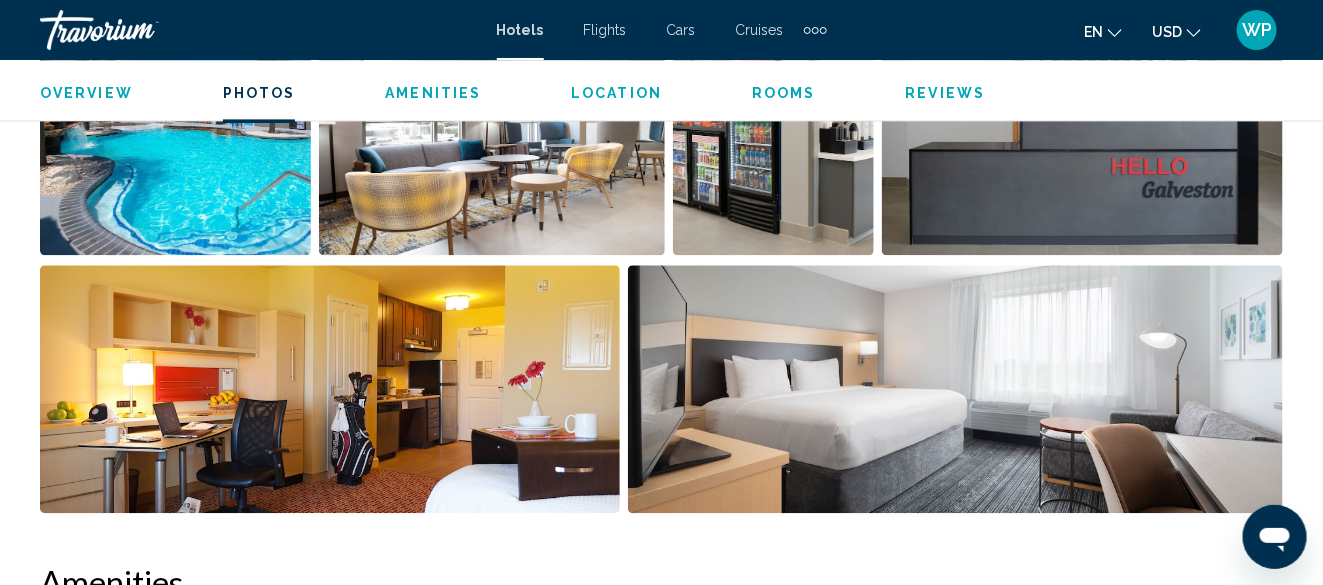 click at bounding box center [330, 389] 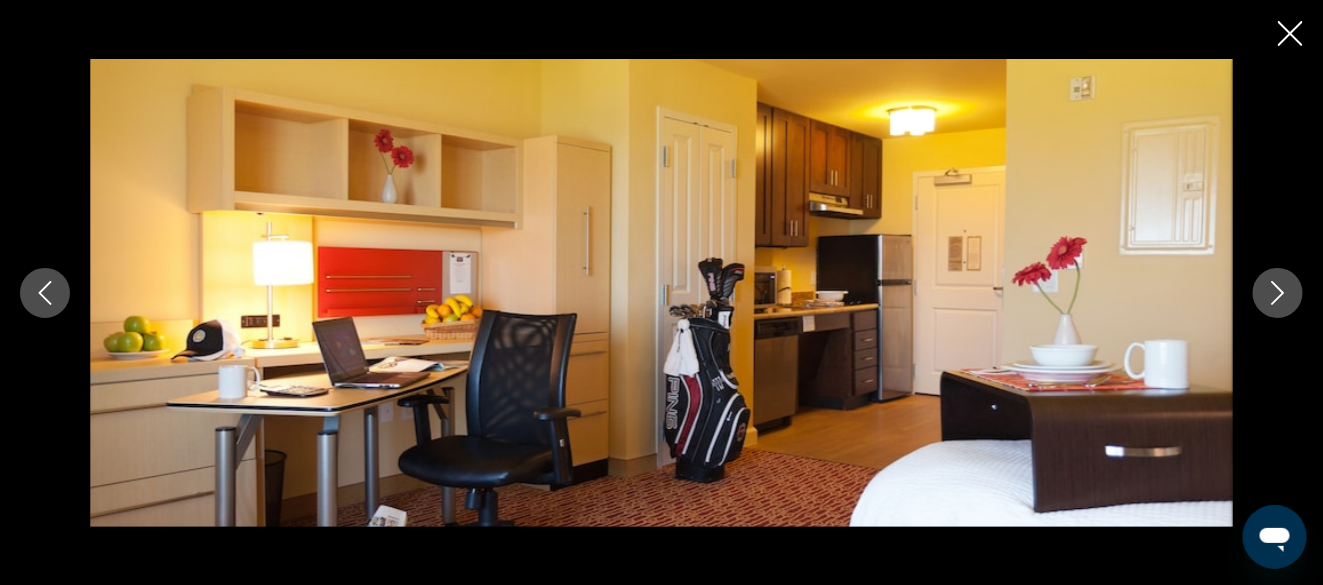 scroll, scrollTop: 1742, scrollLeft: 0, axis: vertical 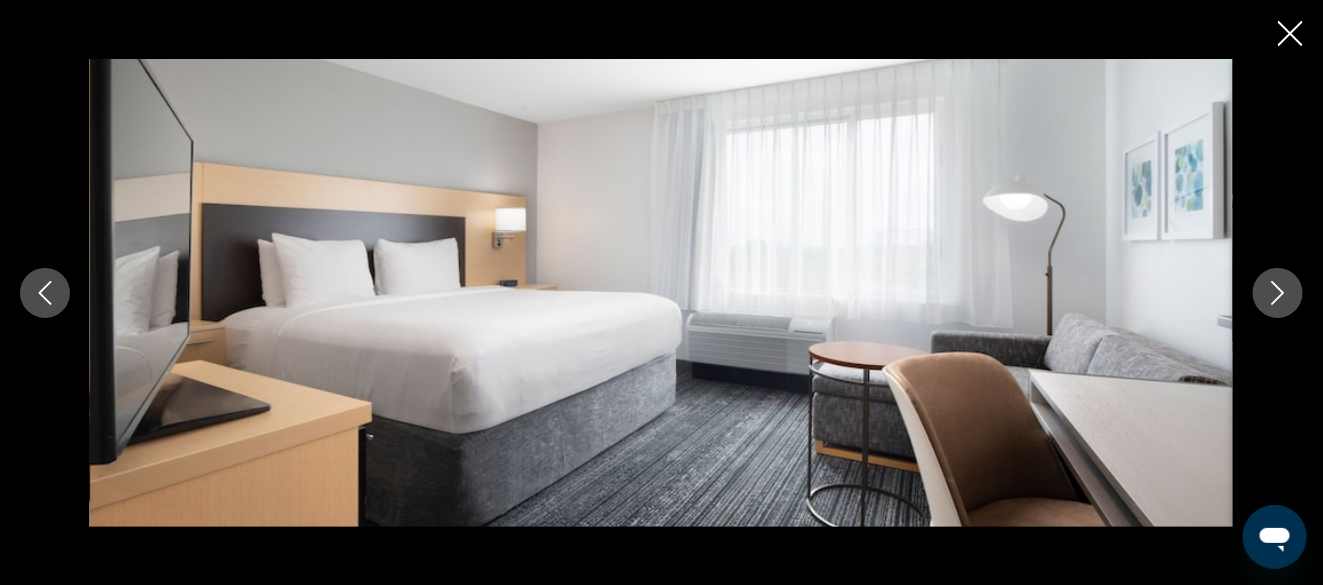 click 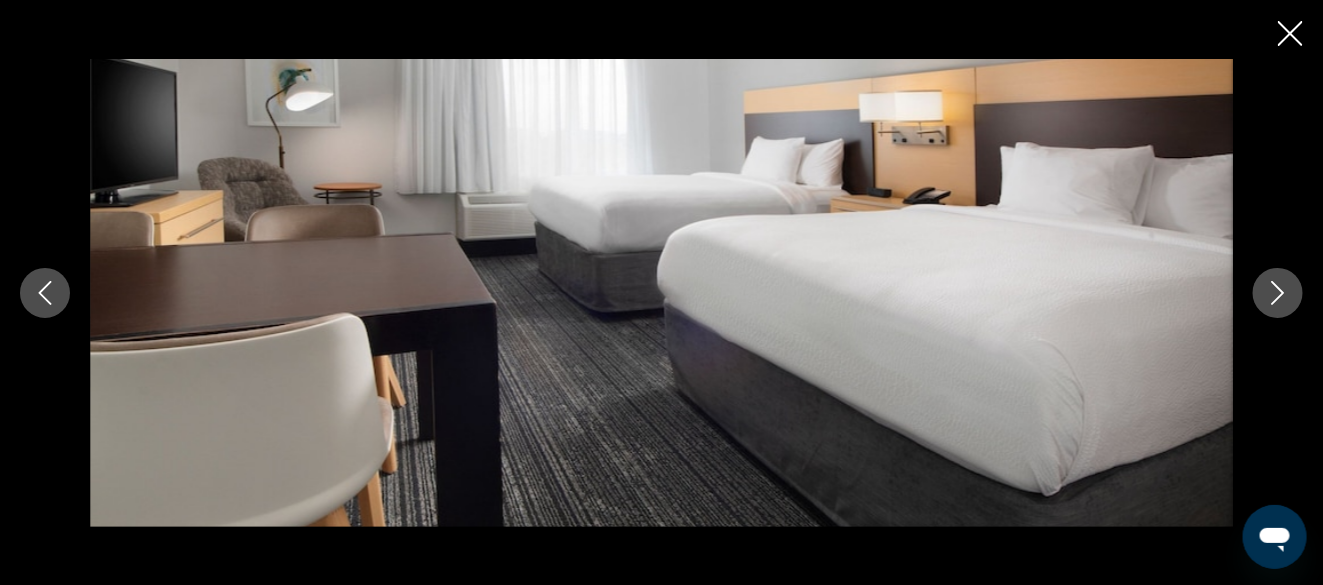 click 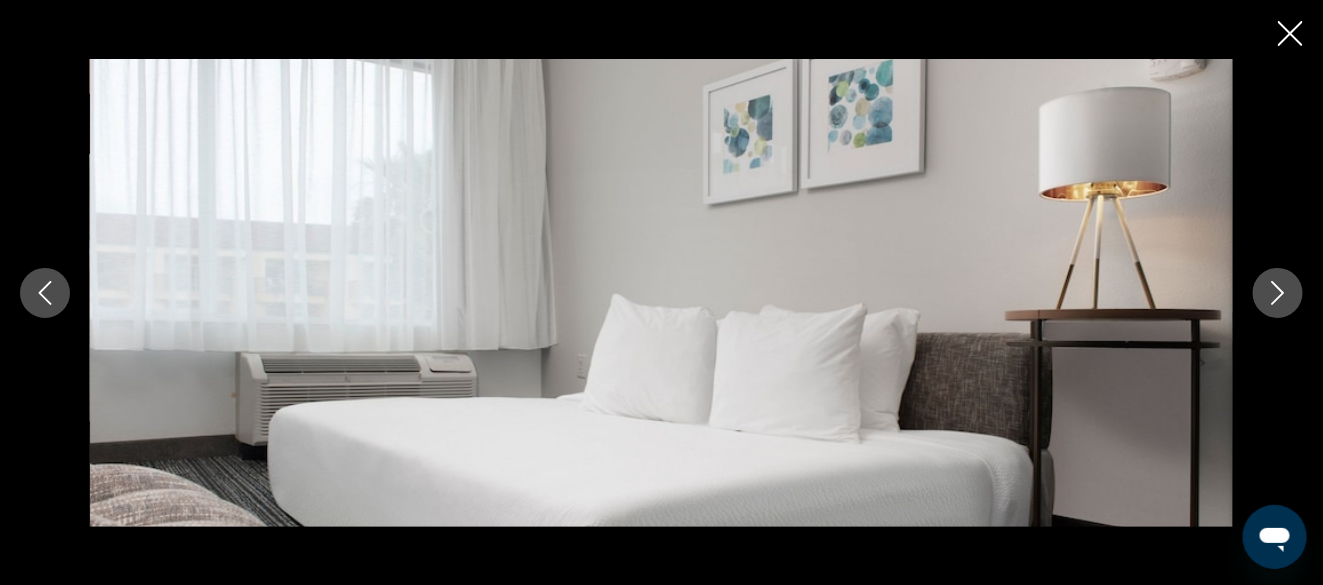 click 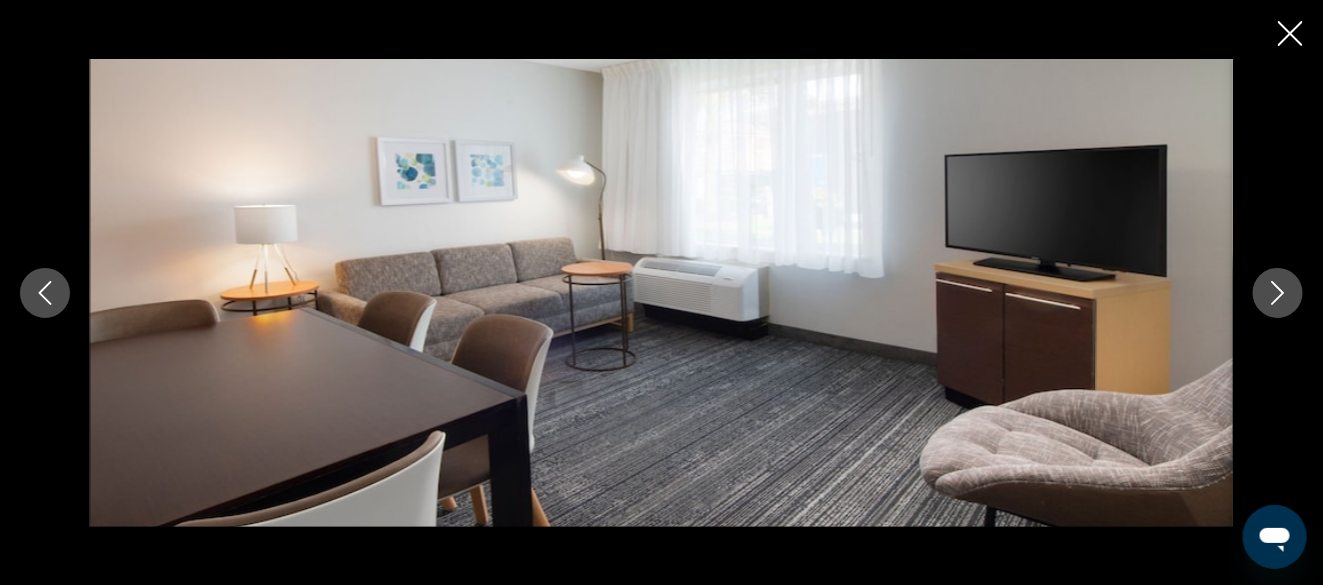 click 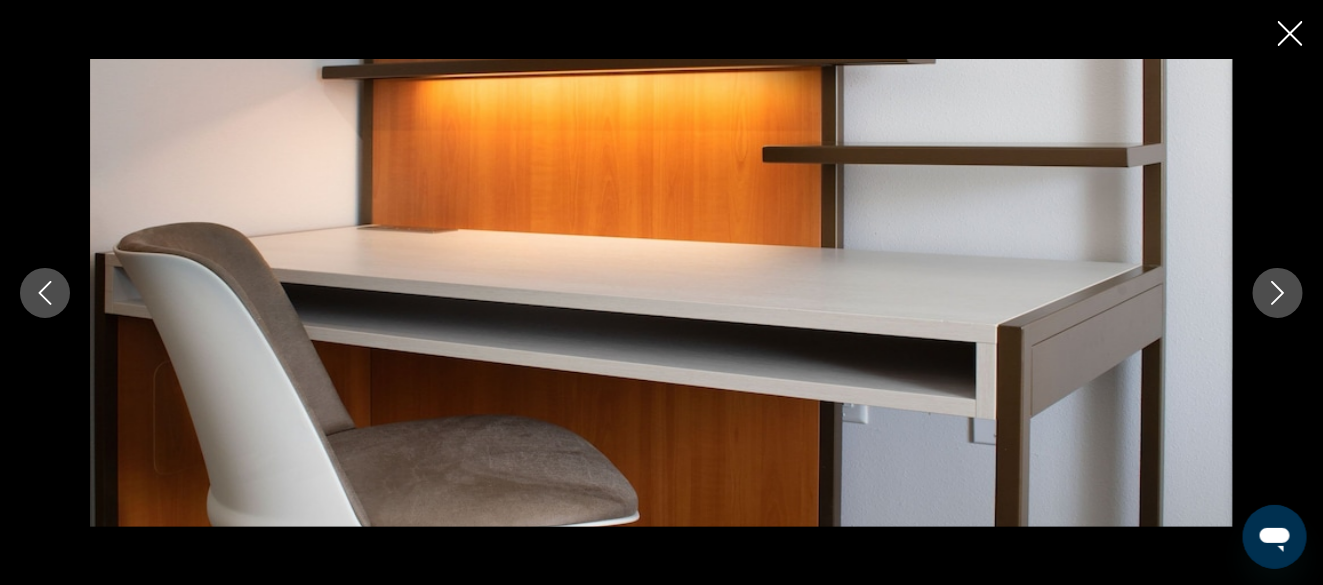 click 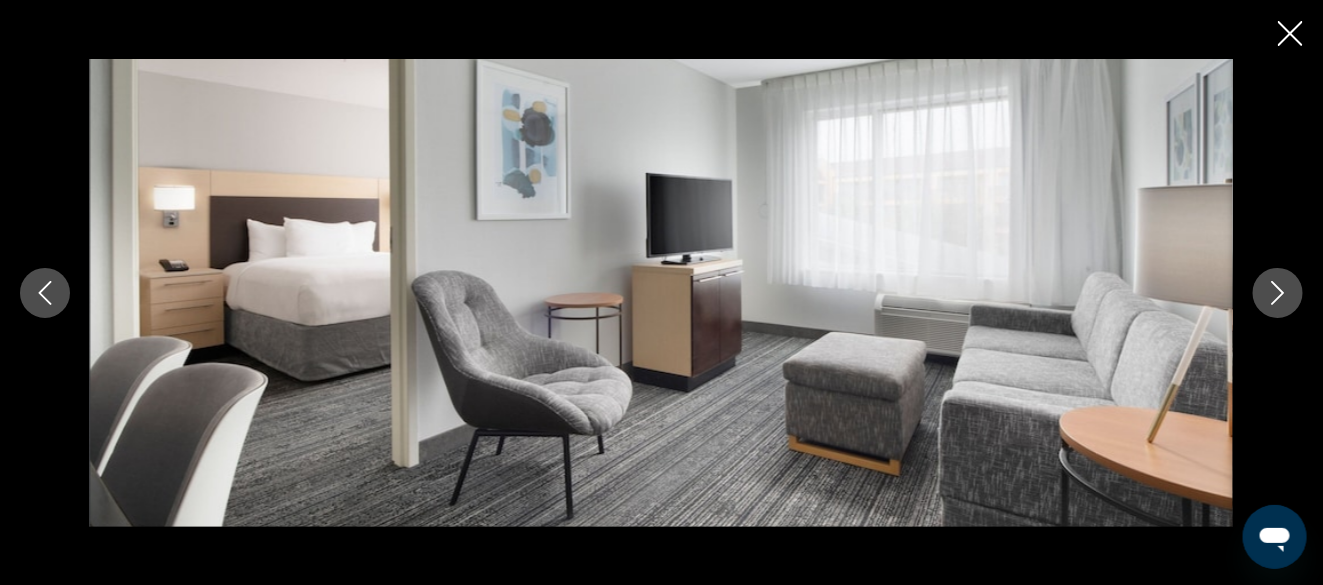click 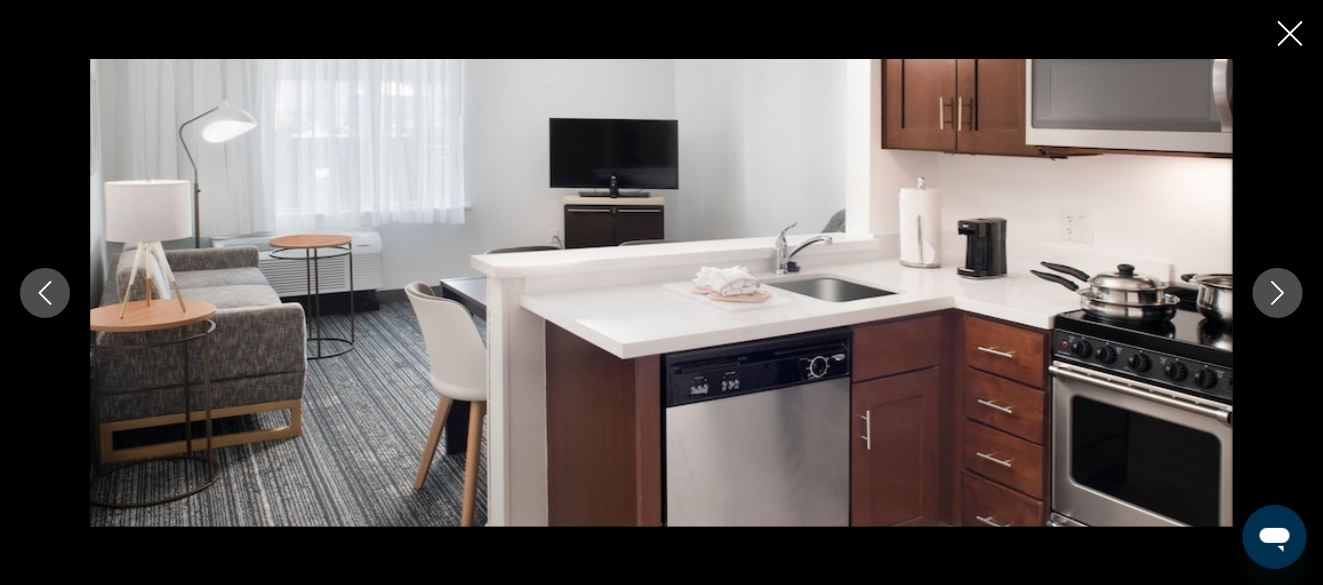 click 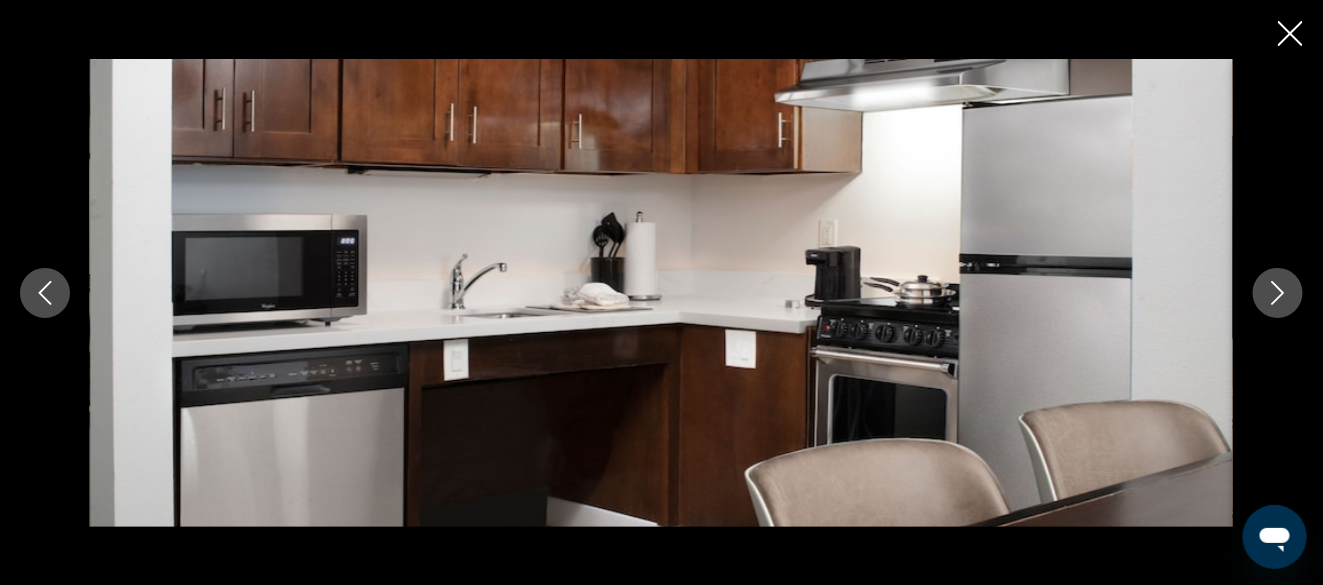 click 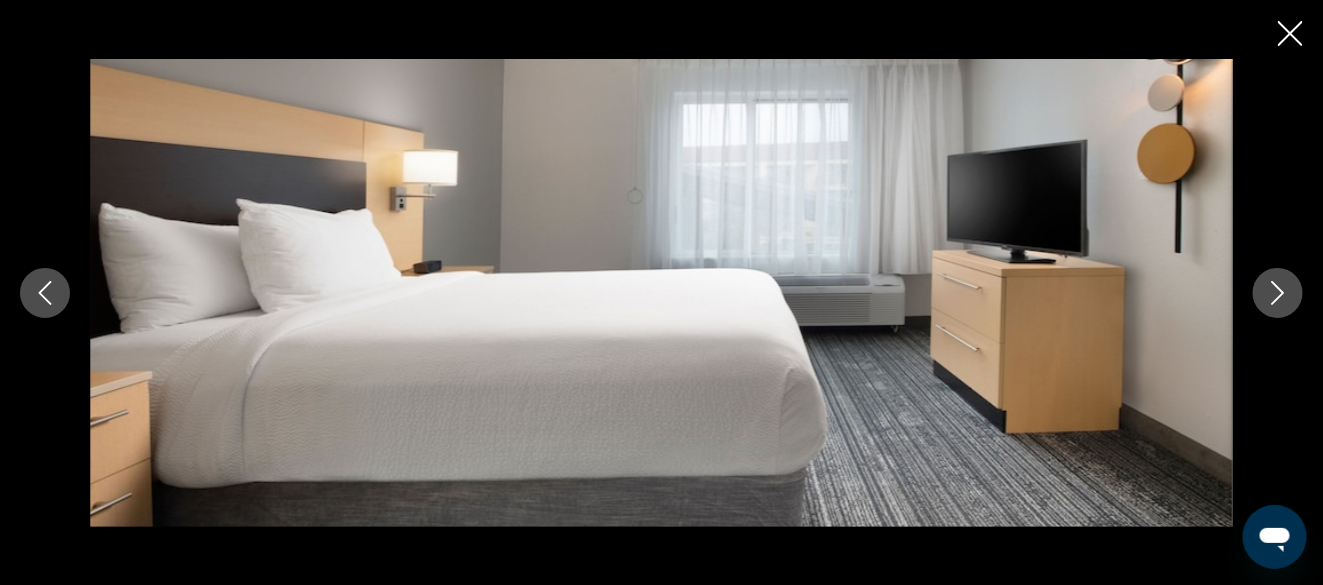 click 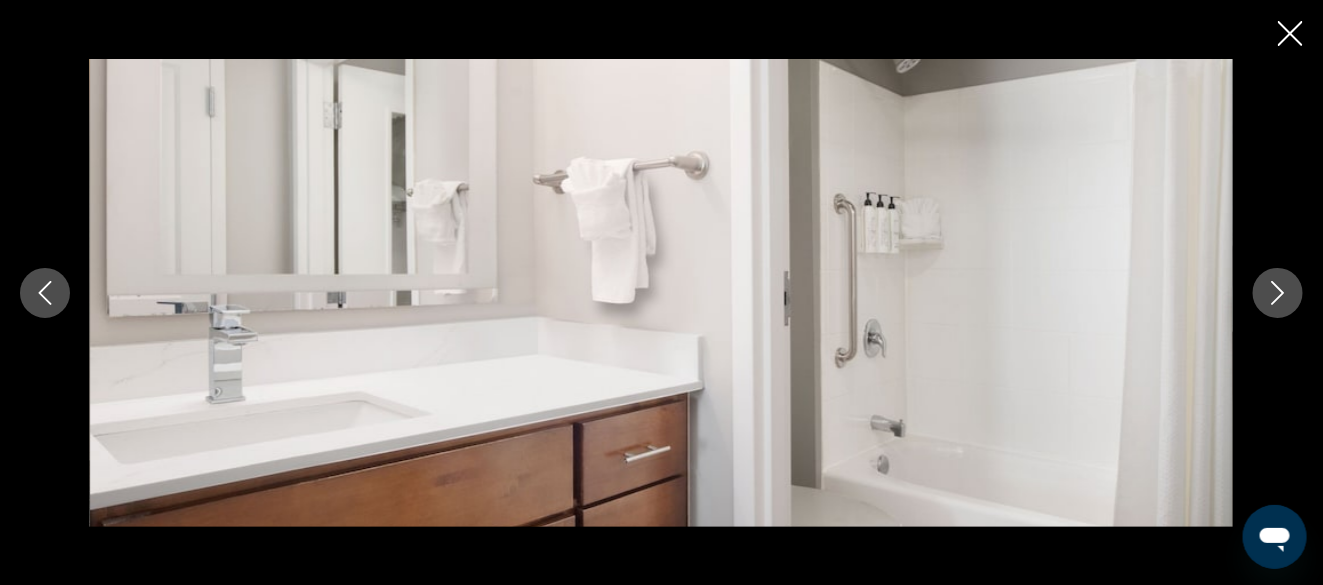 click 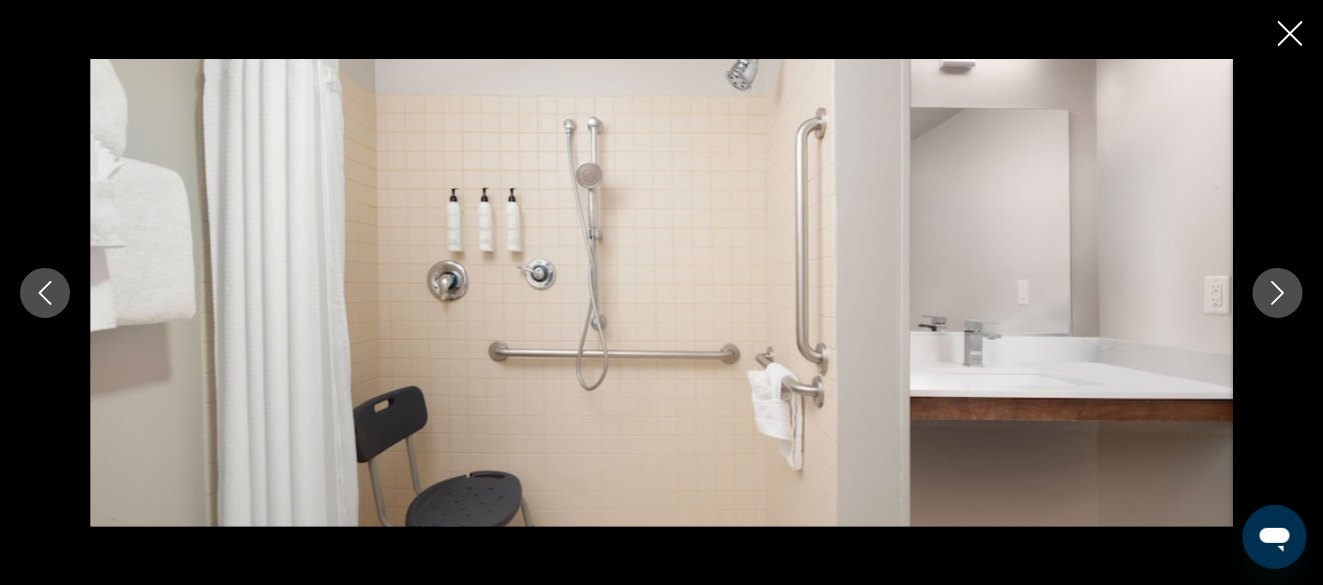 click 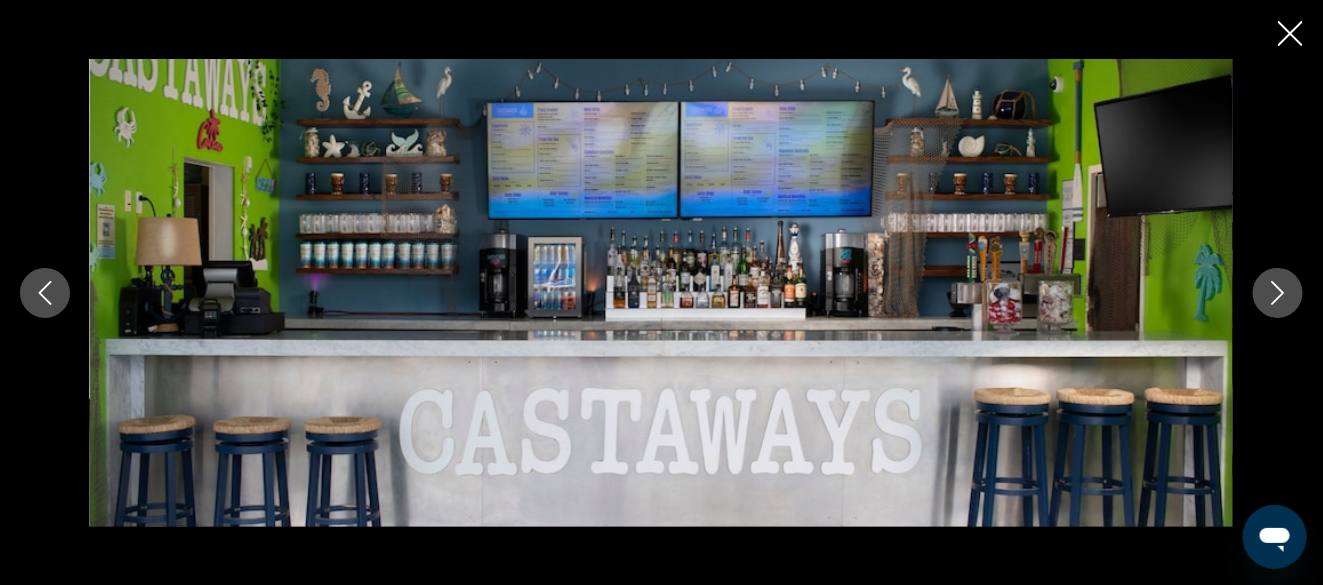 click 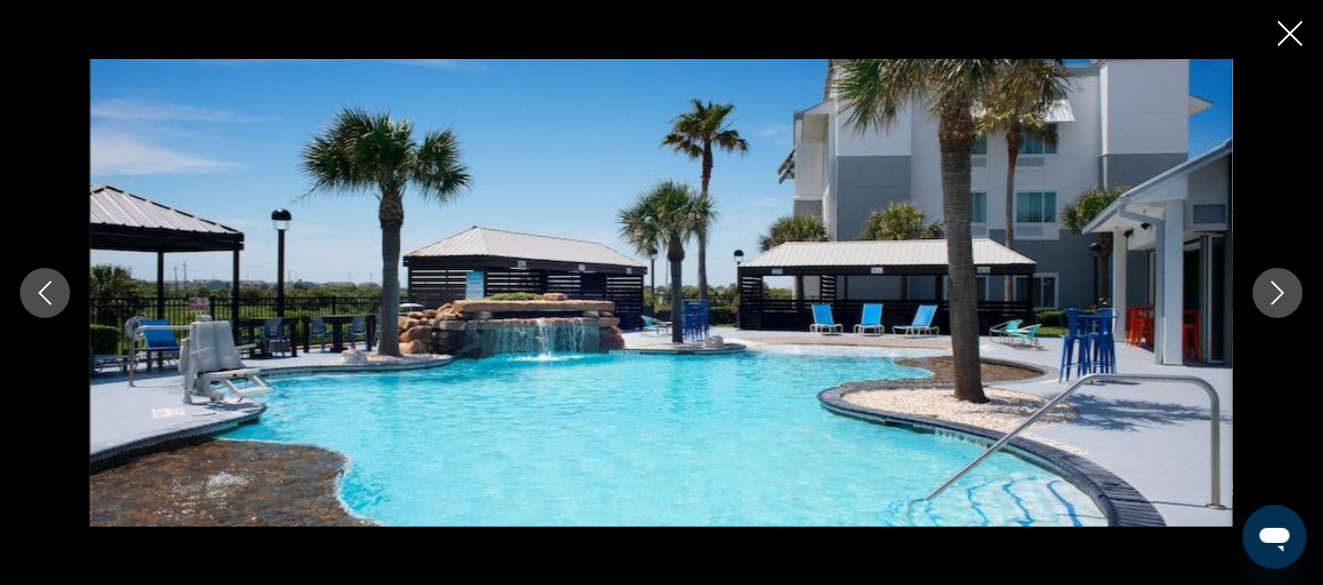 click 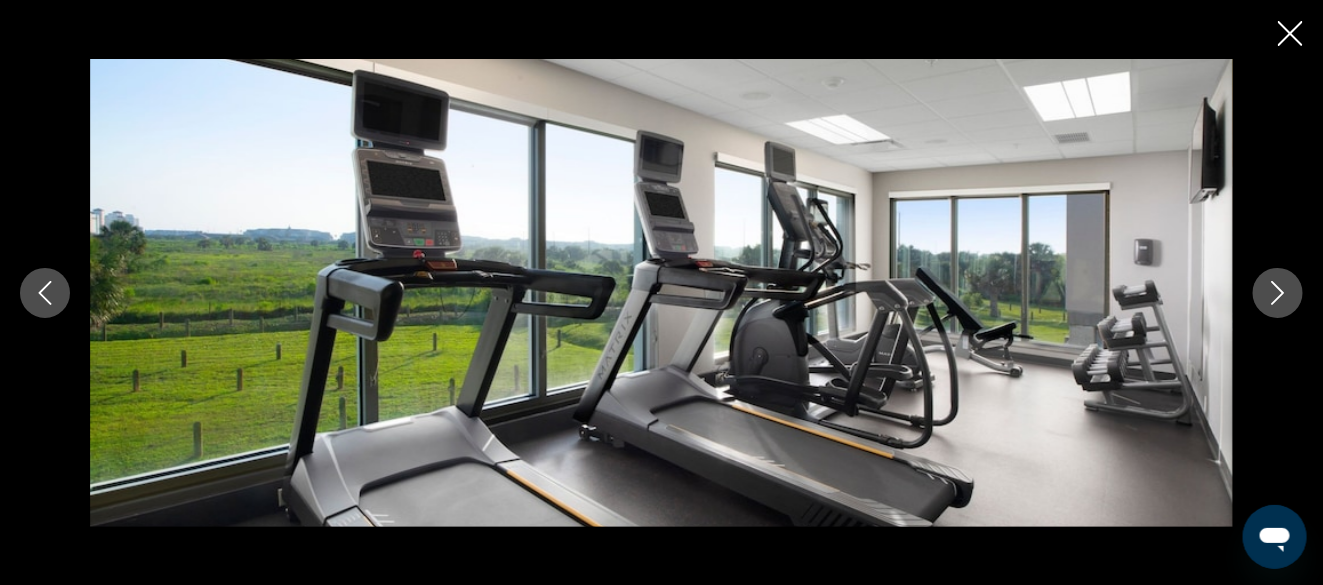 click 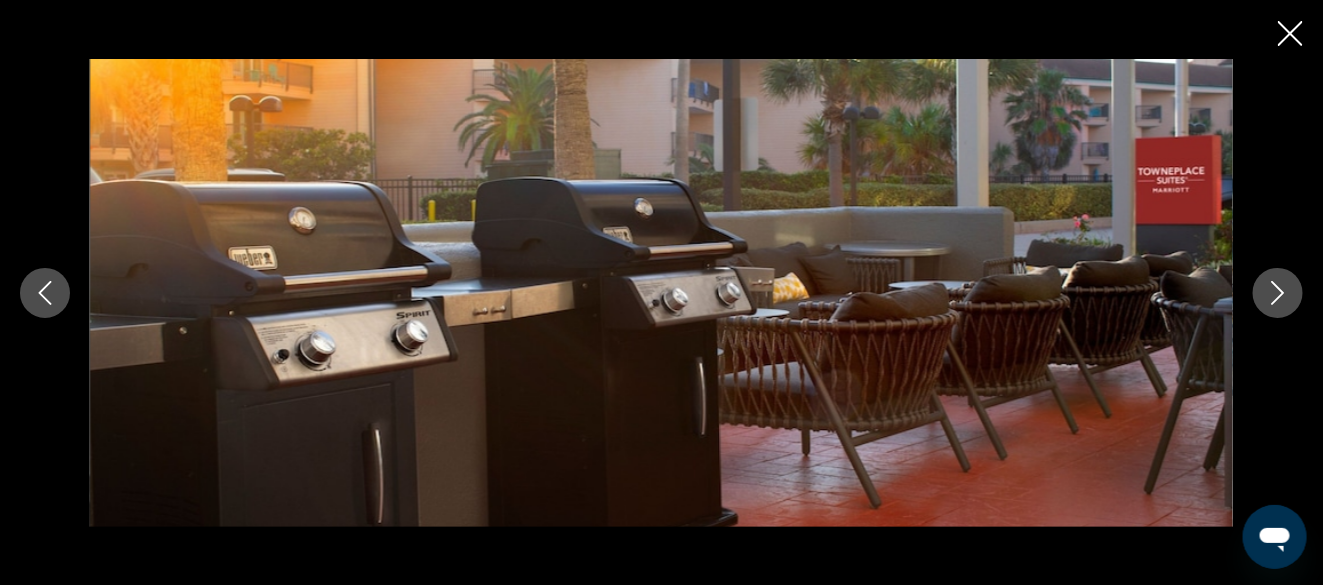 click 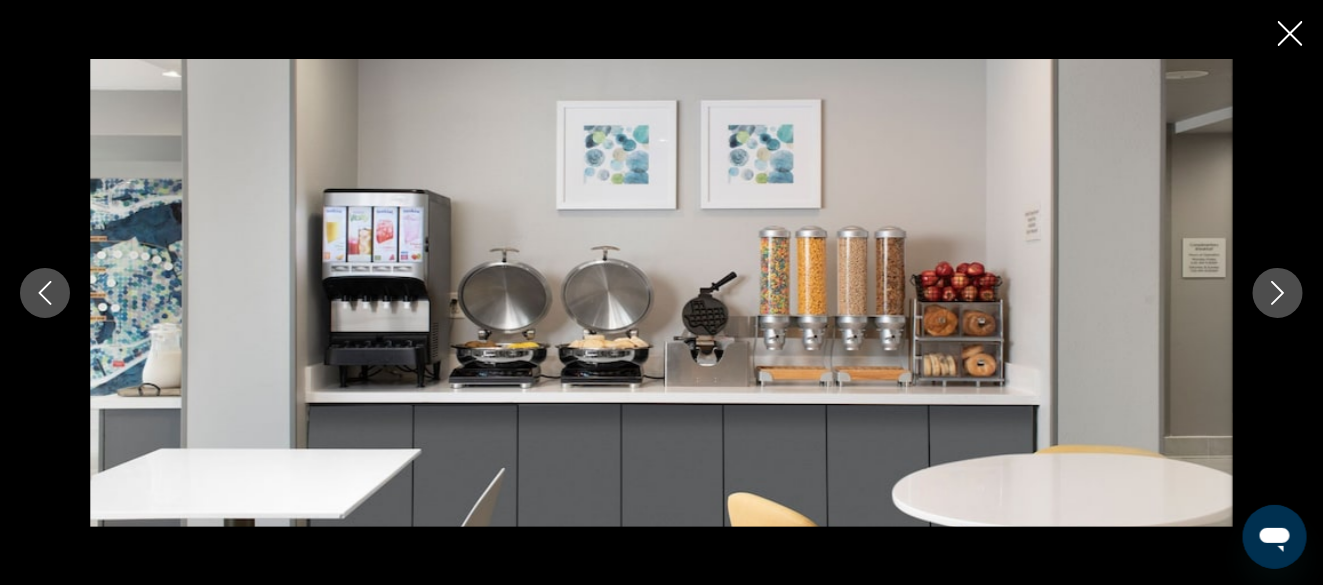 click 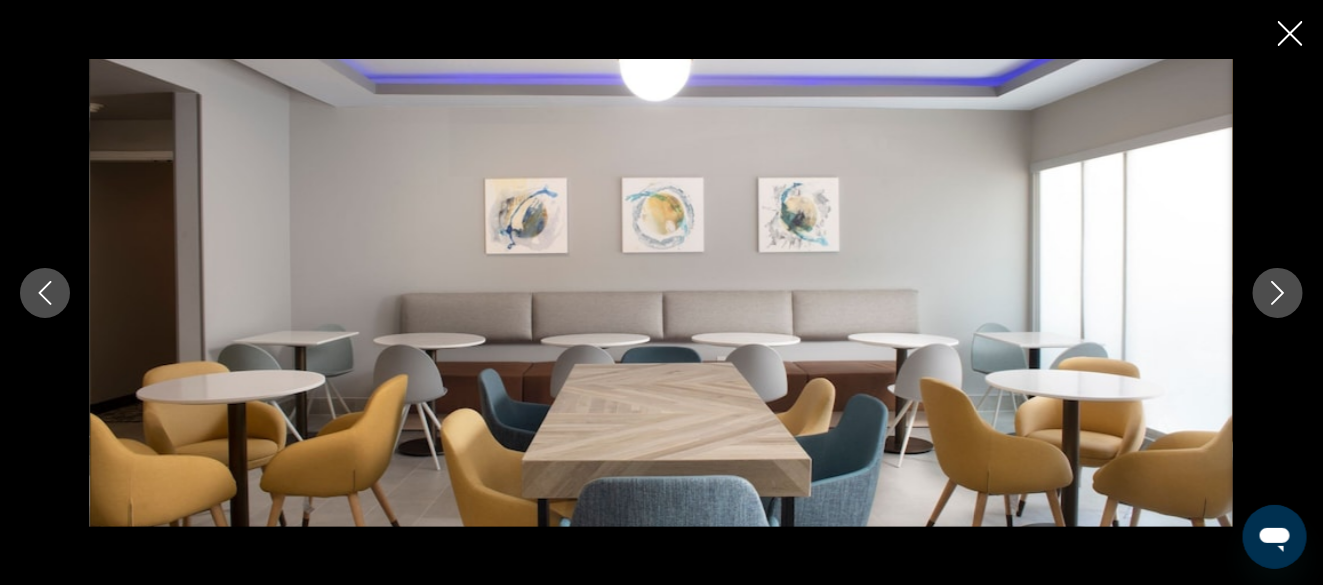 click 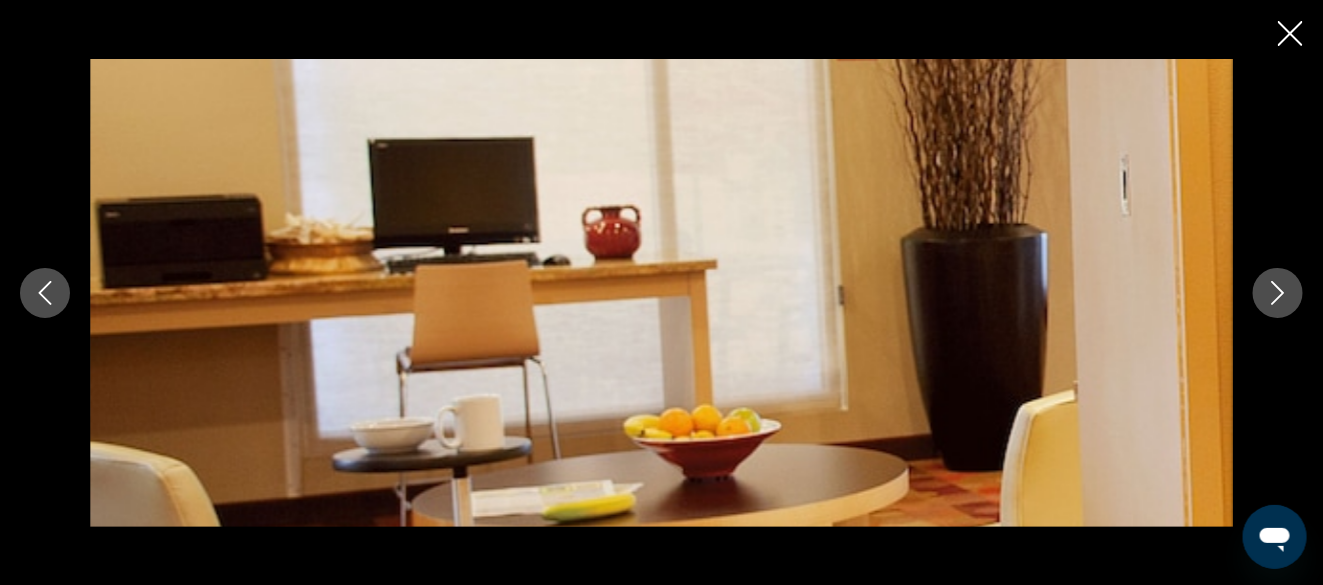 click 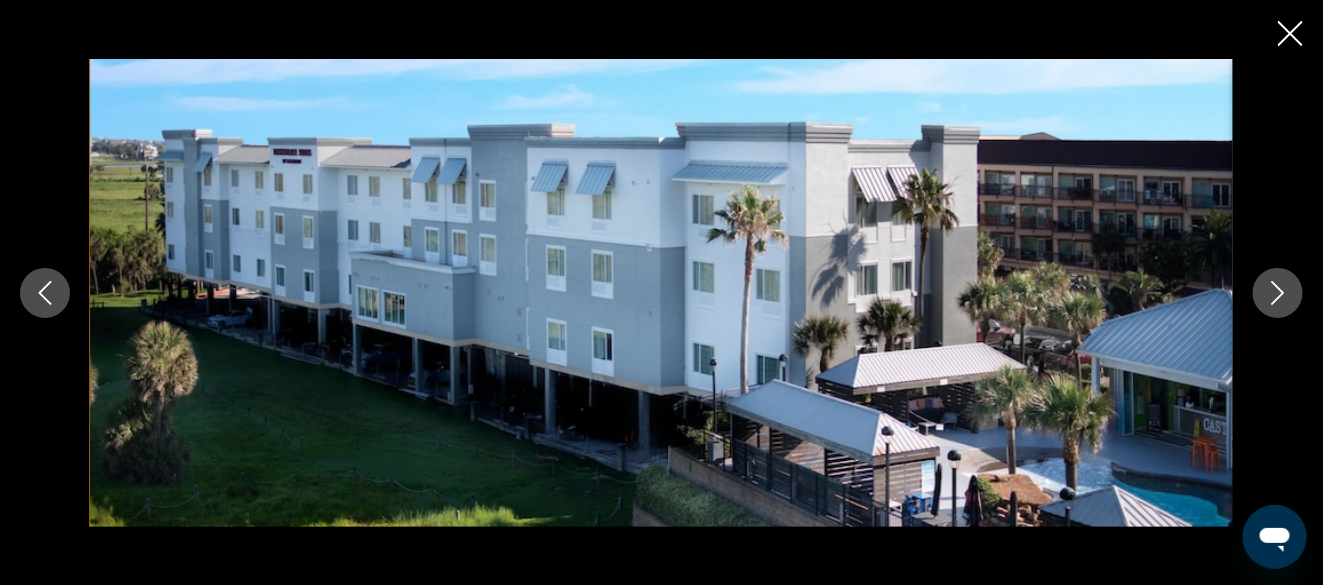 click 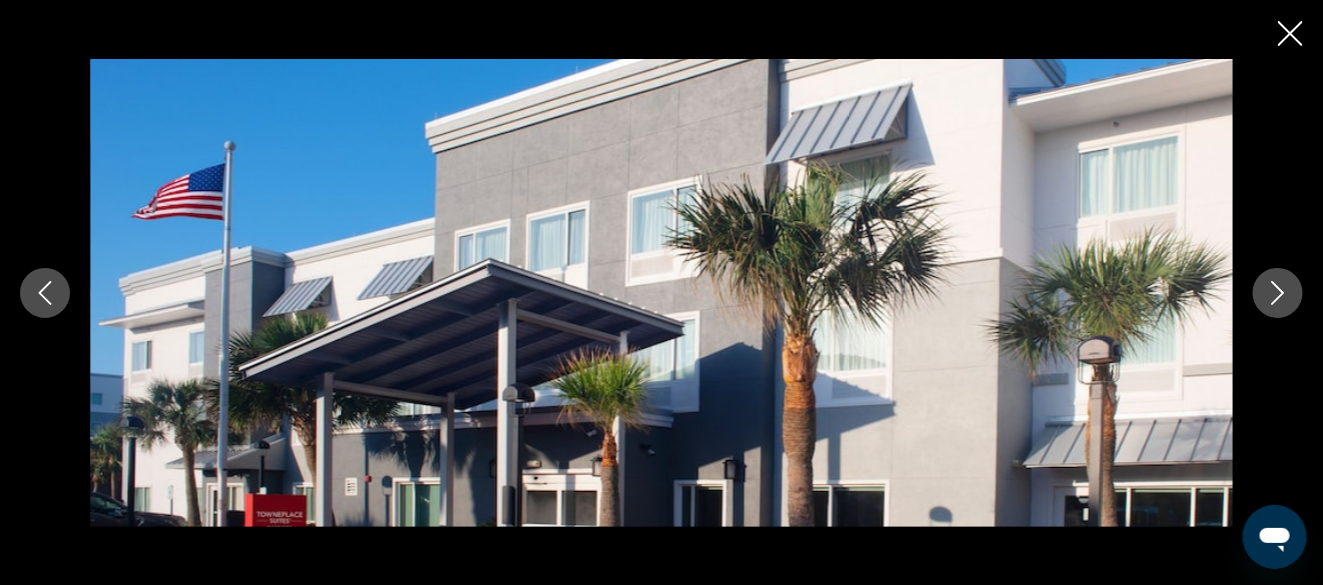 click 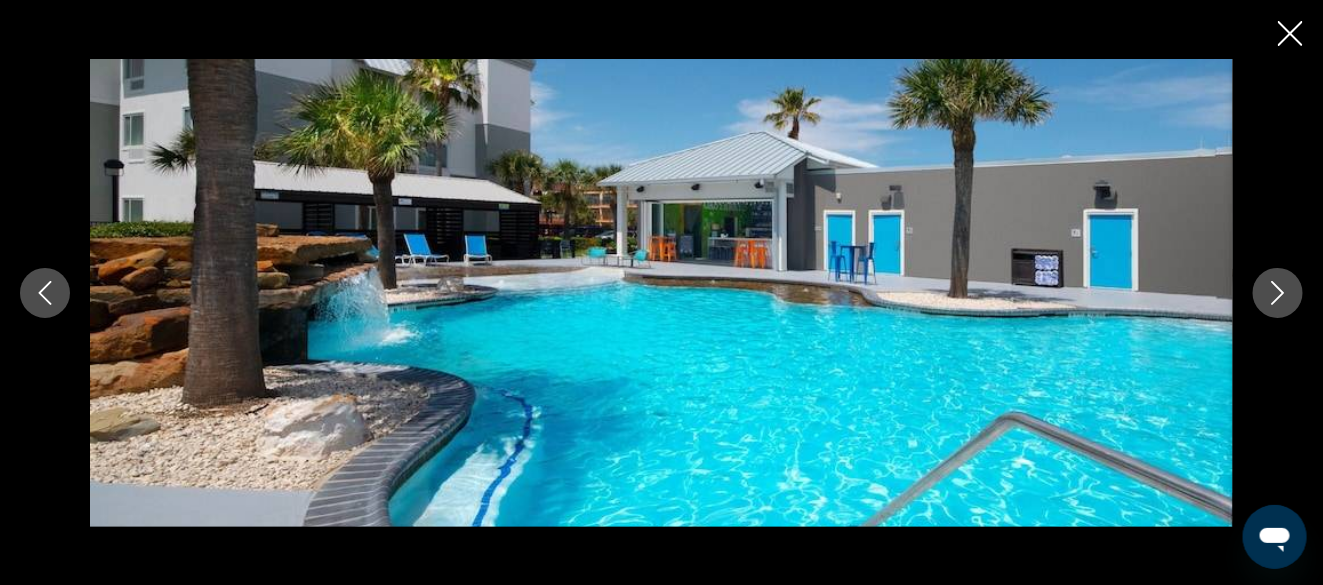 scroll, scrollTop: 2042, scrollLeft: 0, axis: vertical 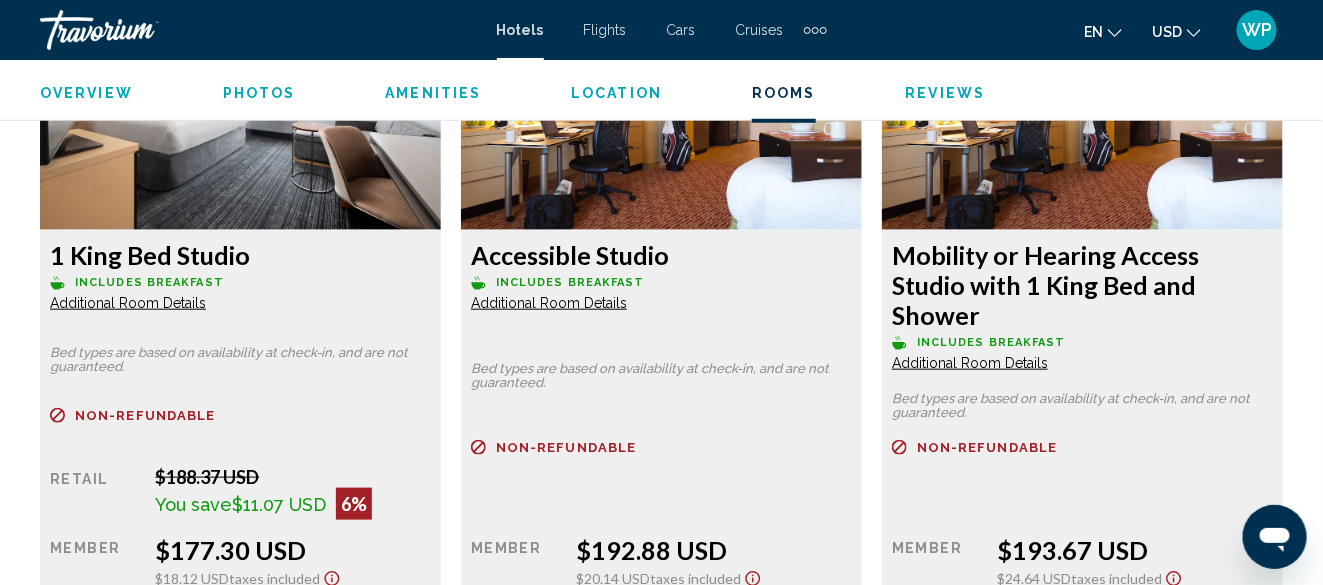 click on "Additional Room Details" at bounding box center (128, 303) 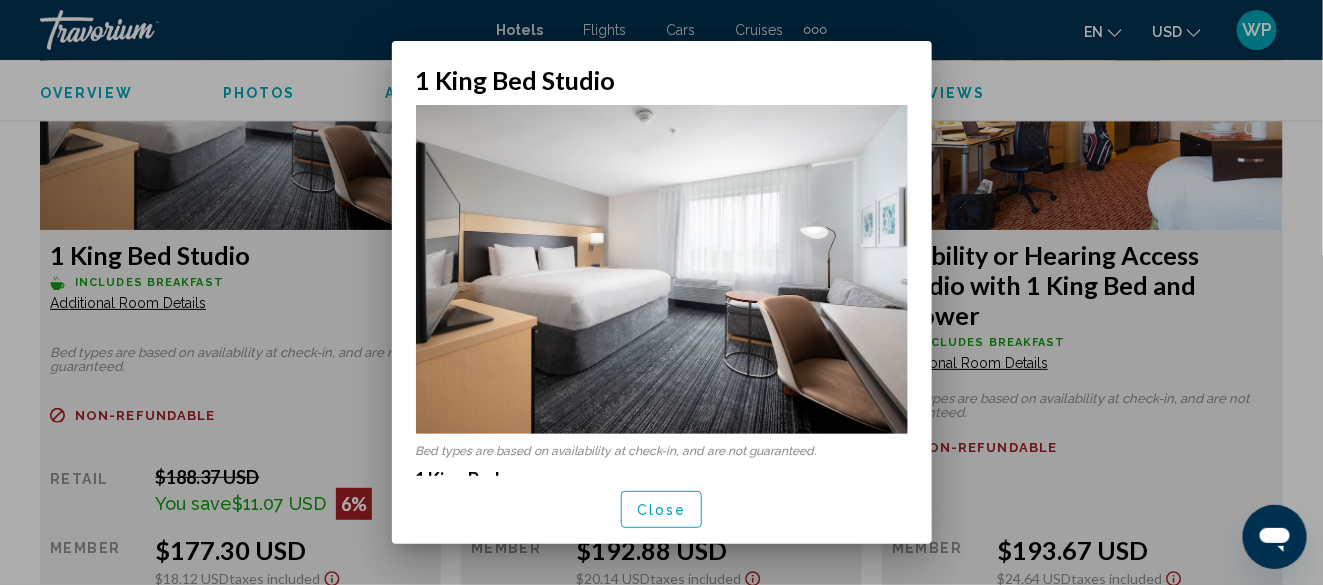 scroll, scrollTop: 0, scrollLeft: 0, axis: both 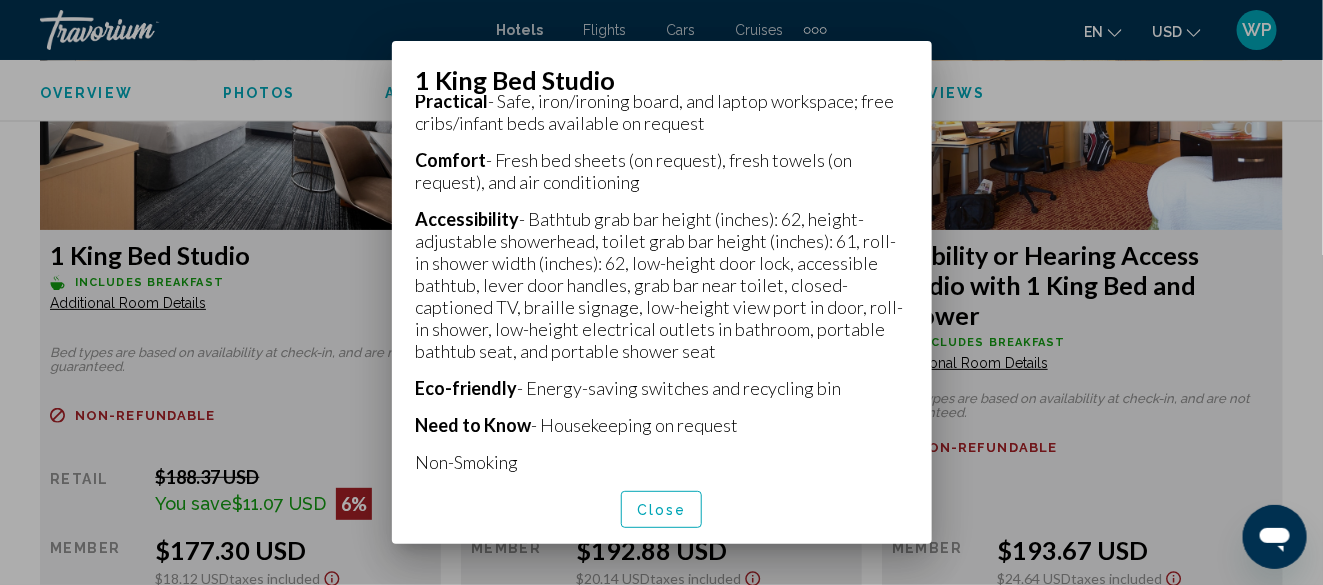 click on "Close" at bounding box center (662, 510) 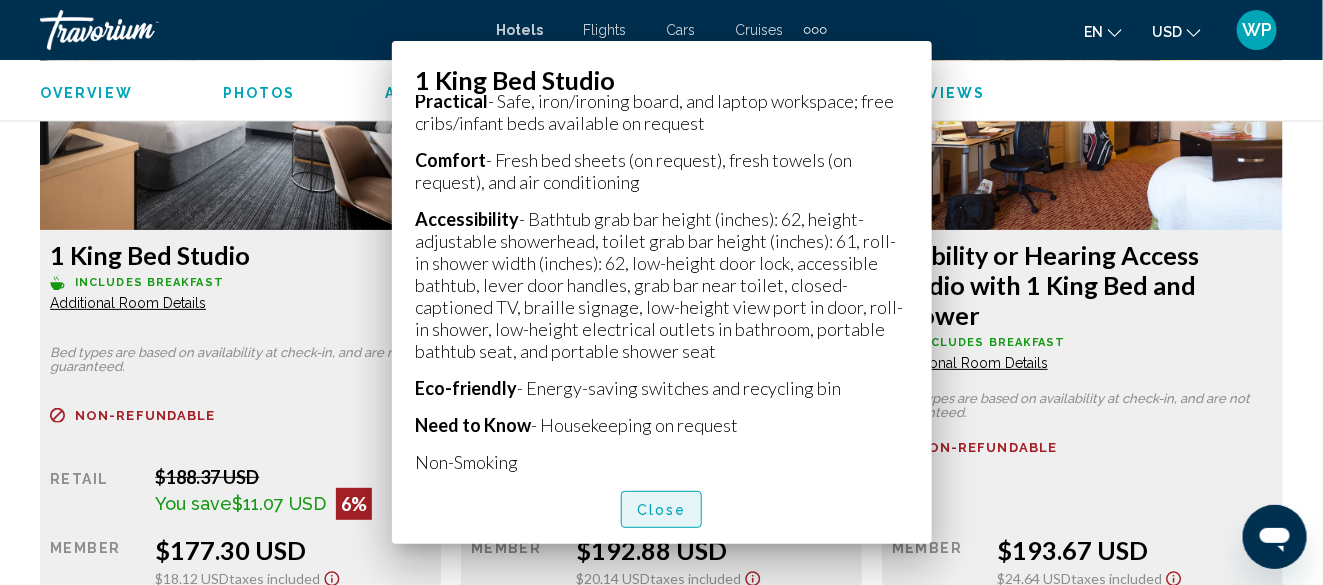 scroll, scrollTop: 3141, scrollLeft: 0, axis: vertical 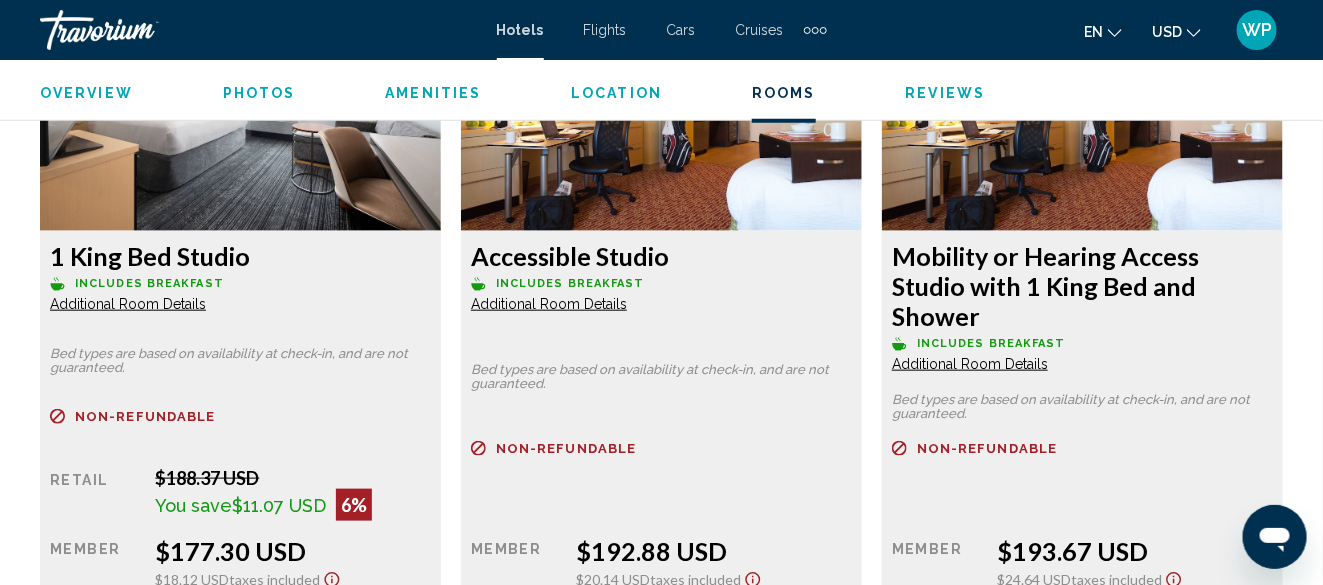 click on "Additional Room Details" at bounding box center (128, 304) 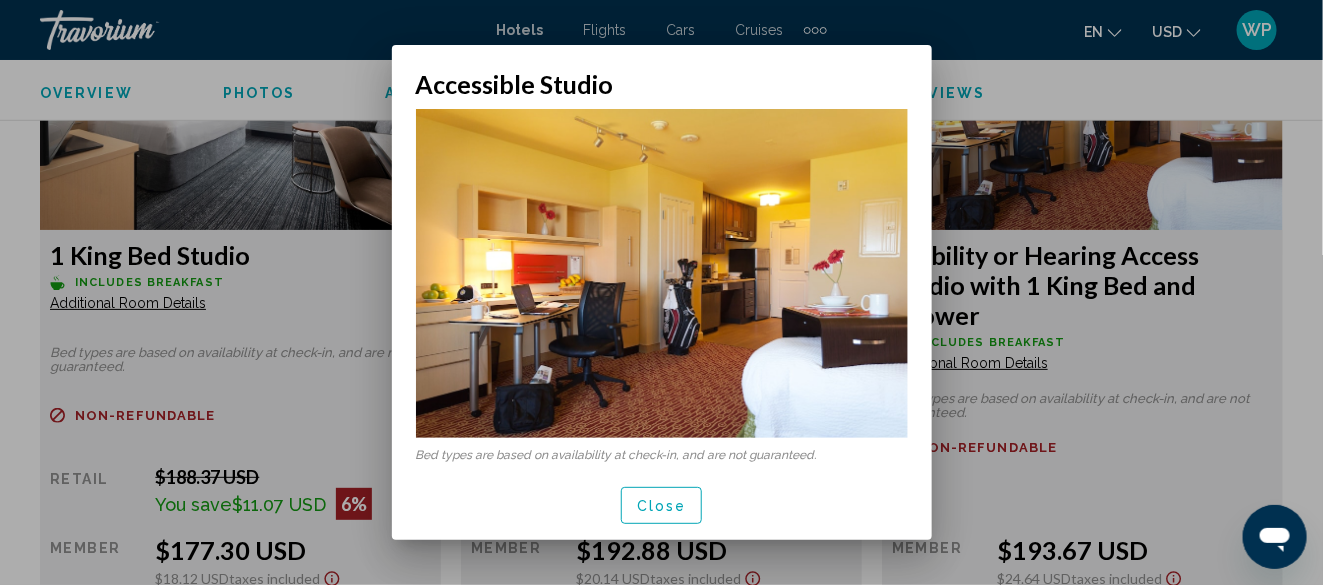 scroll, scrollTop: 0, scrollLeft: 0, axis: both 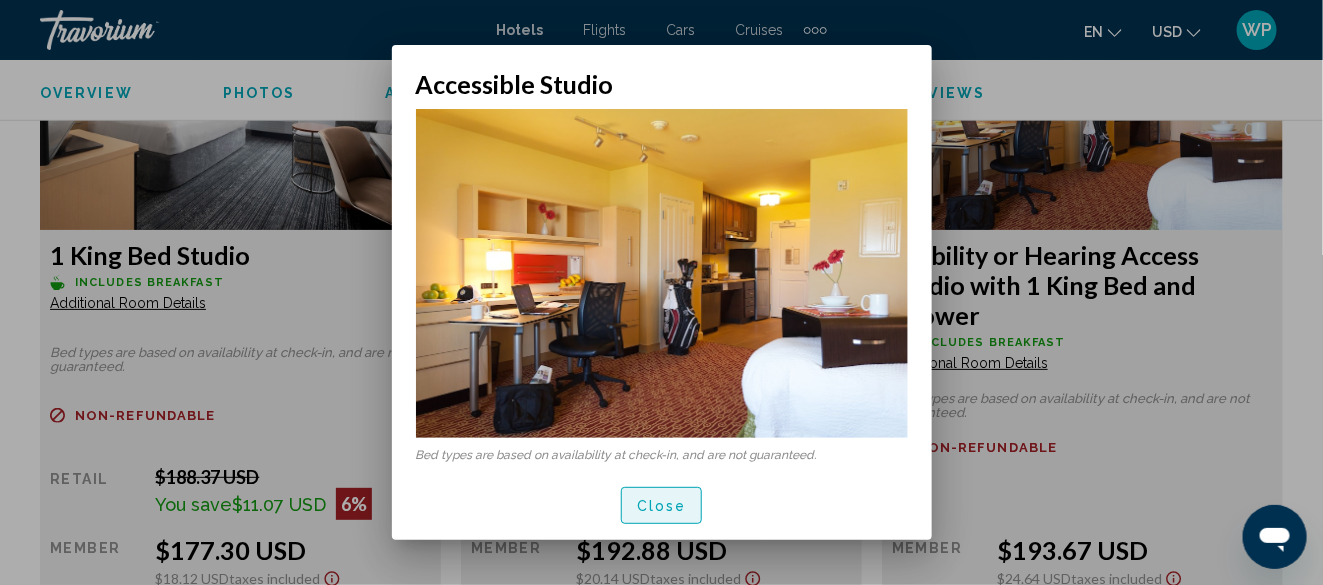 click on "Close" at bounding box center [662, 506] 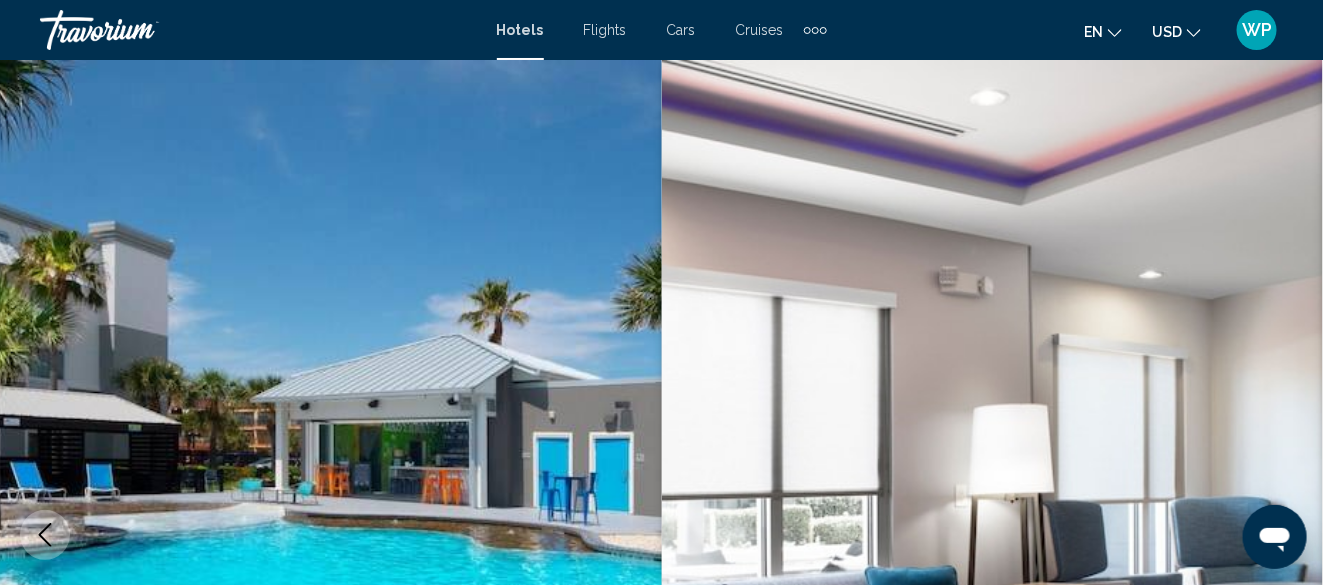 scroll, scrollTop: 3141, scrollLeft: 0, axis: vertical 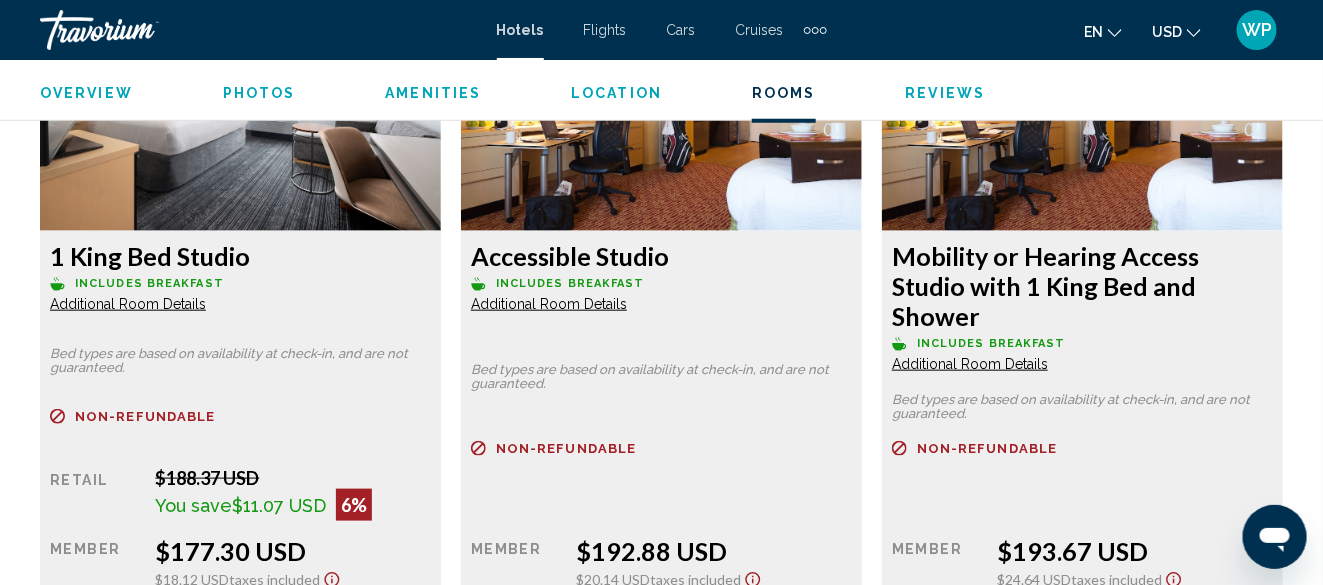 click on "Additional Room Details" at bounding box center (128, 304) 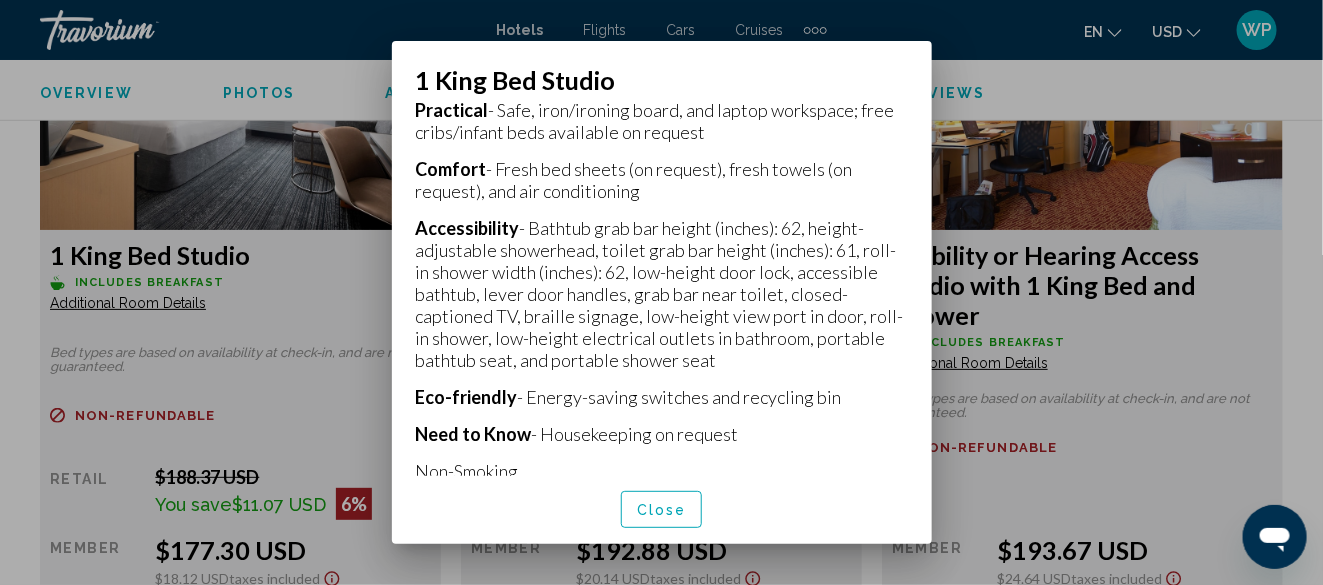 scroll, scrollTop: 747, scrollLeft: 0, axis: vertical 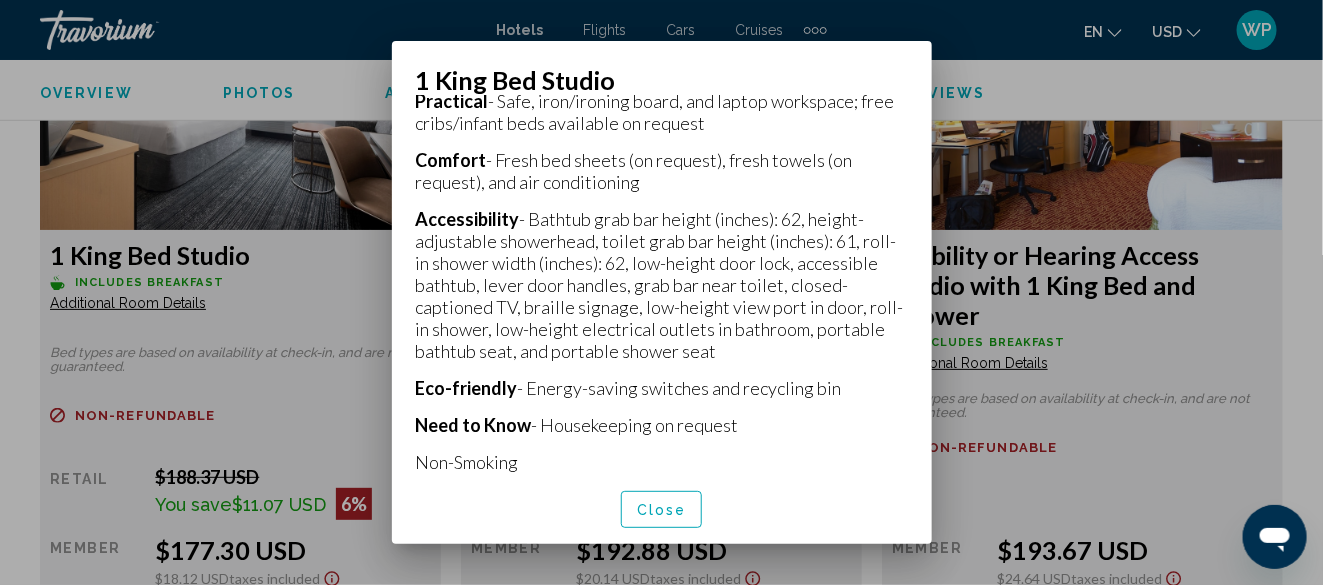 click on "Close" at bounding box center [662, 510] 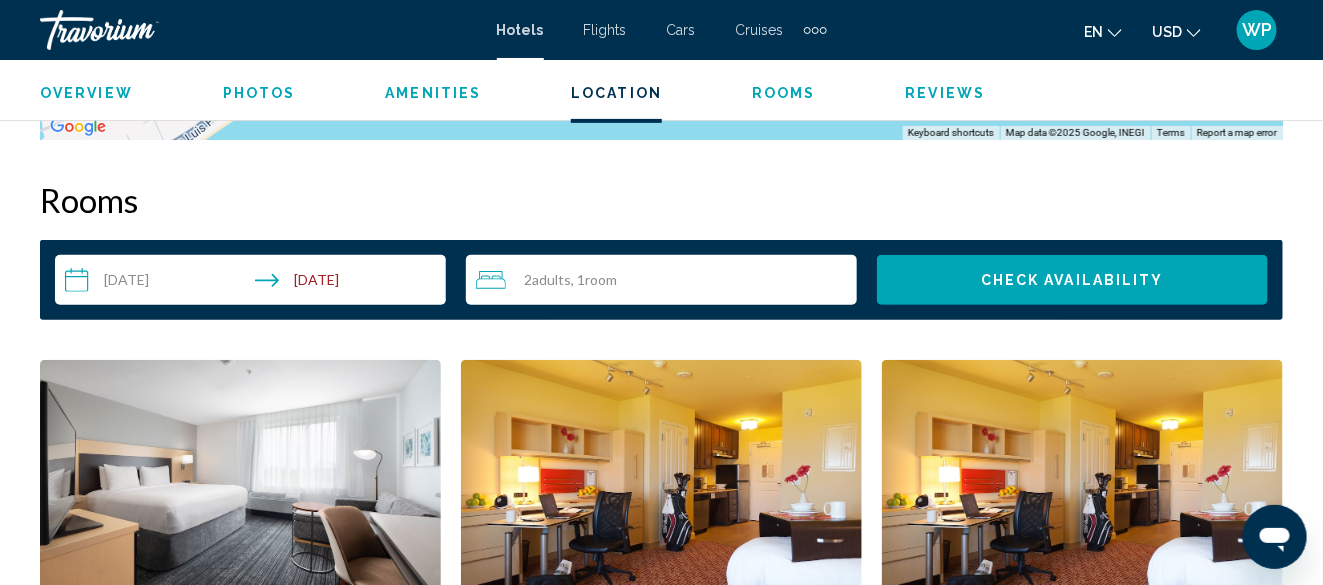 scroll, scrollTop: 2741, scrollLeft: 0, axis: vertical 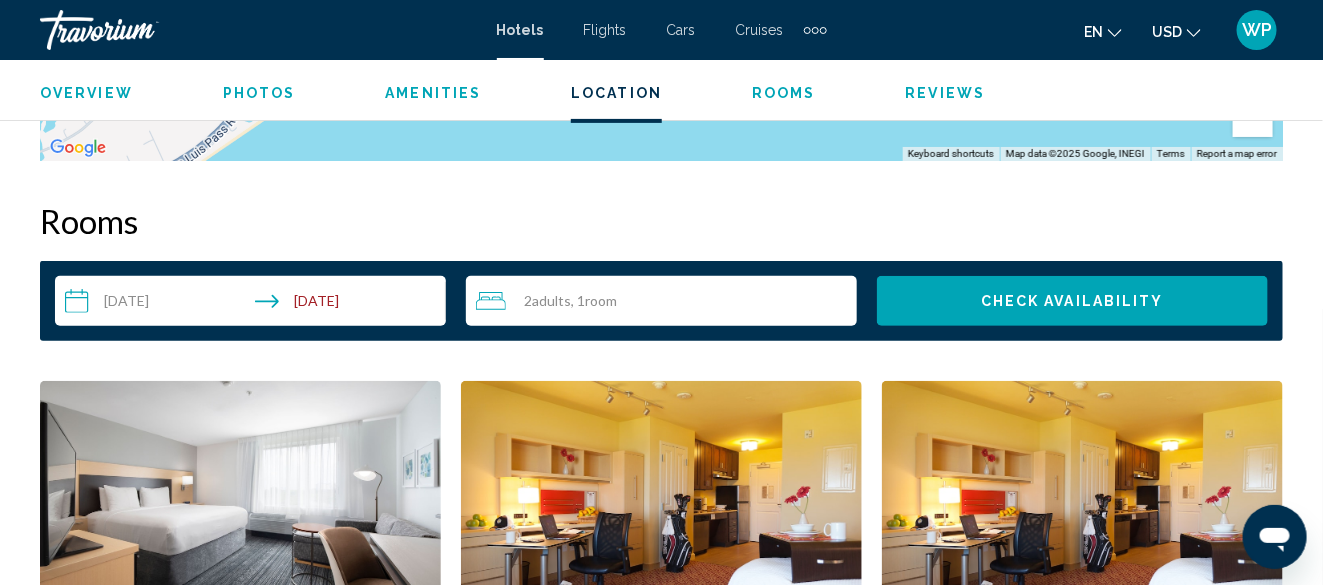click on "Overview" at bounding box center [86, 93] 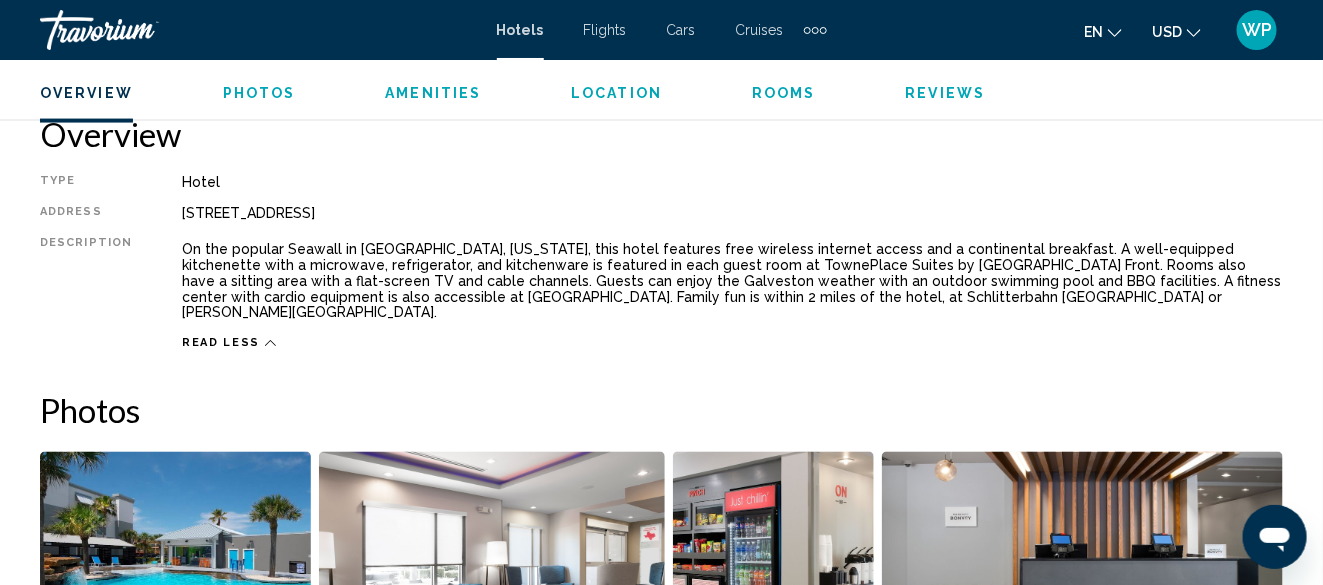 scroll, scrollTop: 990, scrollLeft: 0, axis: vertical 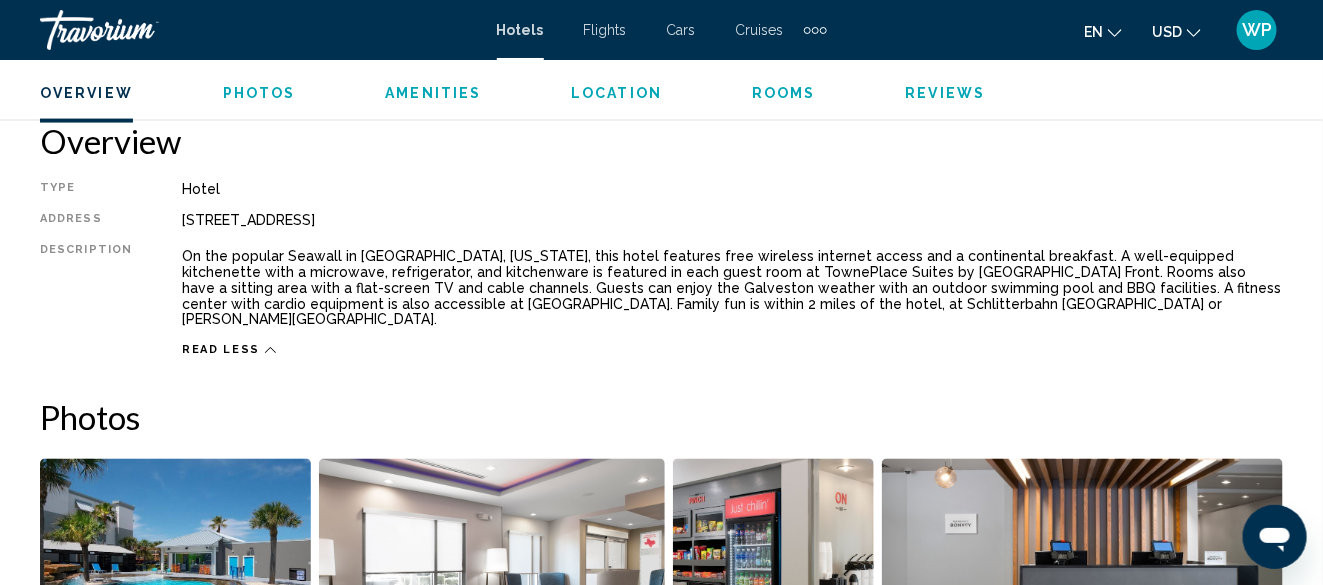 click on "Location" at bounding box center [616, 93] 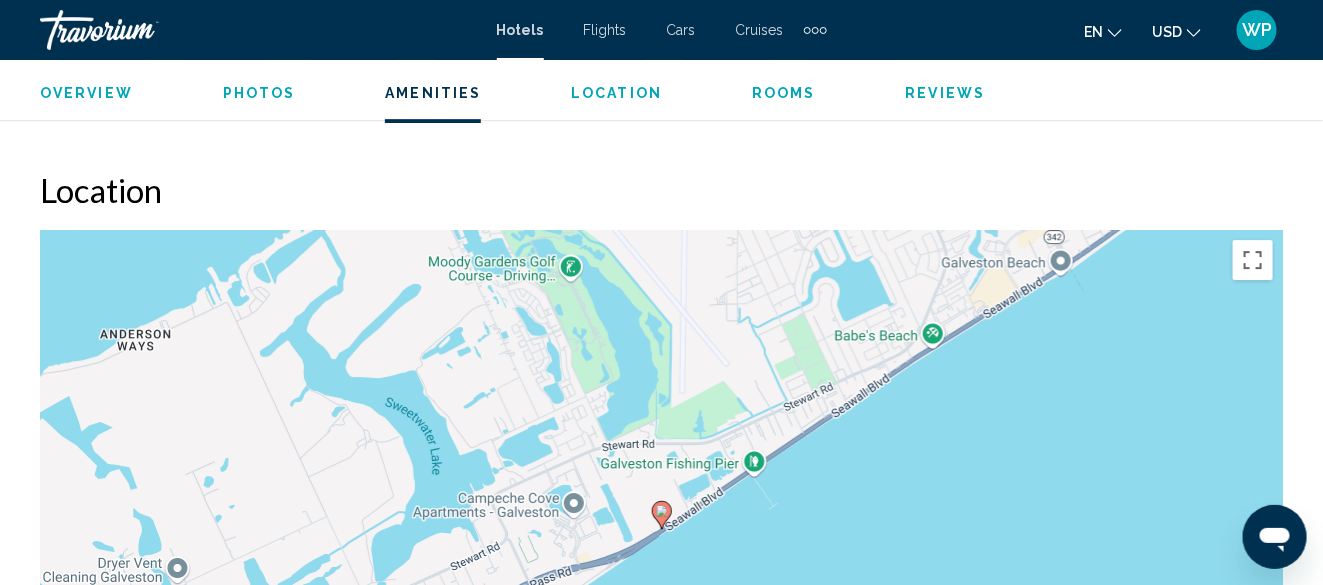 scroll, scrollTop: 2105, scrollLeft: 0, axis: vertical 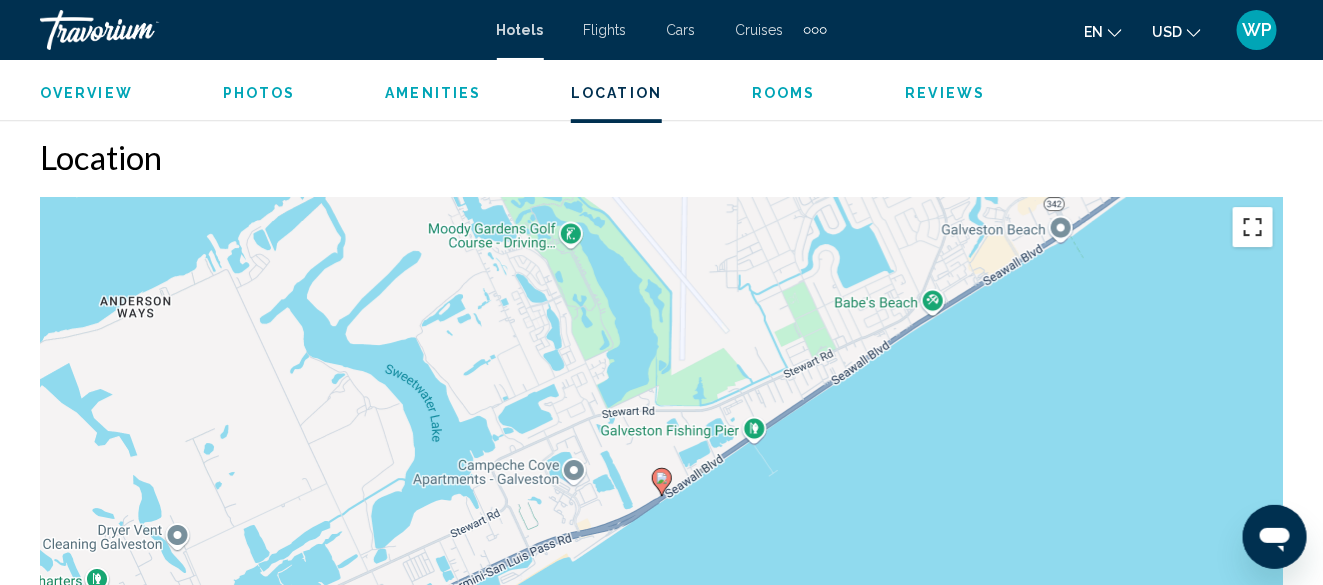 click at bounding box center [1253, 227] 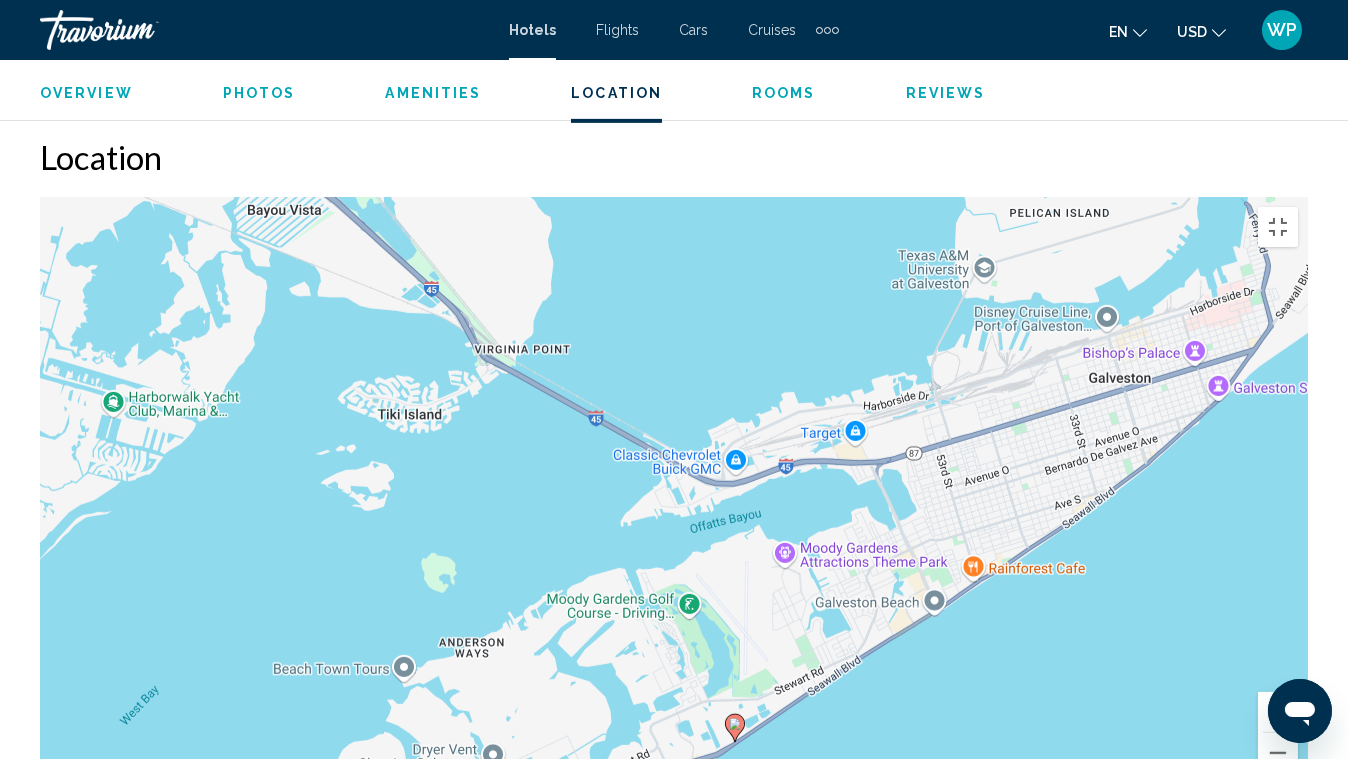 drag, startPoint x: 518, startPoint y: 238, endPoint x: 492, endPoint y: 419, distance: 182.85786 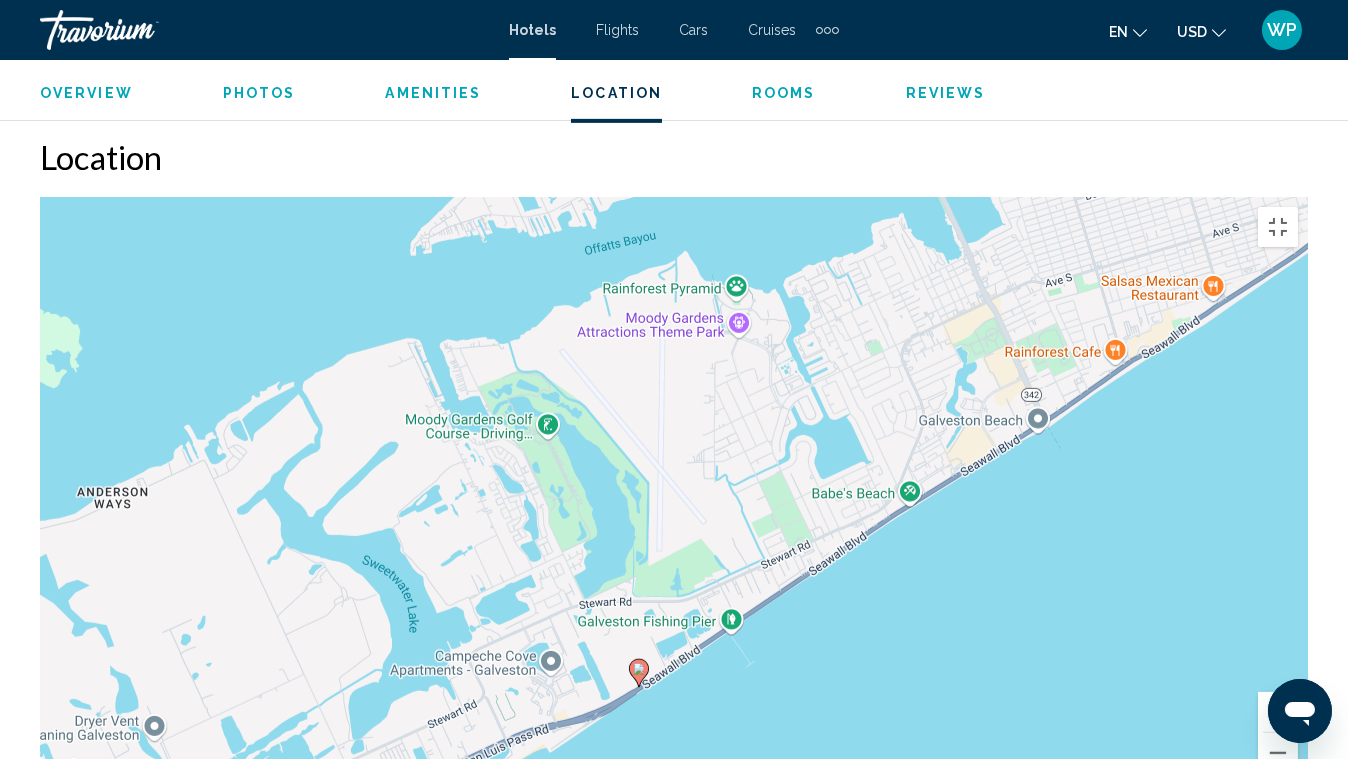 drag, startPoint x: 829, startPoint y: 655, endPoint x: 770, endPoint y: 591, distance: 87.04597 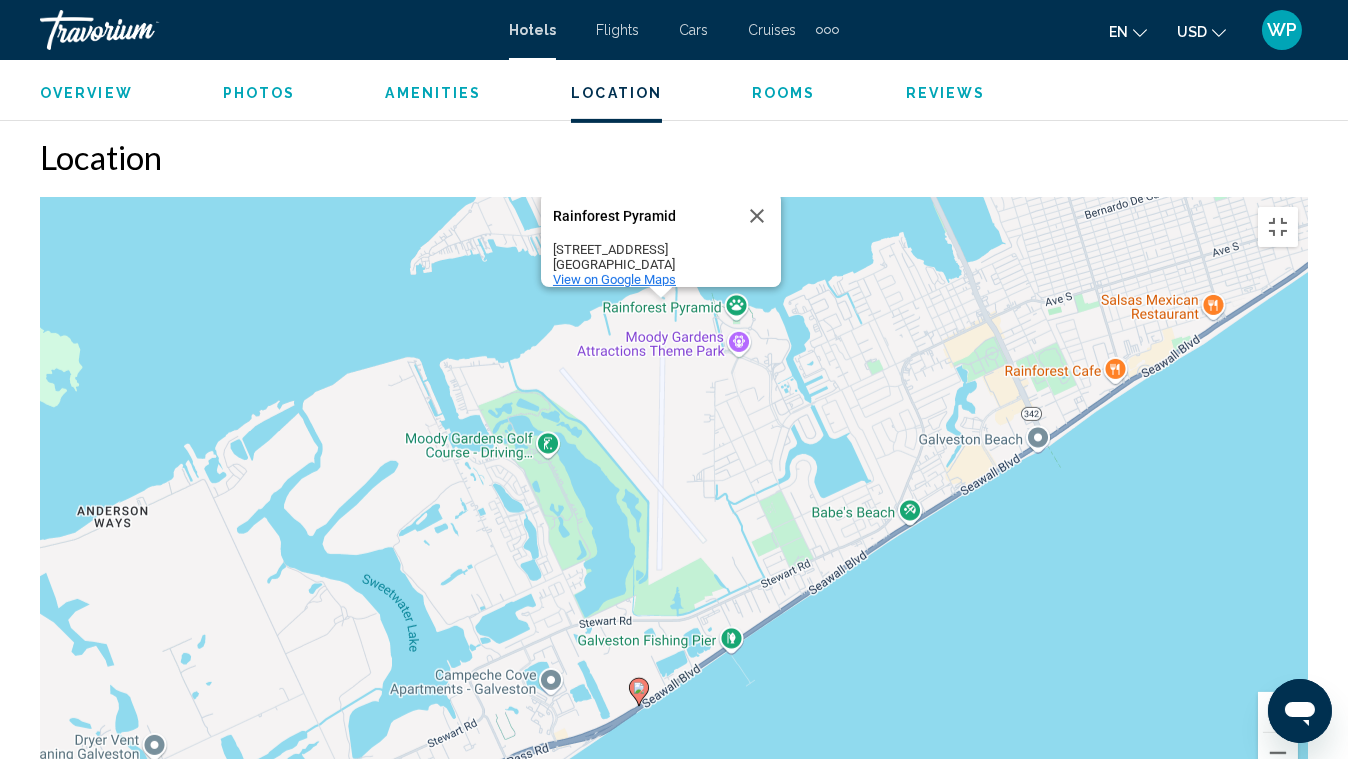 click on "View on Google Maps" at bounding box center (614, 279) 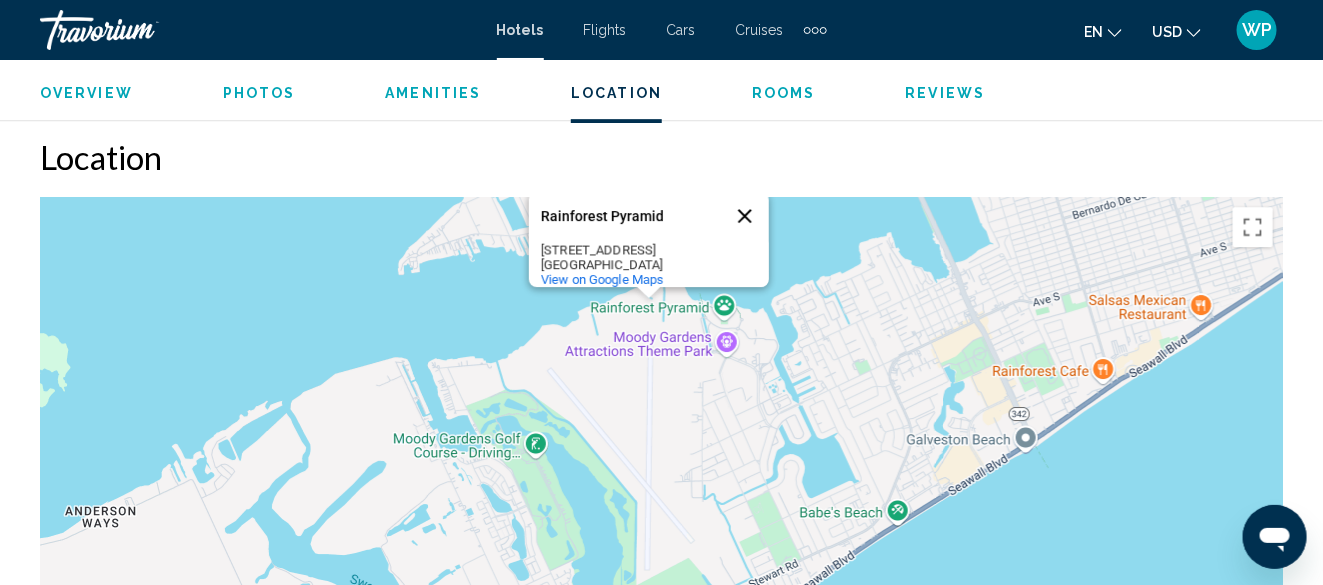 click at bounding box center [745, 216] 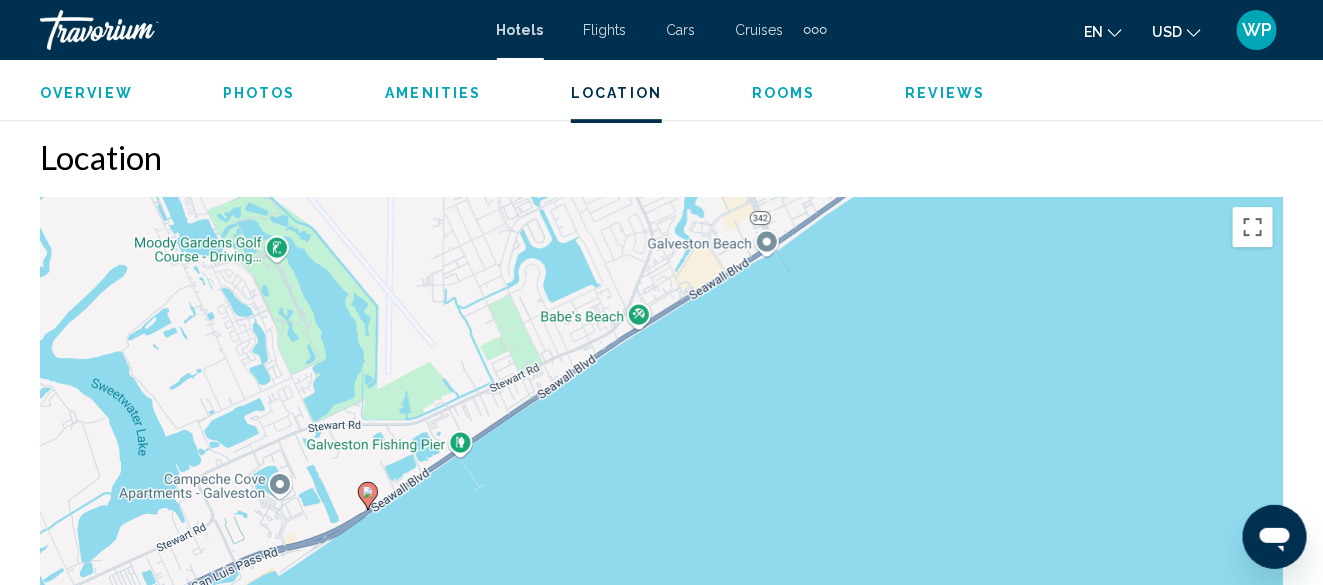 drag, startPoint x: 991, startPoint y: 479, endPoint x: 729, endPoint y: 282, distance: 327.80023 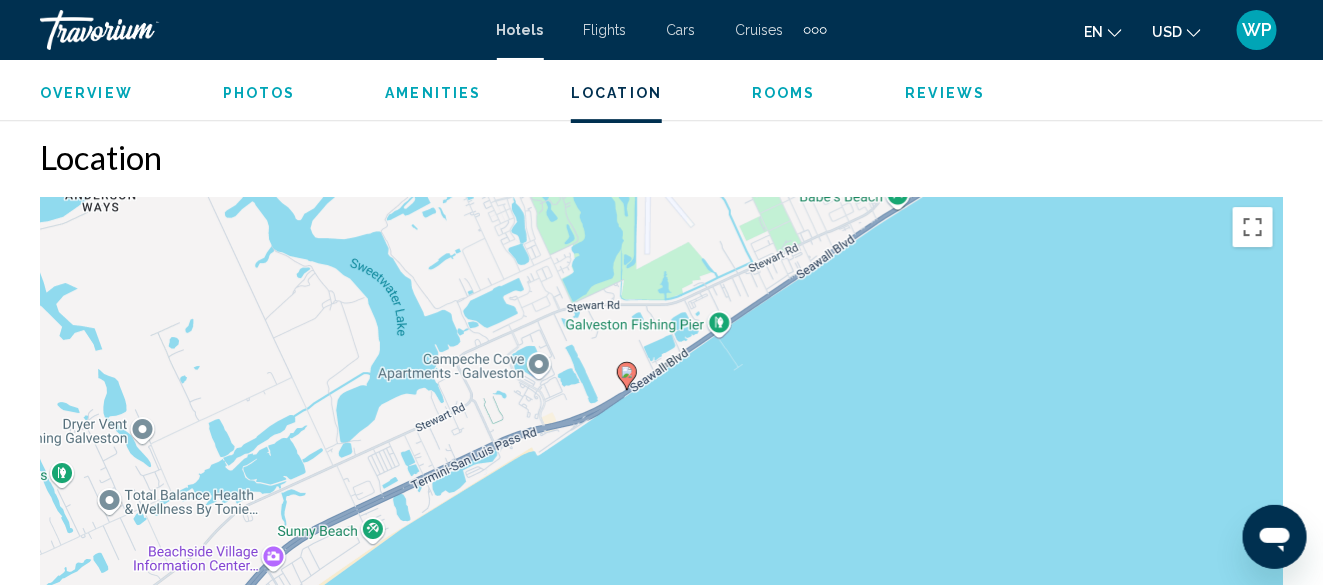 drag, startPoint x: 546, startPoint y: 462, endPoint x: 806, endPoint y: 340, distance: 287.2003 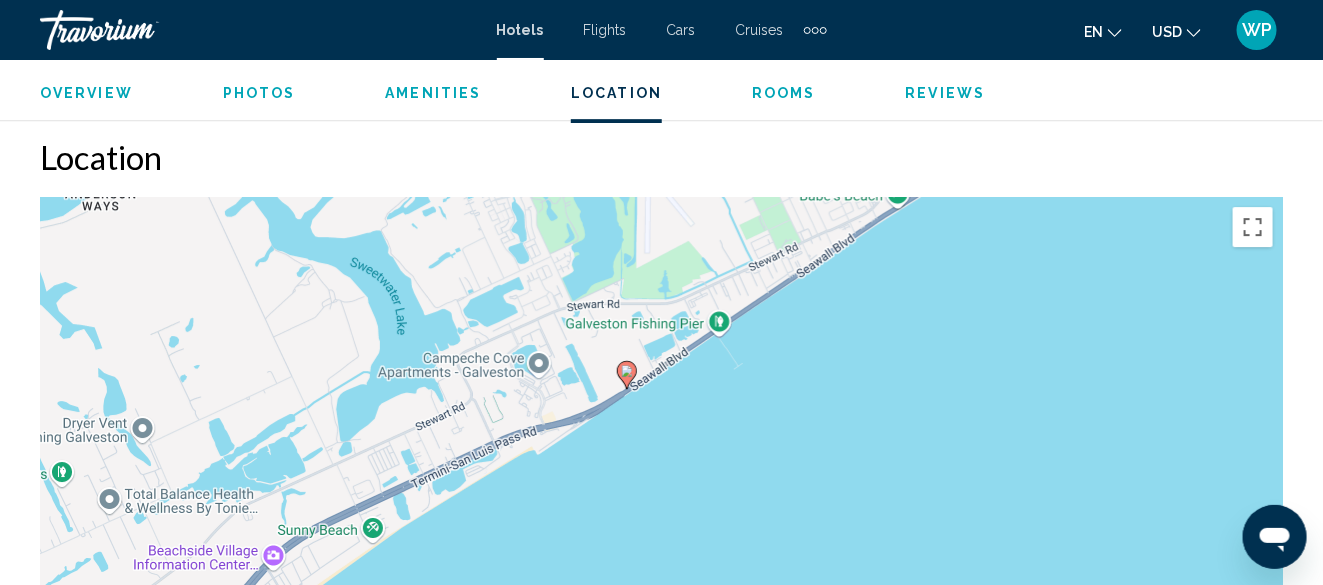 click on "To navigate, press the arrow keys. To activate drag with keyboard, press Alt + Enter. Once in keyboard drag state, use the arrow keys to move the marker. To complete the drag, press the Enter key. To cancel, press Escape." at bounding box center [661, 497] 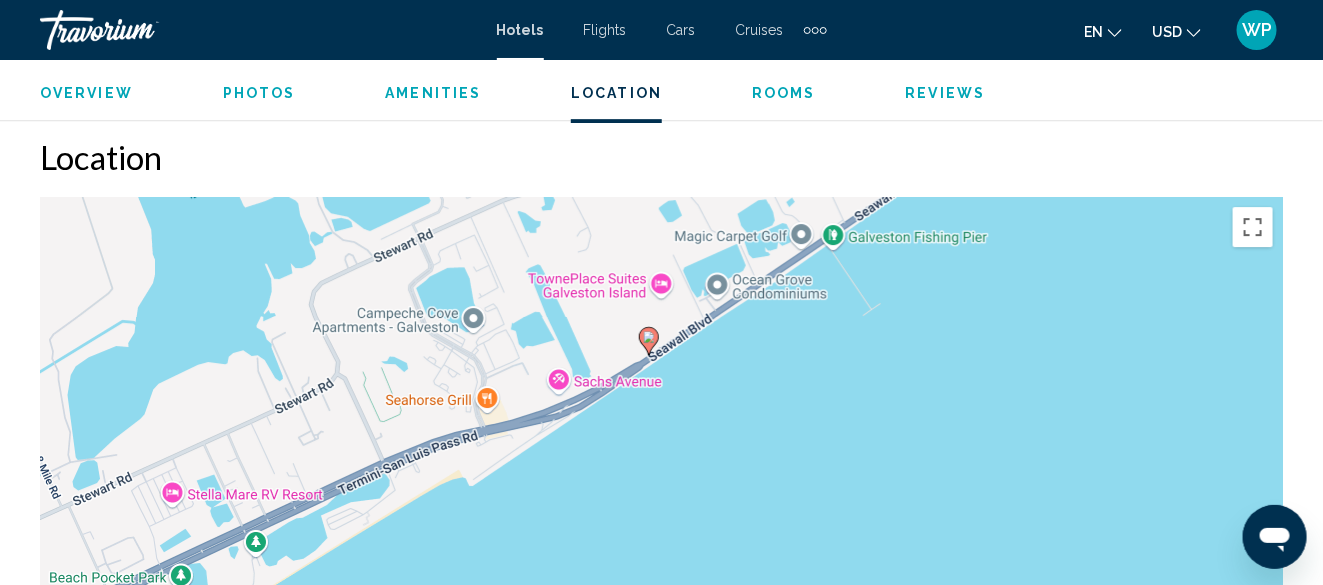click on "To navigate, press the arrow keys. To activate drag with keyboard, press Alt + Enter. Once in keyboard drag state, use the arrow keys to move the marker. To complete the drag, press the Enter key. To cancel, press Escape." at bounding box center [661, 497] 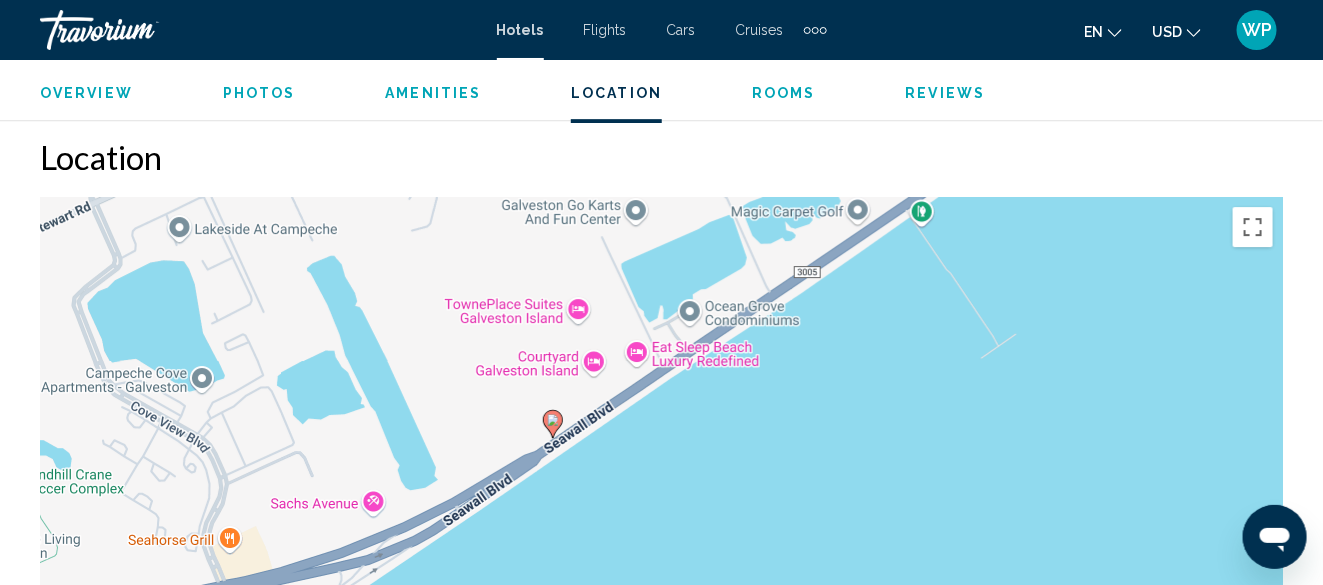 drag, startPoint x: 648, startPoint y: 286, endPoint x: 622, endPoint y: 410, distance: 126.69649 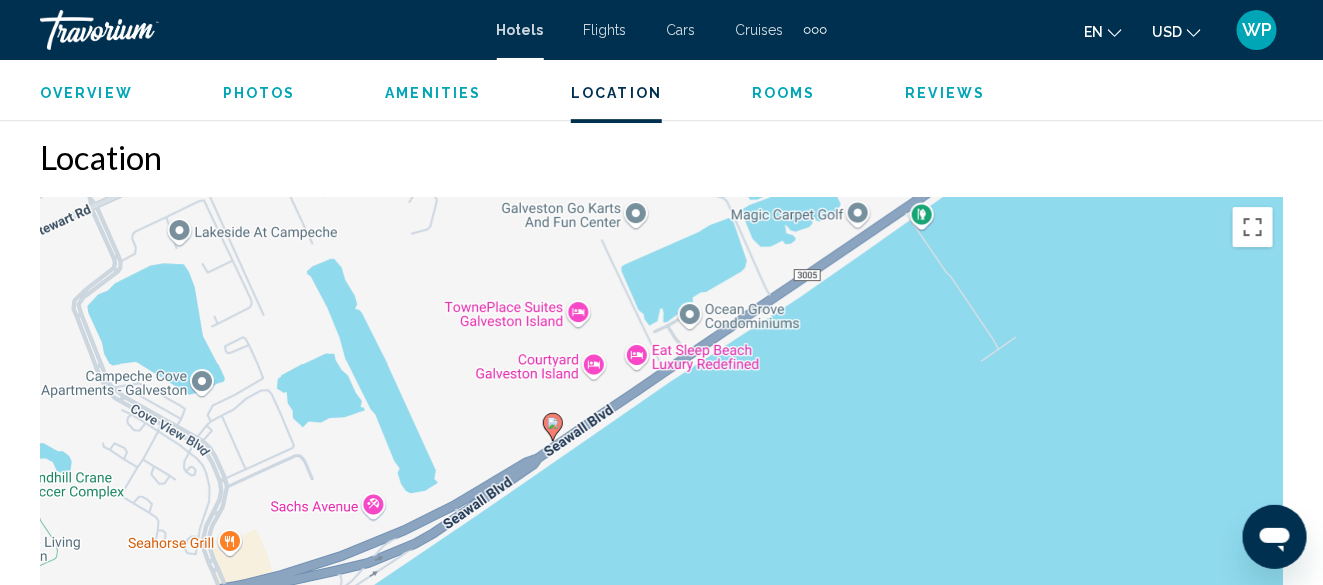 click on "To navigate, press the arrow keys. To activate drag with keyboard, press Alt + Enter. Once in keyboard drag state, use the arrow keys to move the marker. To complete the drag, press the Enter key. To cancel, press Escape." at bounding box center (661, 497) 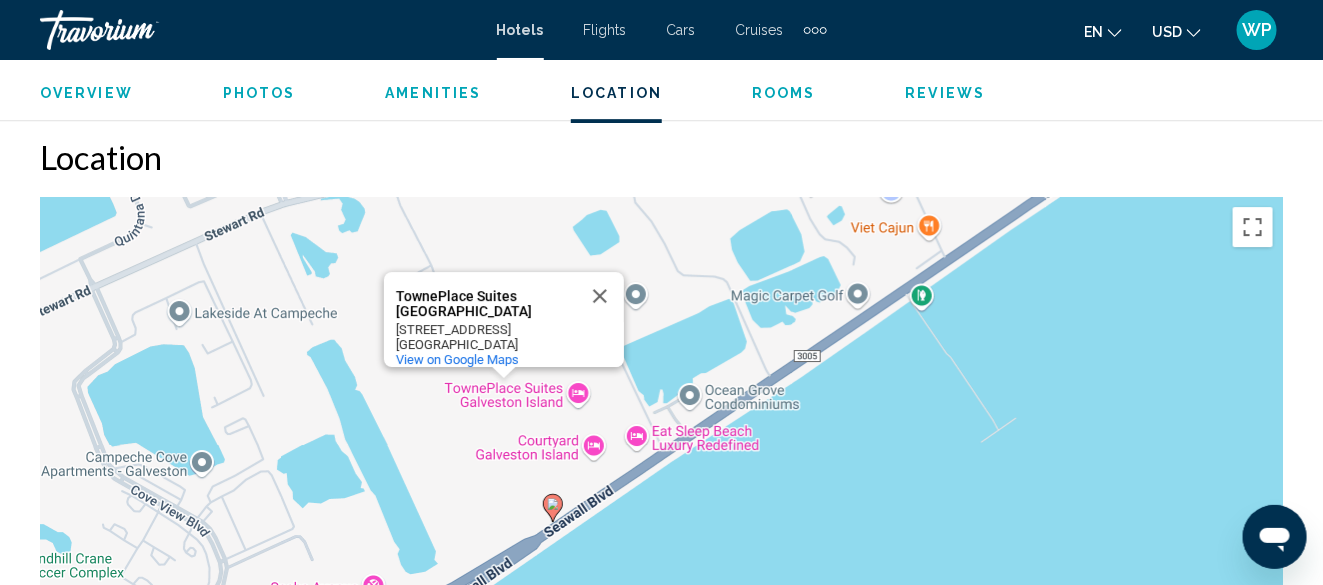 click on "Overview" at bounding box center [86, 93] 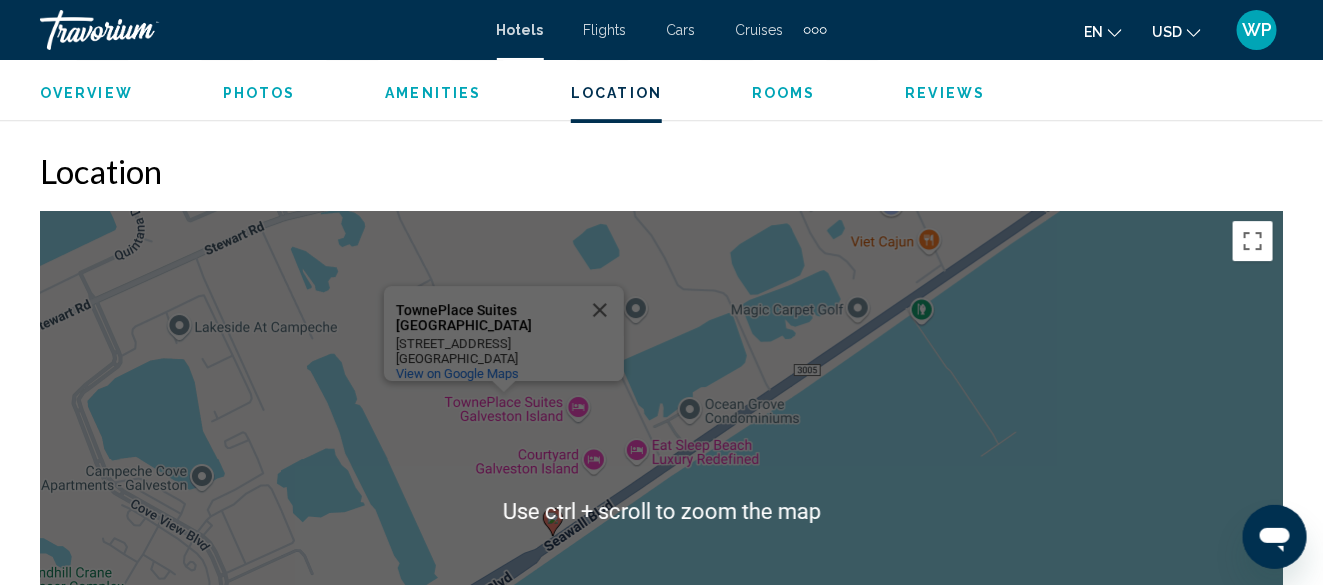 scroll, scrollTop: 2090, scrollLeft: 0, axis: vertical 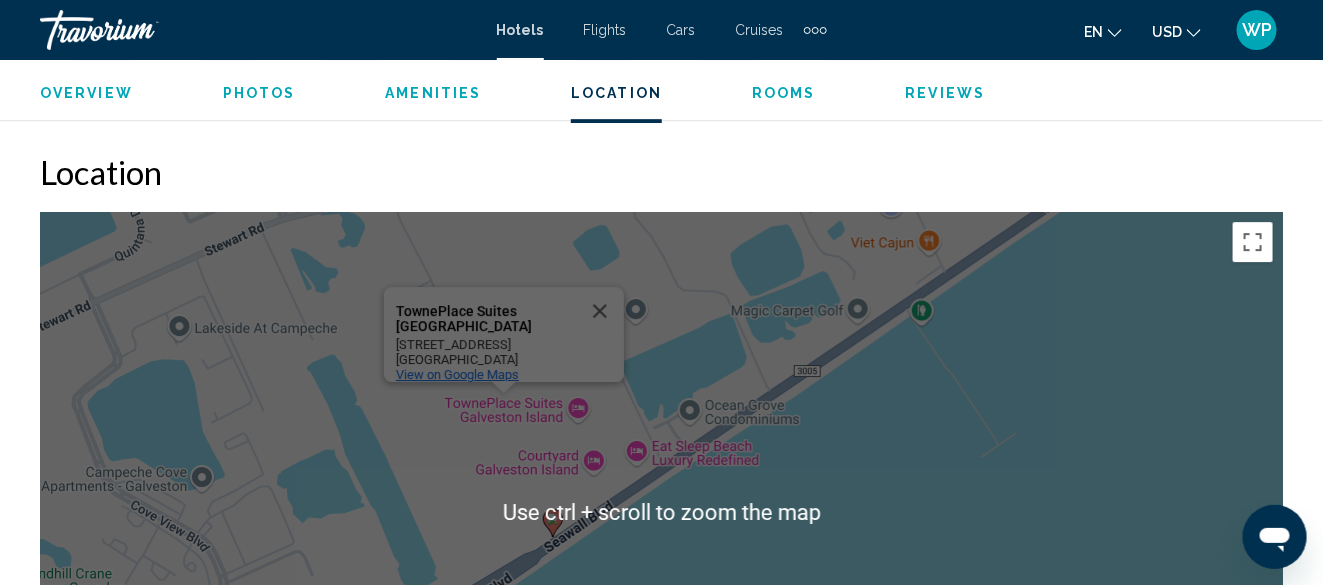 click on "View on Google Maps" at bounding box center [457, 374] 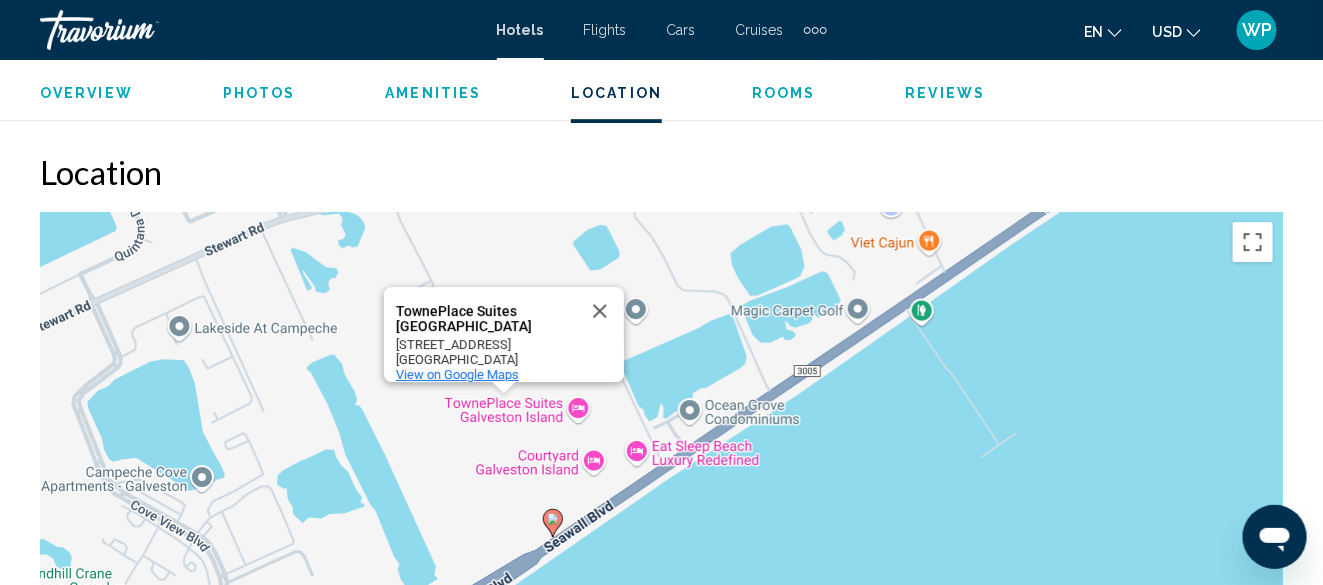 click on "View on Google Maps" at bounding box center (457, 374) 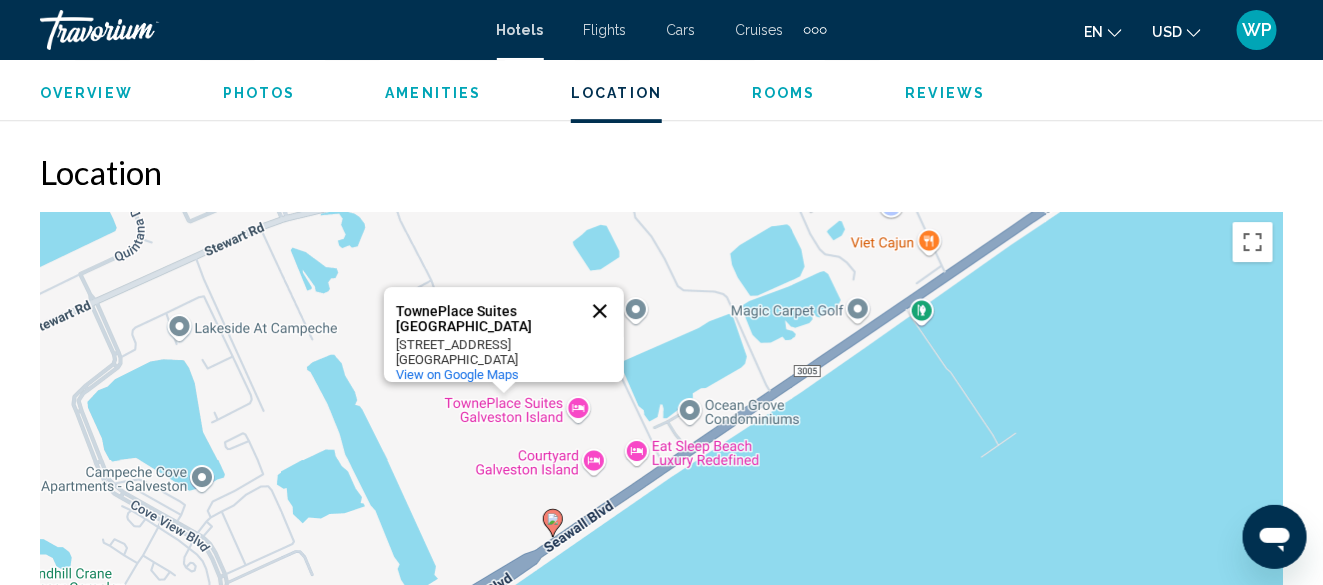 click at bounding box center (600, 311) 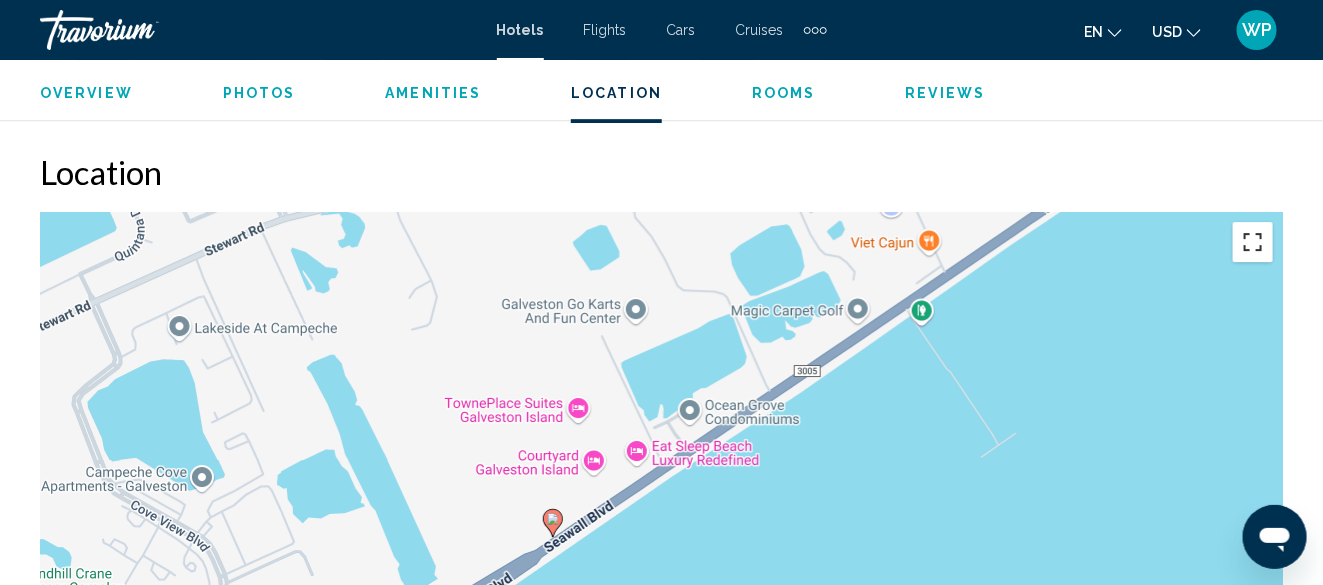 click at bounding box center (1253, 242) 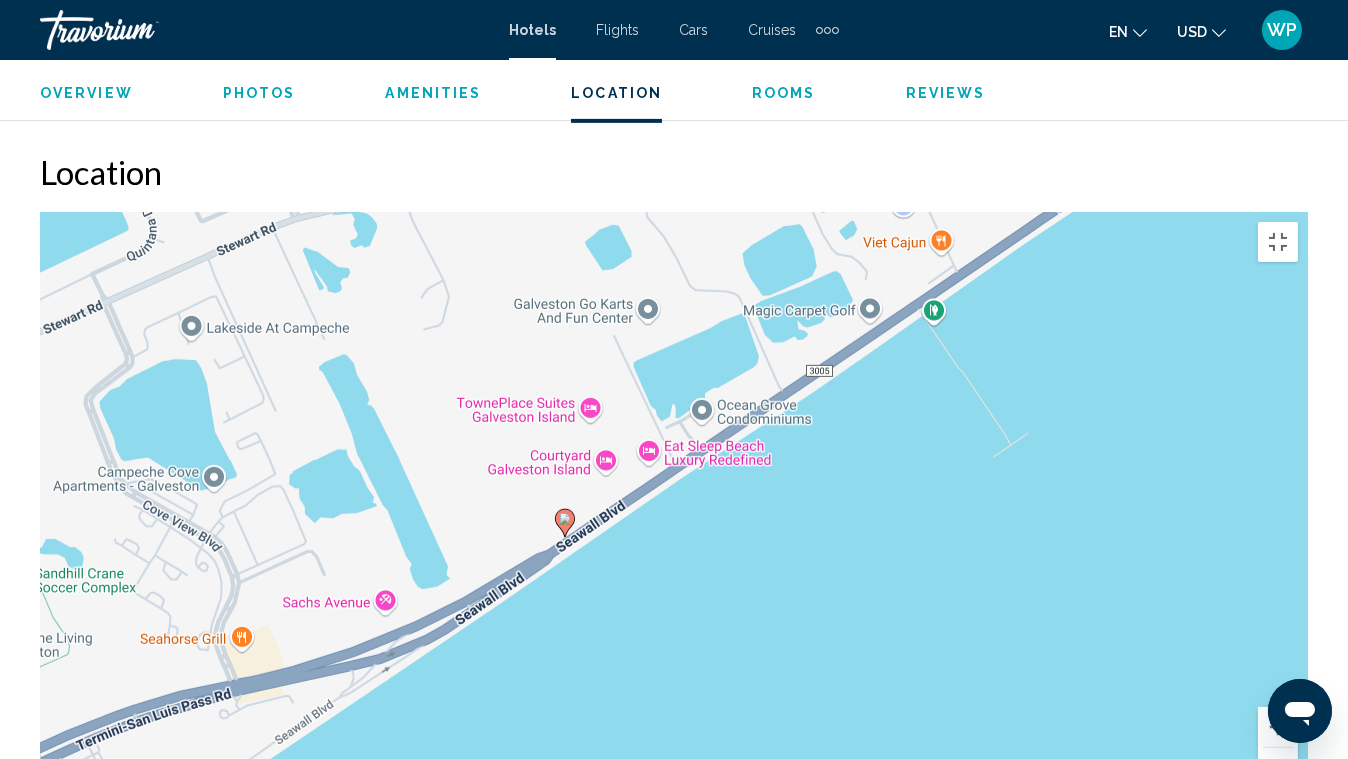 click on "To navigate, press the arrow keys. To activate drag with keyboard, press Alt + Enter. Once in keyboard drag state, use the arrow keys to move the marker. To complete the drag, press the Enter key. To cancel, press Escape." at bounding box center [674, 512] 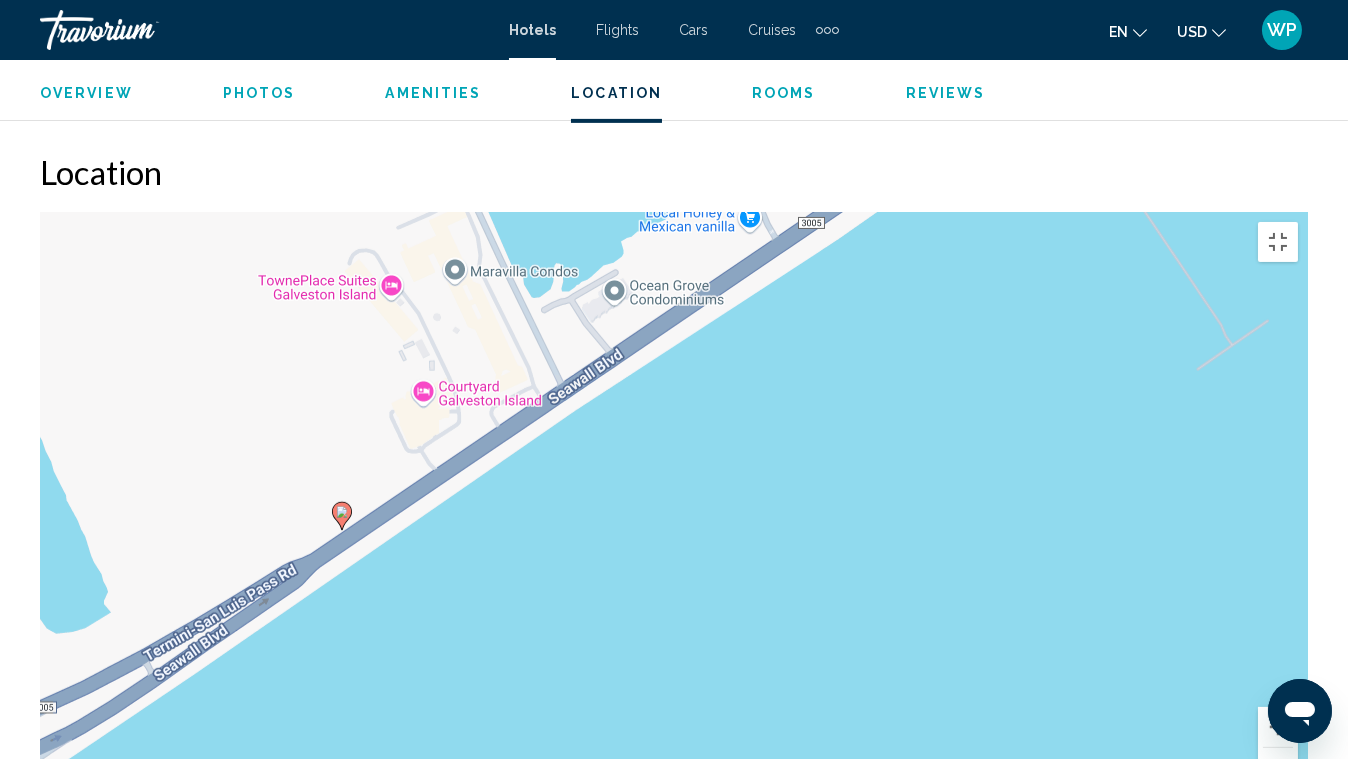 drag, startPoint x: 638, startPoint y: 381, endPoint x: 903, endPoint y: 527, distance: 302.55743 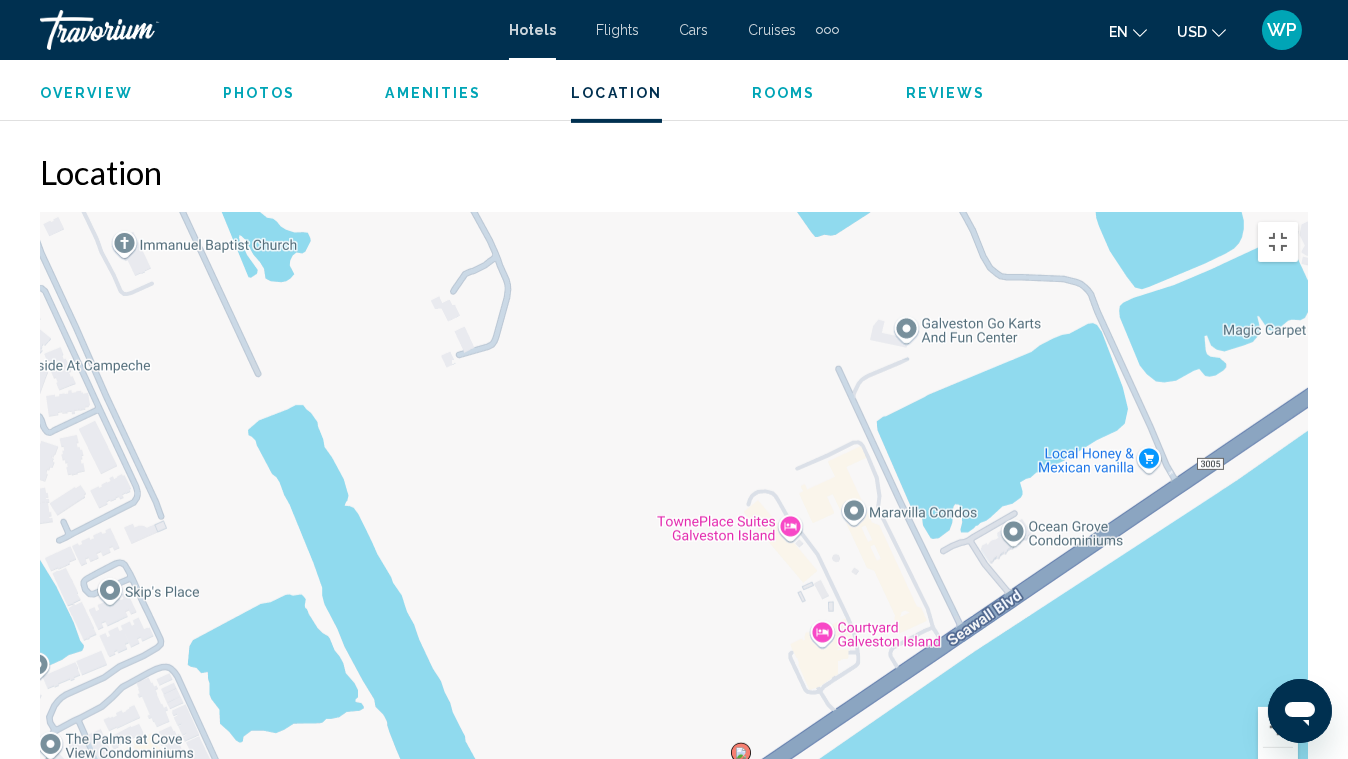 click on "To navigate, press the arrow keys. To activate drag with keyboard, press Alt + Enter. Once in keyboard drag state, use the arrow keys to move the marker. To complete the drag, press the Enter key. To cancel, press Escape." at bounding box center (674, 512) 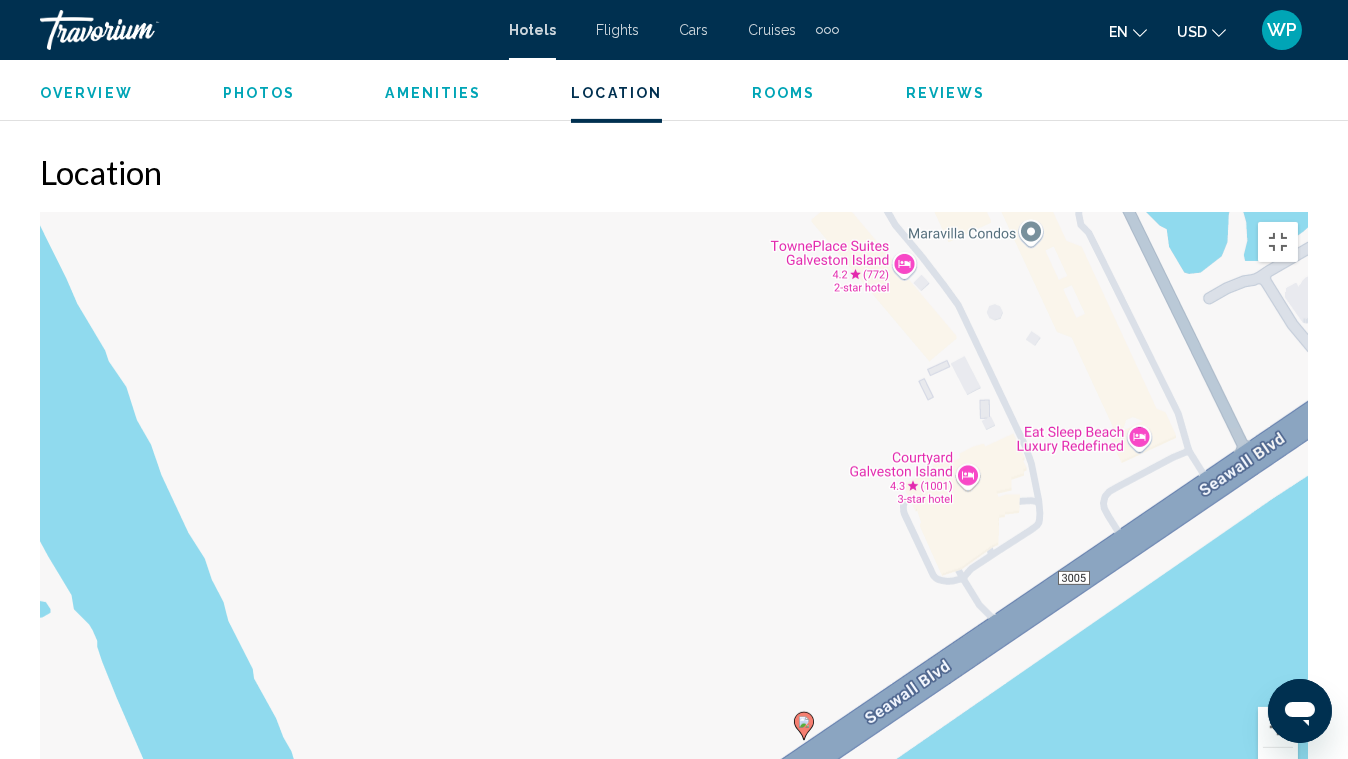 drag, startPoint x: 790, startPoint y: 594, endPoint x: 676, endPoint y: 320, distance: 296.76926 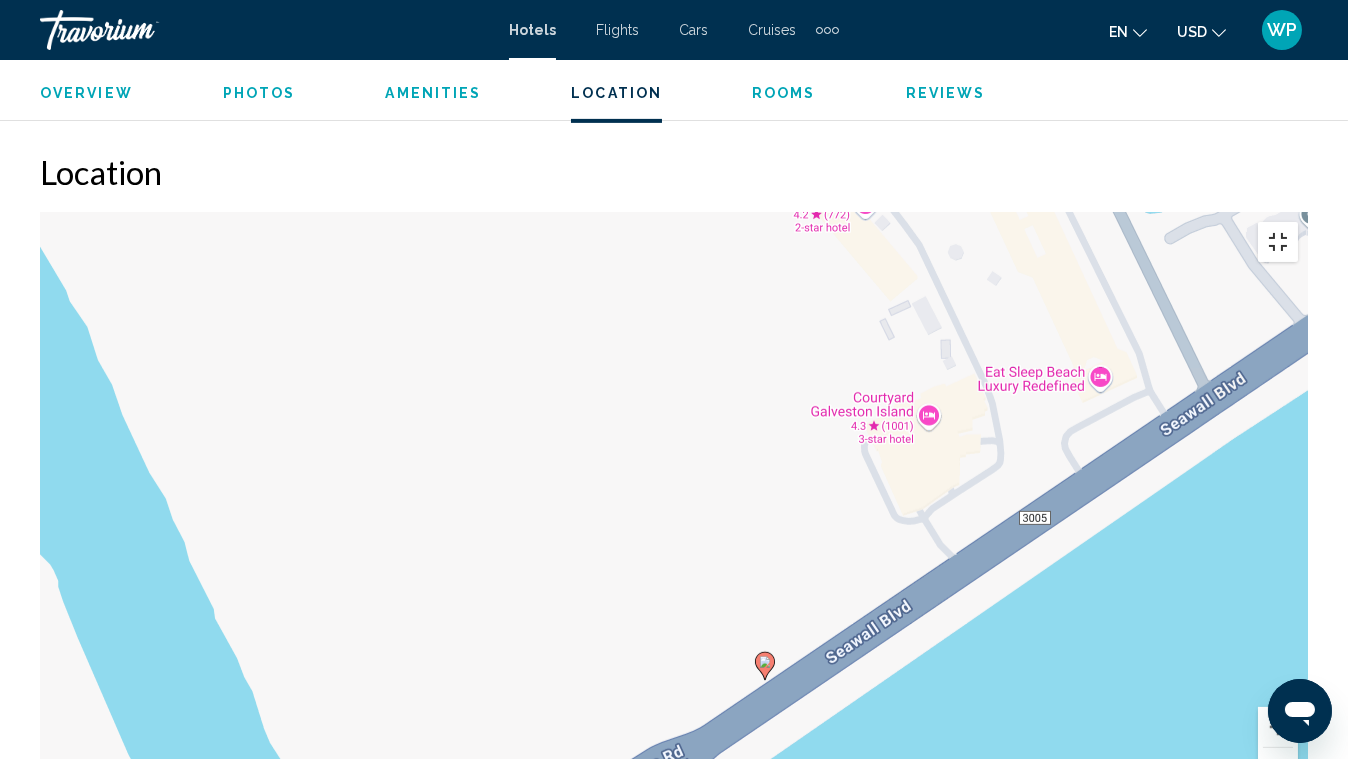 click at bounding box center (1278, 242) 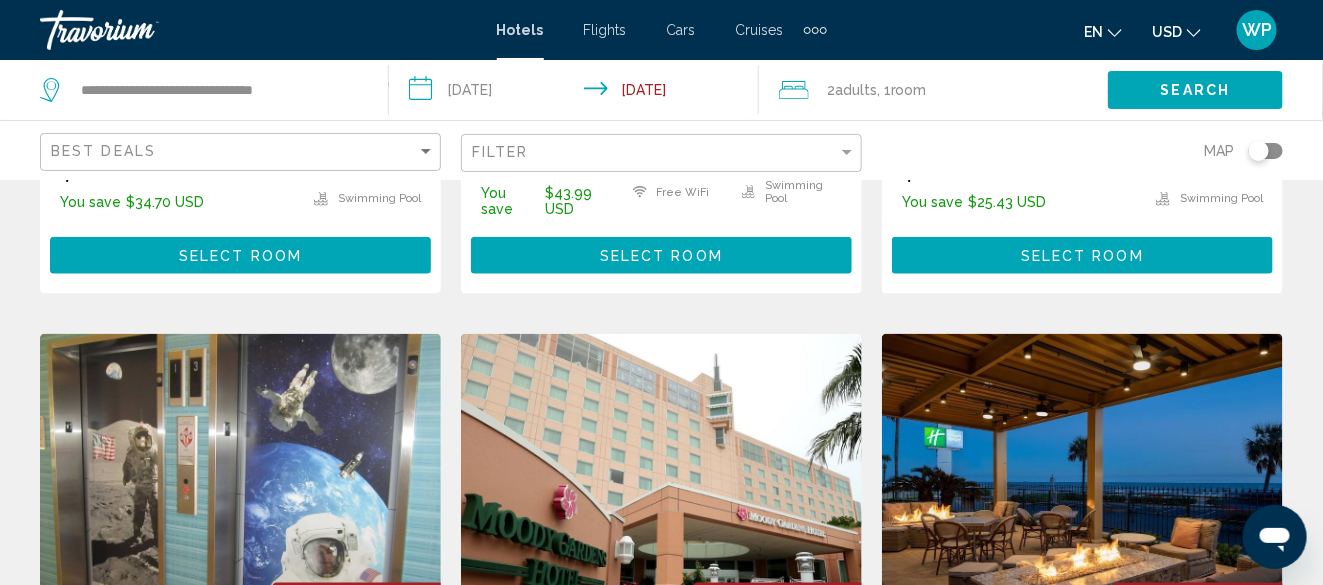 scroll, scrollTop: 400, scrollLeft: 0, axis: vertical 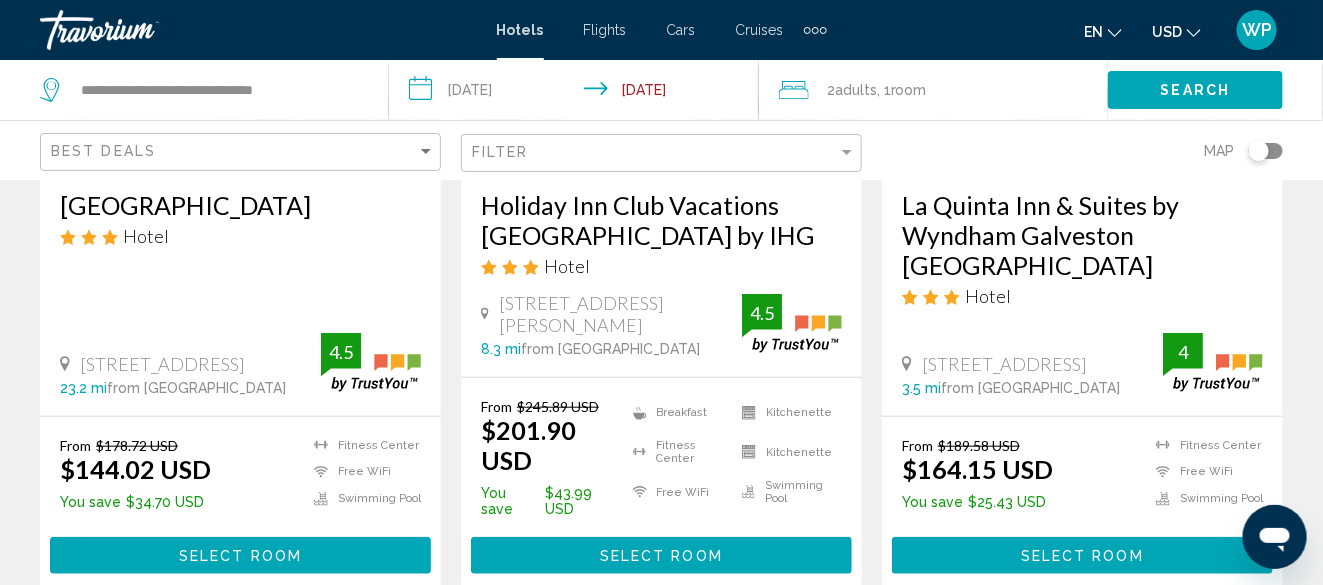 click on "Filter" 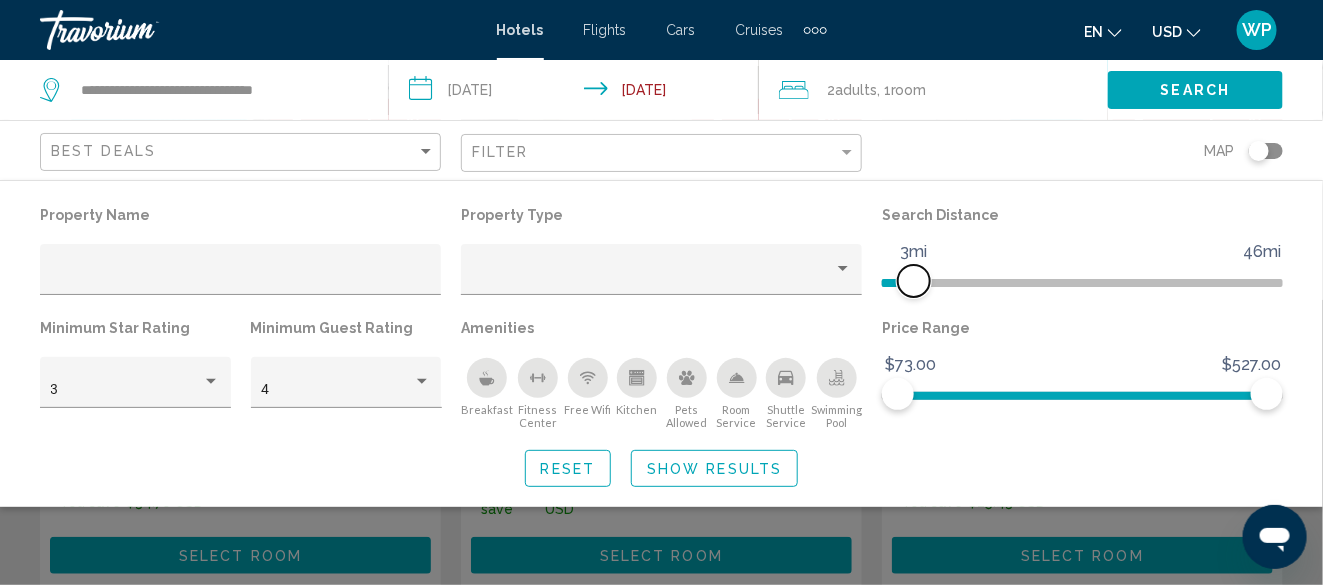 drag, startPoint x: 1144, startPoint y: 278, endPoint x: 916, endPoint y: 284, distance: 228.07893 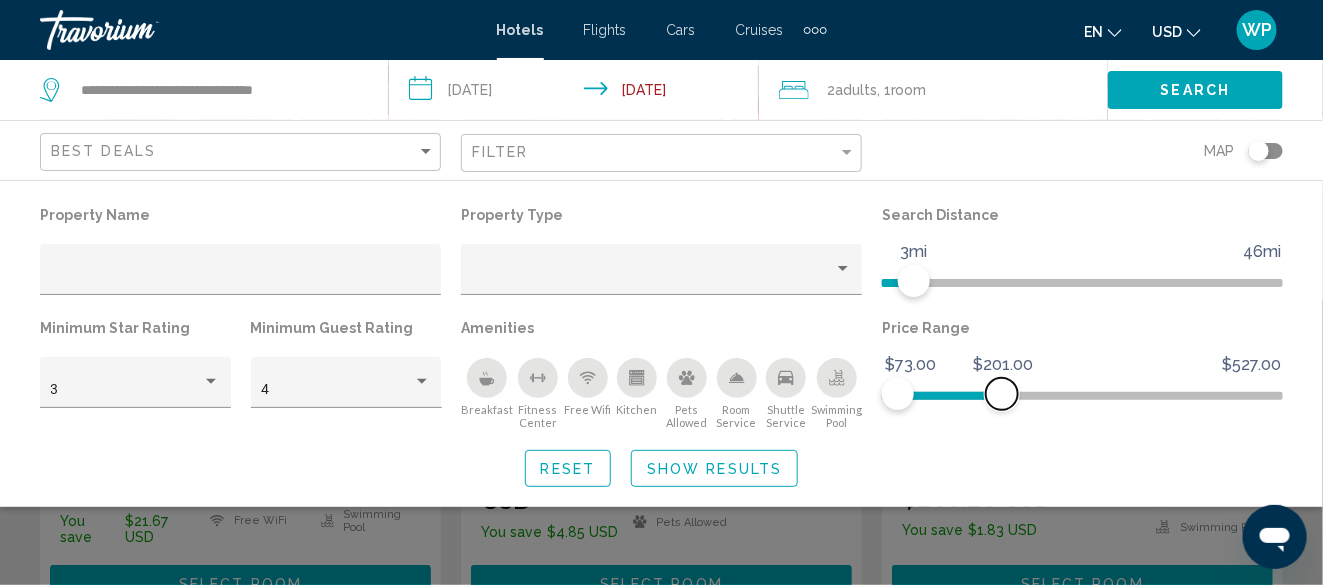 drag, startPoint x: 1271, startPoint y: 399, endPoint x: 1002, endPoint y: 422, distance: 269.98148 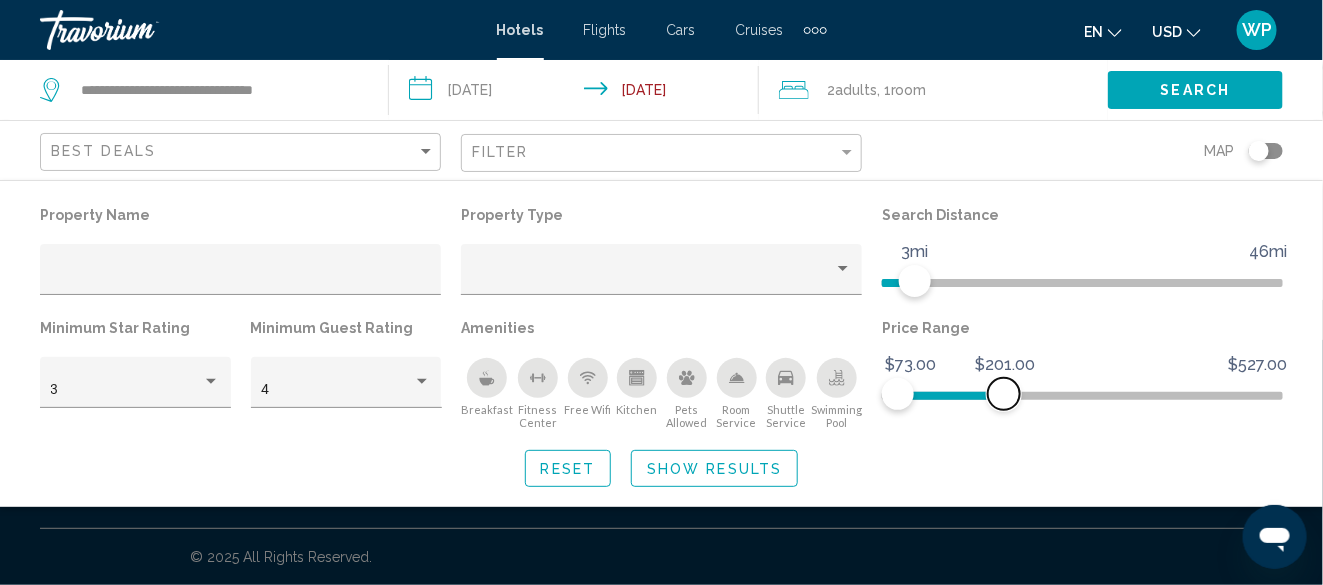 scroll, scrollTop: 0, scrollLeft: 0, axis: both 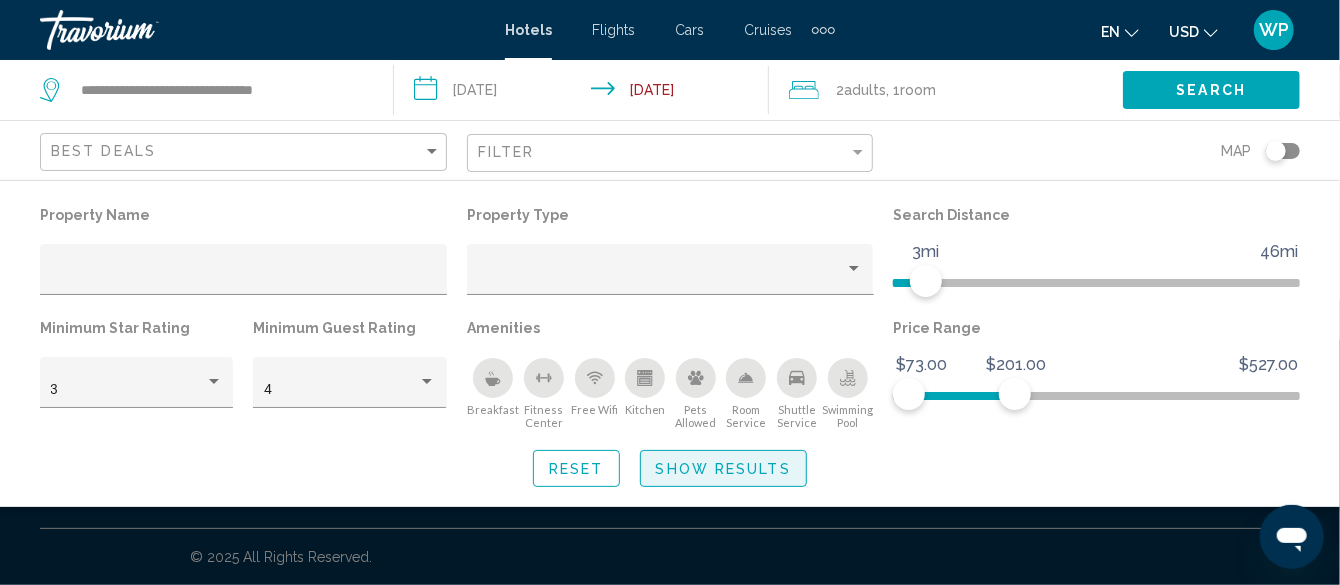 click on "Show Results" 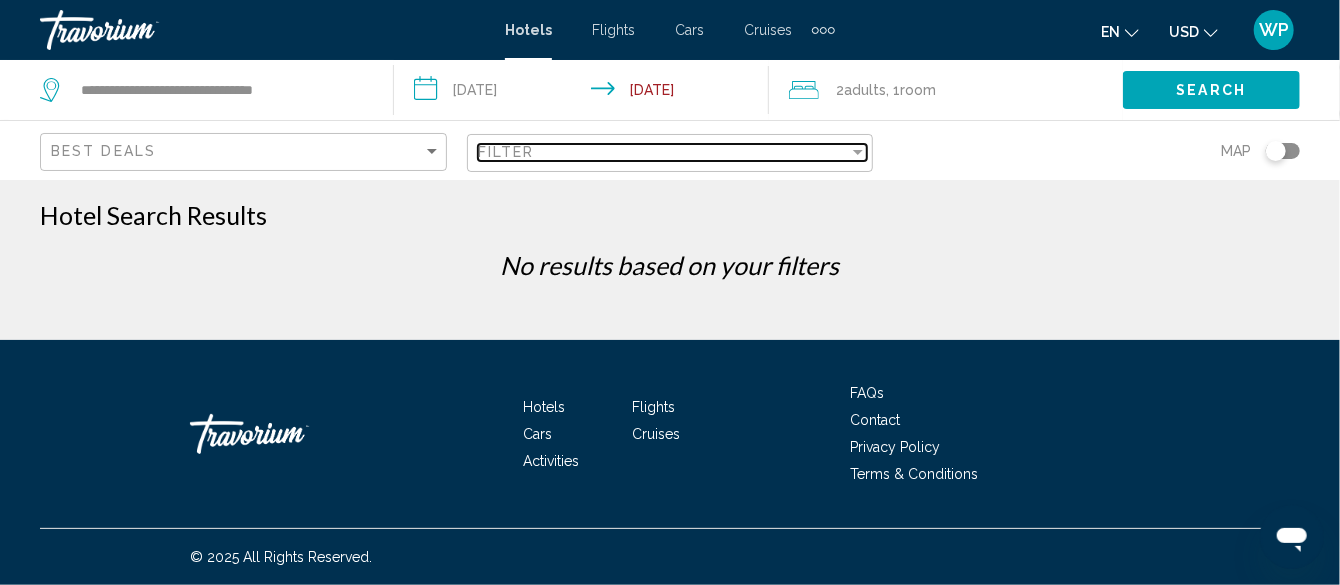 click at bounding box center (858, 152) 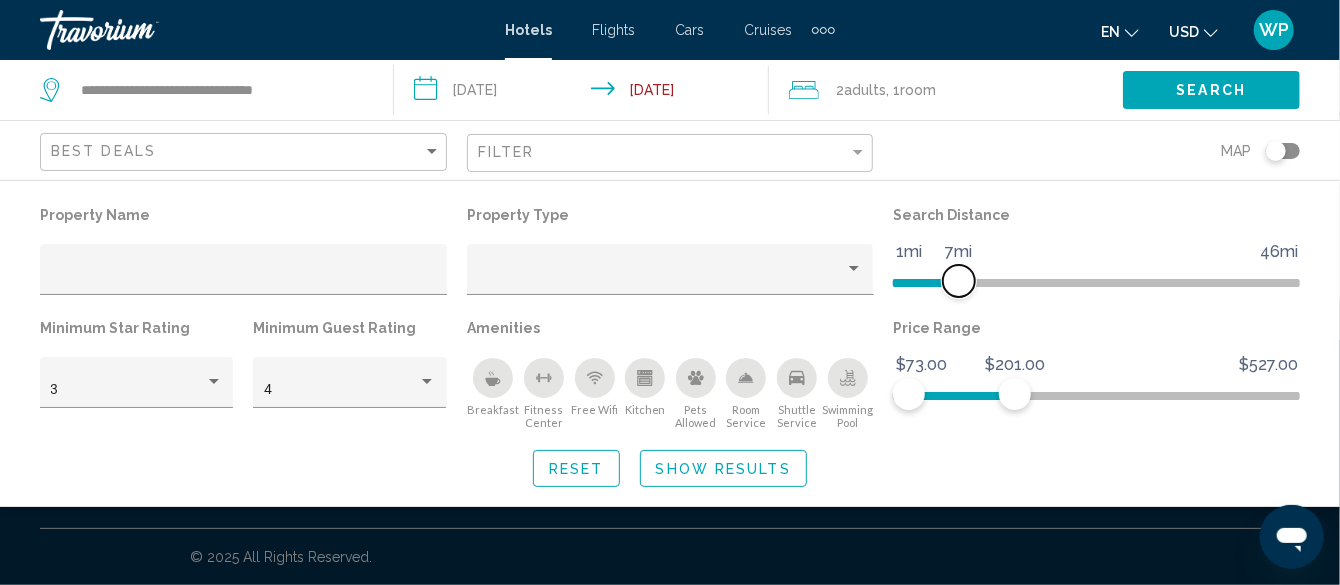 drag, startPoint x: 934, startPoint y: 277, endPoint x: 959, endPoint y: 286, distance: 26.57066 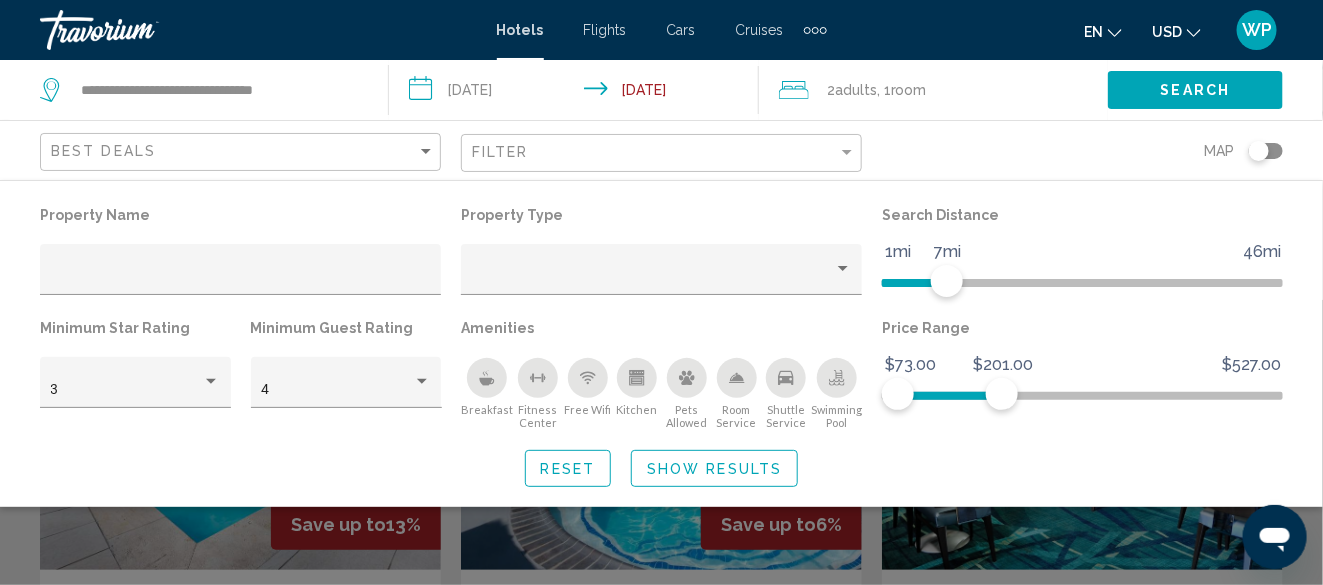 click on "Show Results" 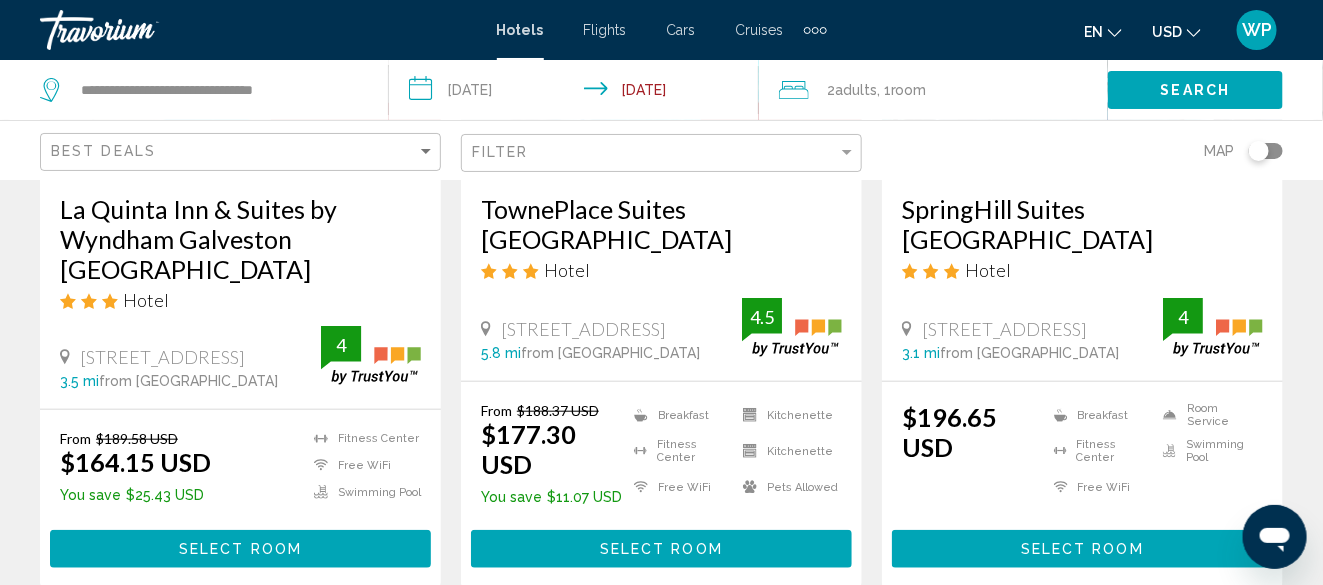 scroll, scrollTop: 400, scrollLeft: 0, axis: vertical 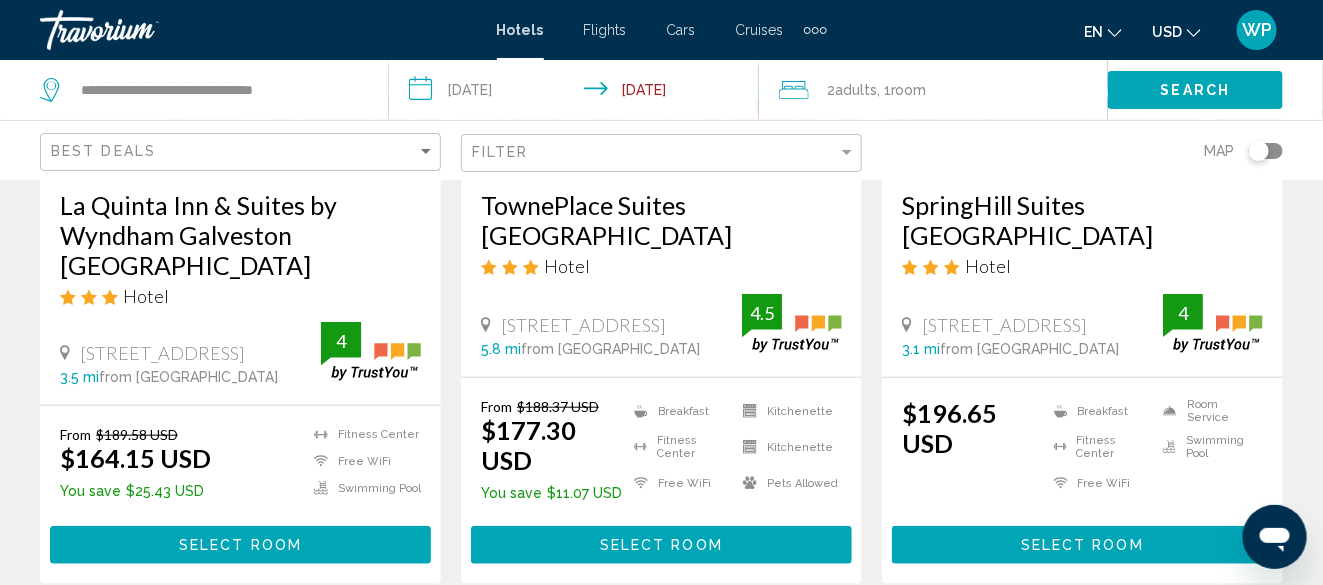 click on "La Quinta Inn & Suites by Wyndham Galveston [GEOGRAPHIC_DATA]" at bounding box center (240, 235) 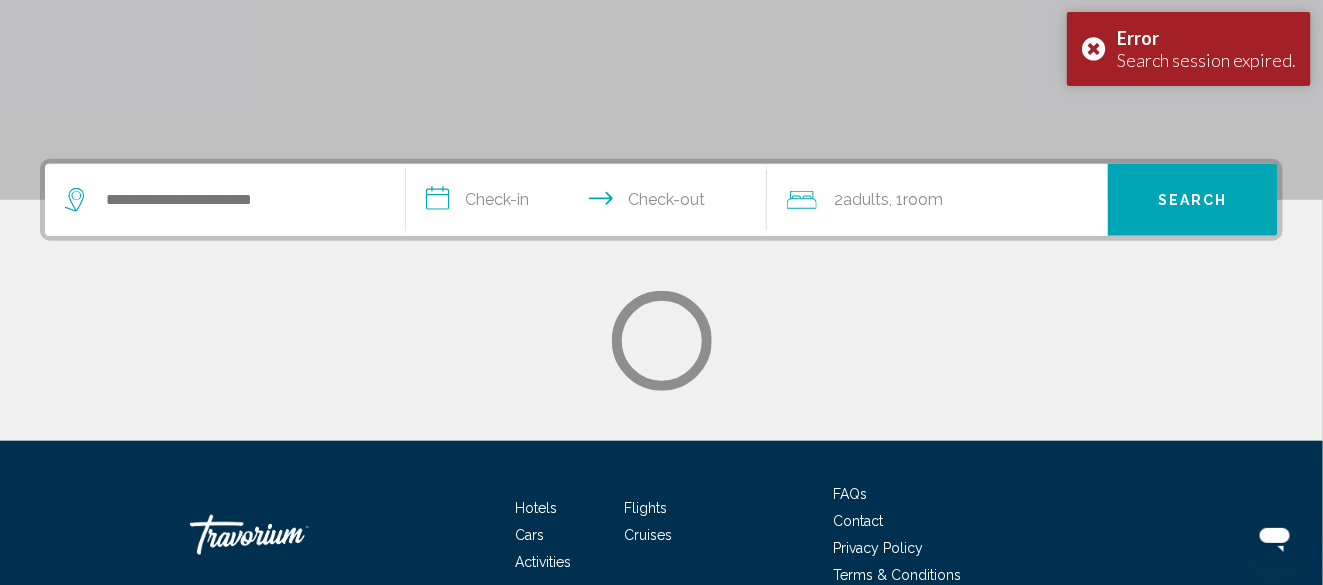 scroll, scrollTop: 0, scrollLeft: 0, axis: both 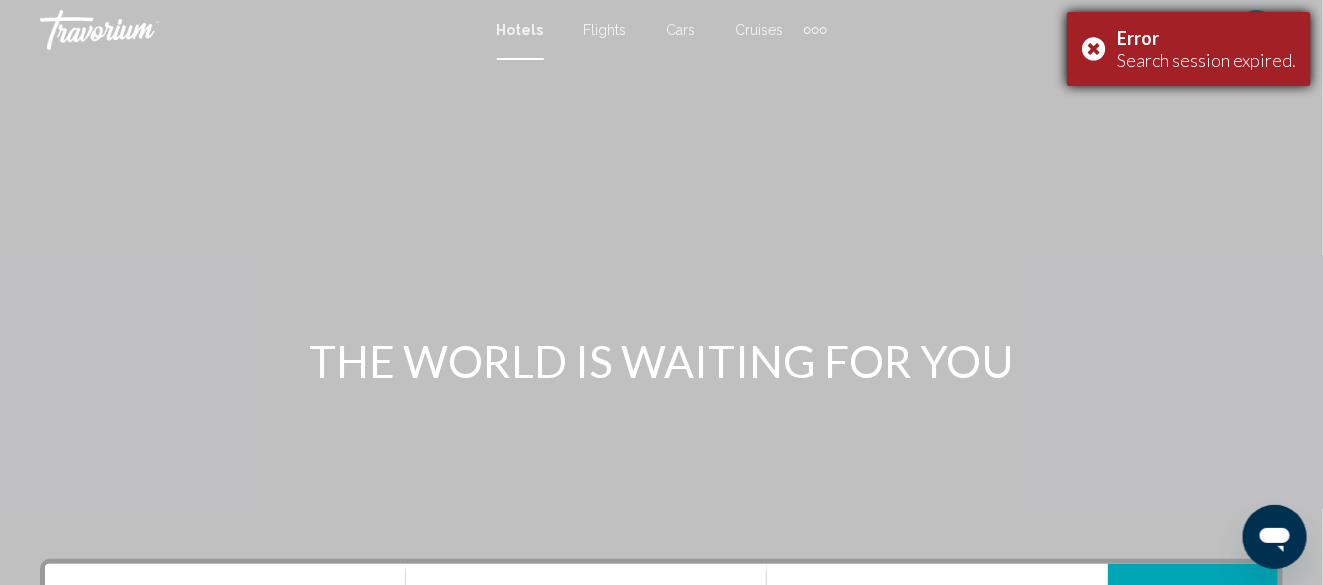 click on "Error   Search session expired." at bounding box center (1189, 49) 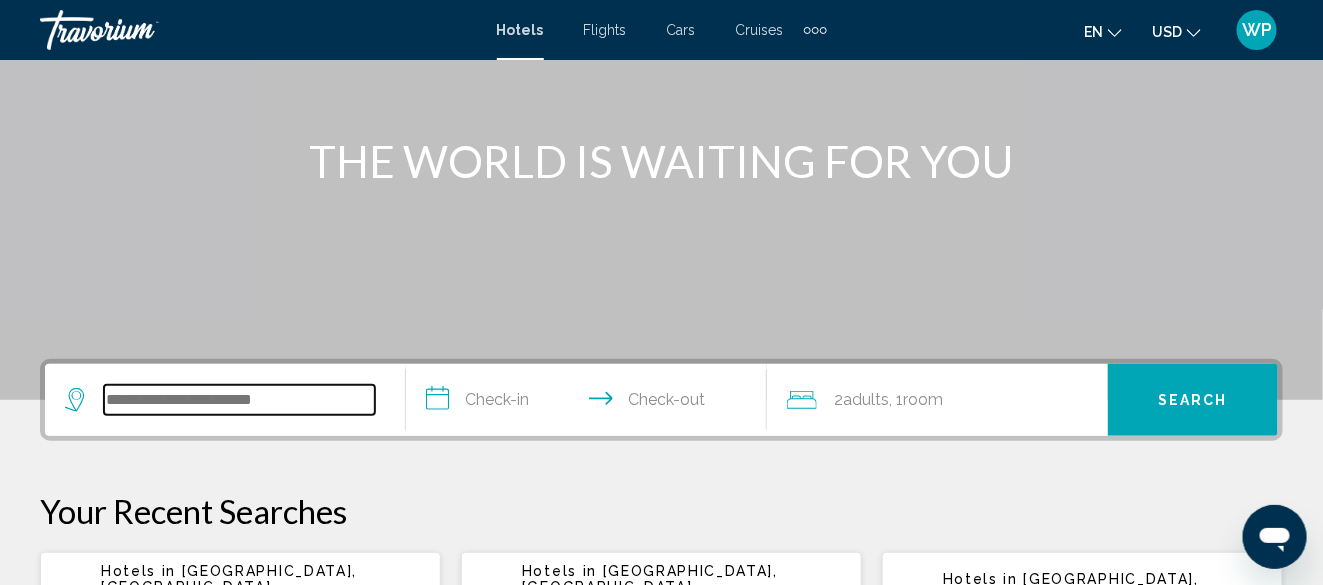 click at bounding box center [239, 400] 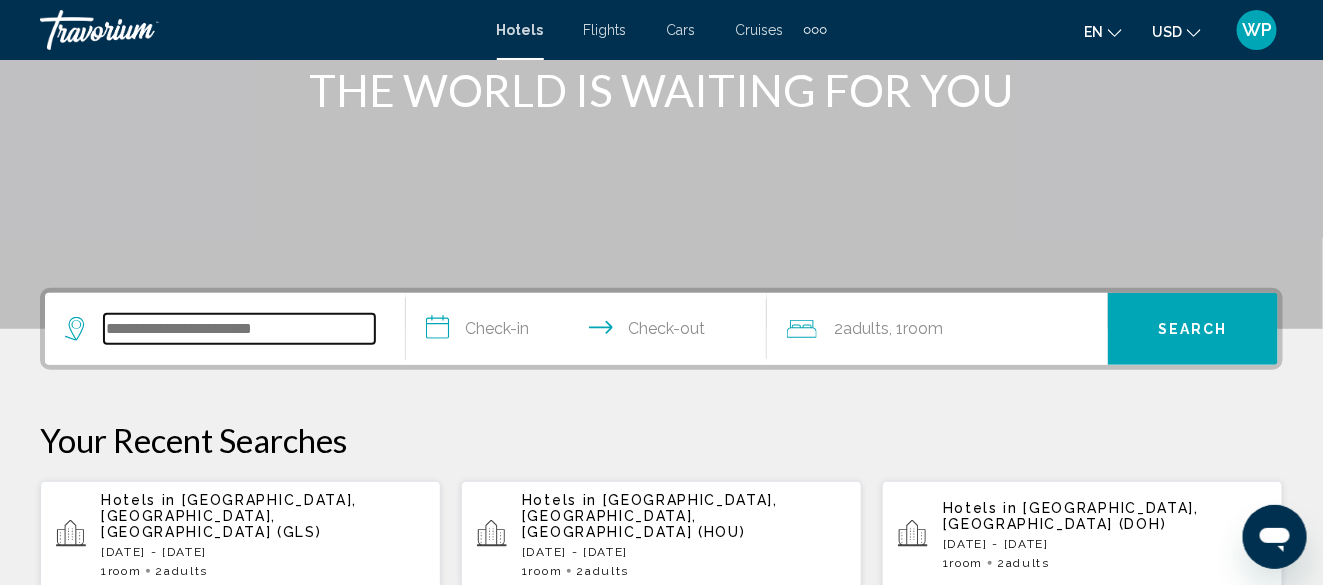 scroll, scrollTop: 494, scrollLeft: 0, axis: vertical 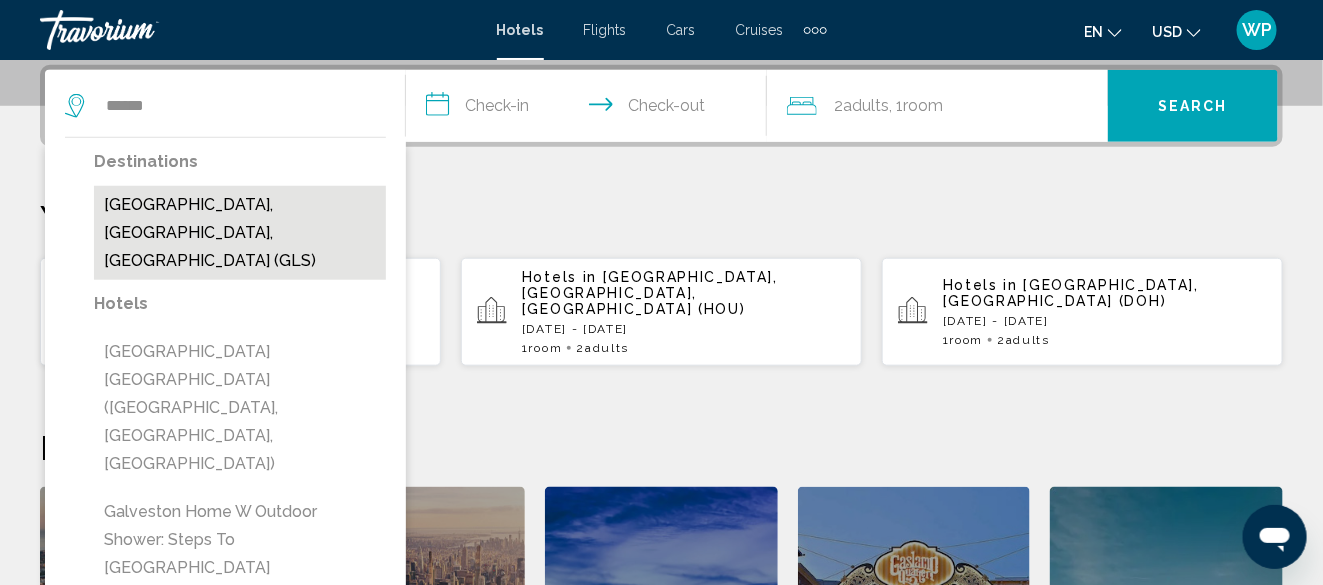 click on "[GEOGRAPHIC_DATA], [GEOGRAPHIC_DATA], [GEOGRAPHIC_DATA] (GLS)" at bounding box center [240, 233] 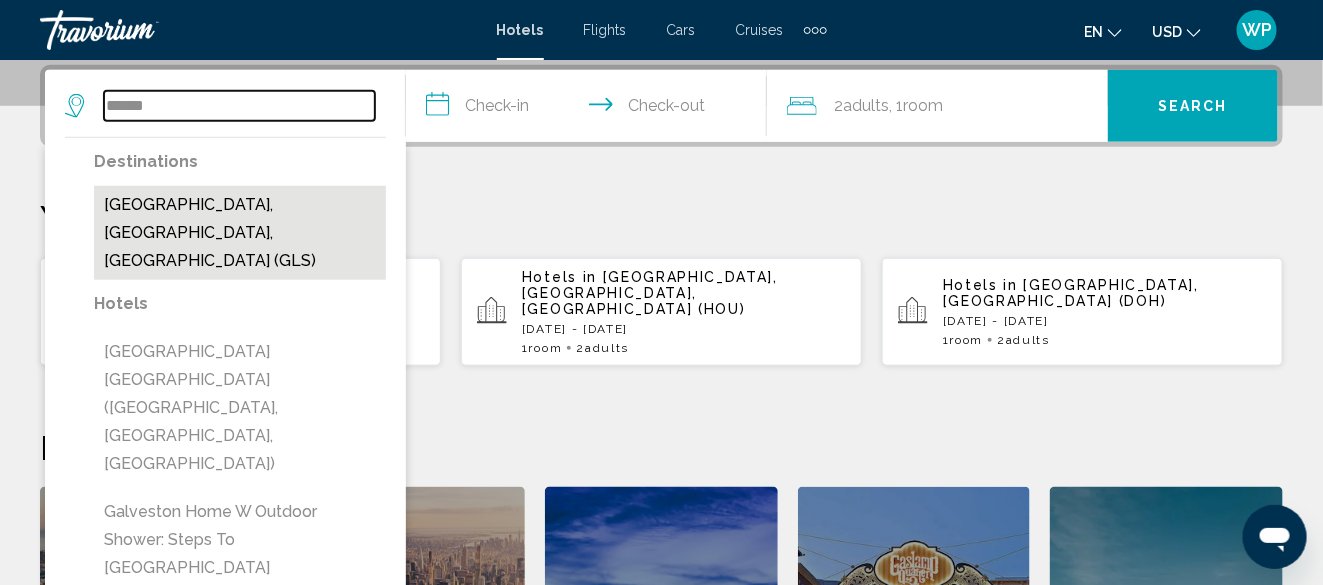 type on "**********" 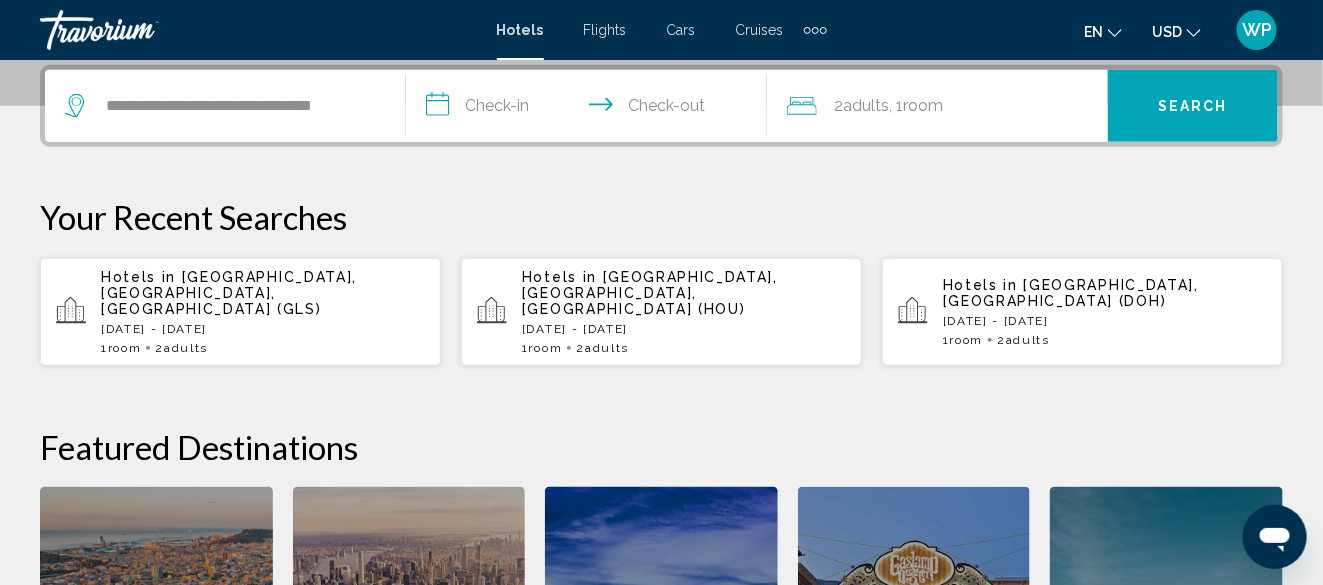 click on "**********" at bounding box center (590, 109) 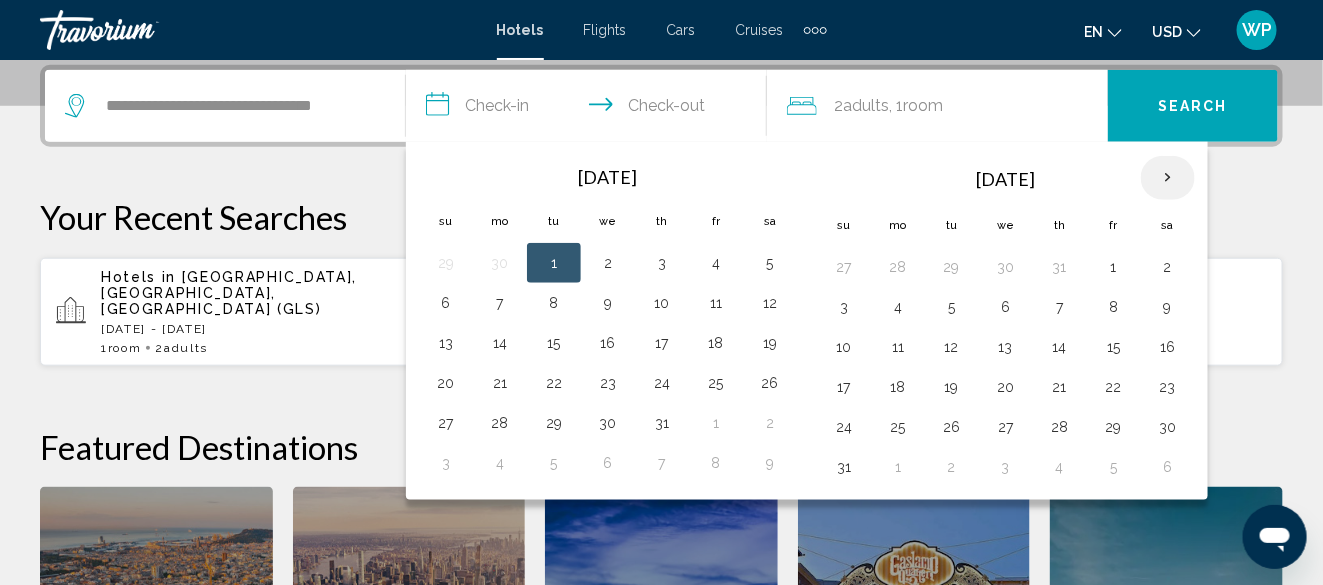 click at bounding box center (1168, 178) 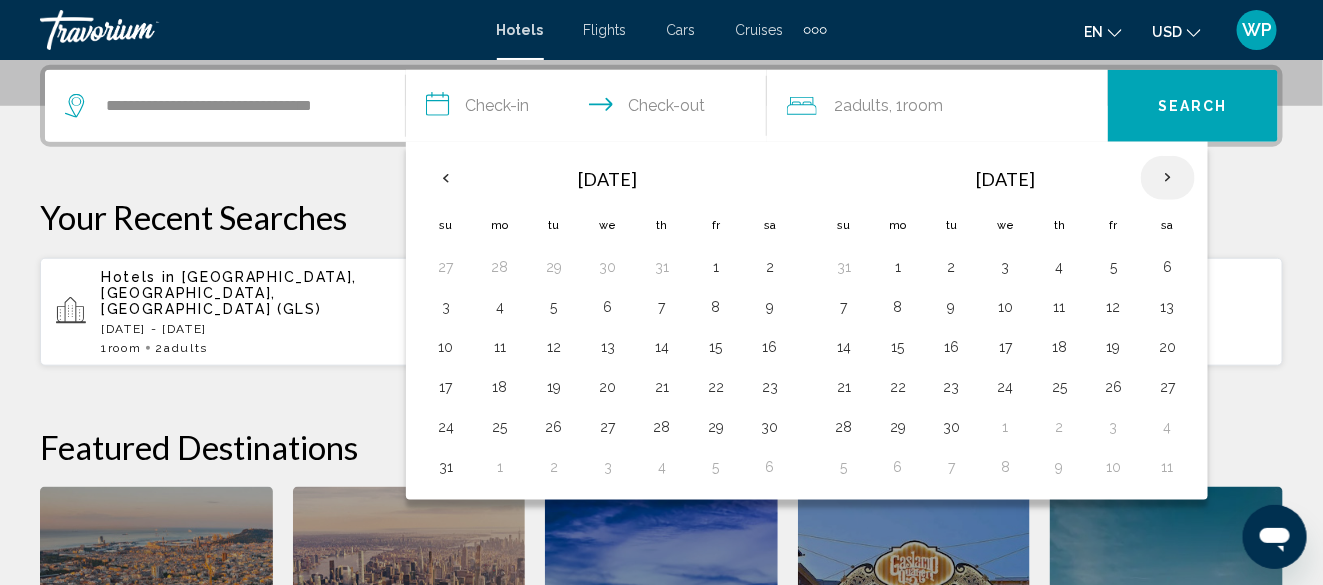 click at bounding box center (1168, 178) 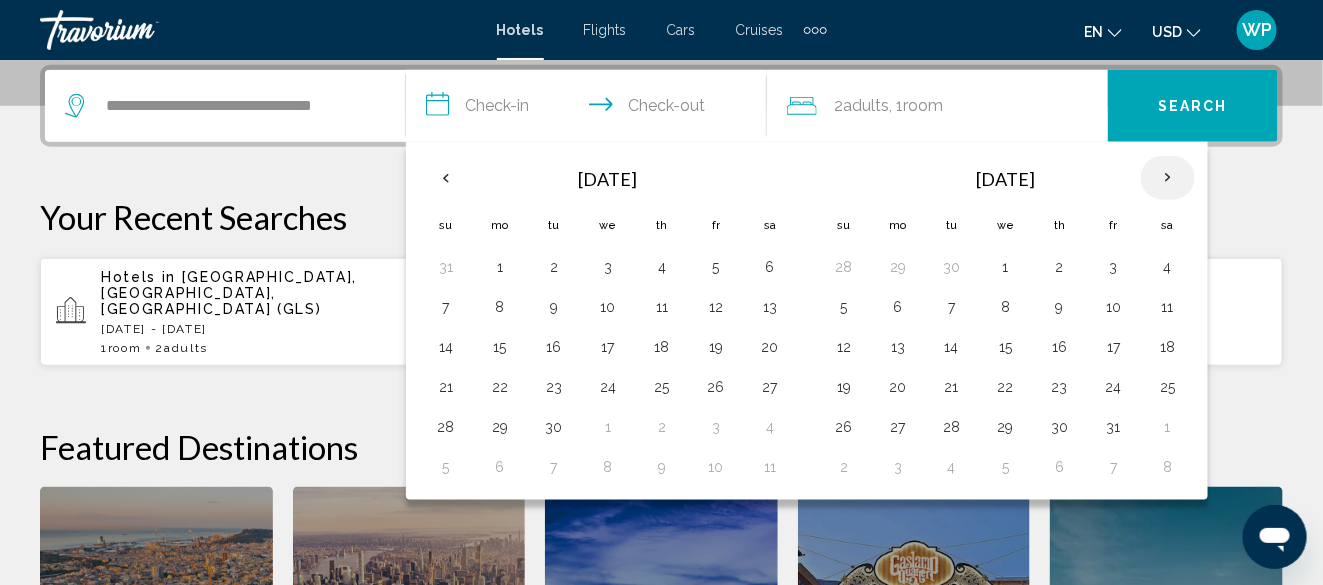 click at bounding box center [1168, 178] 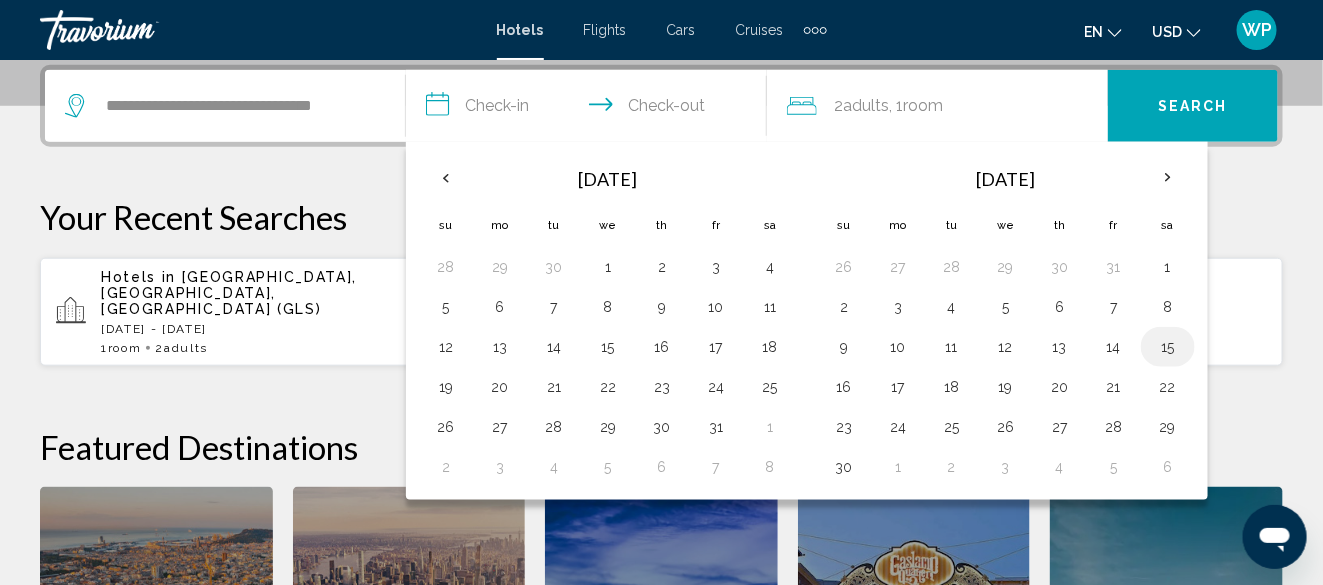 drag, startPoint x: 1108, startPoint y: 348, endPoint x: 1144, endPoint y: 342, distance: 36.496574 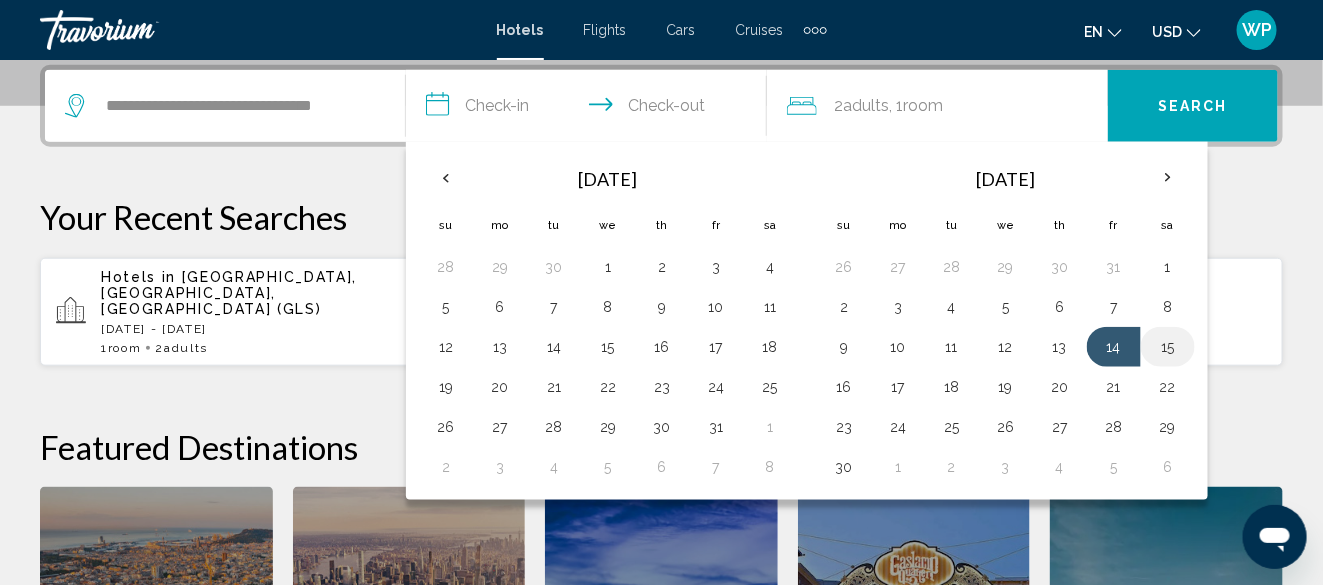 click on "15" at bounding box center (1168, 347) 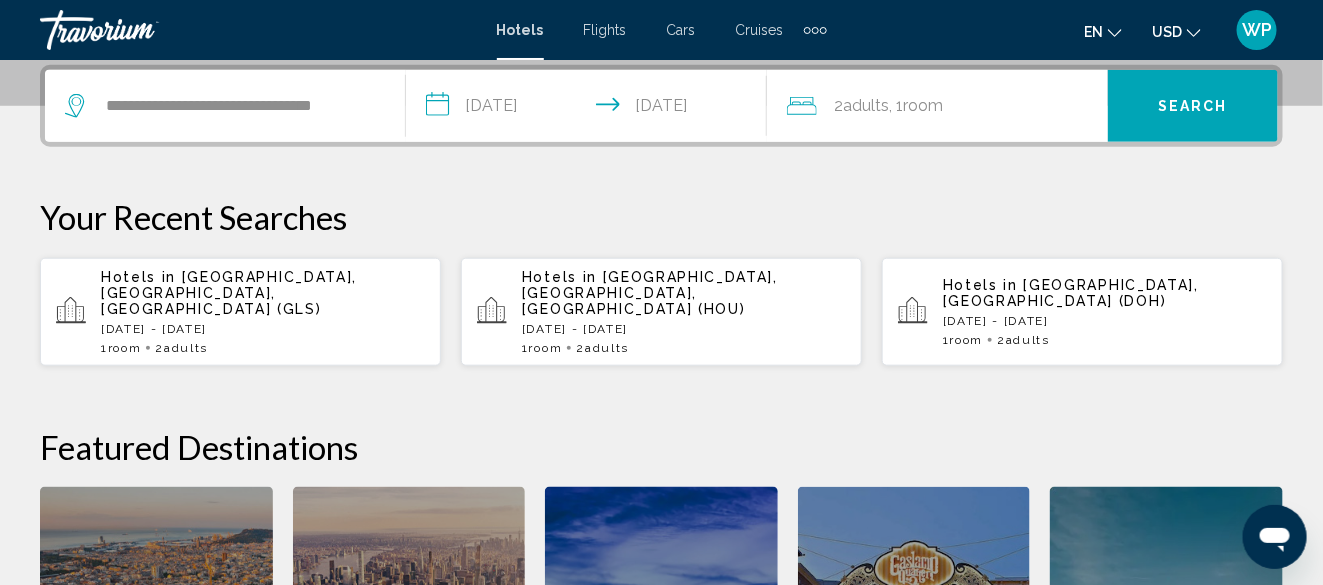 click on "Search" at bounding box center [1193, 106] 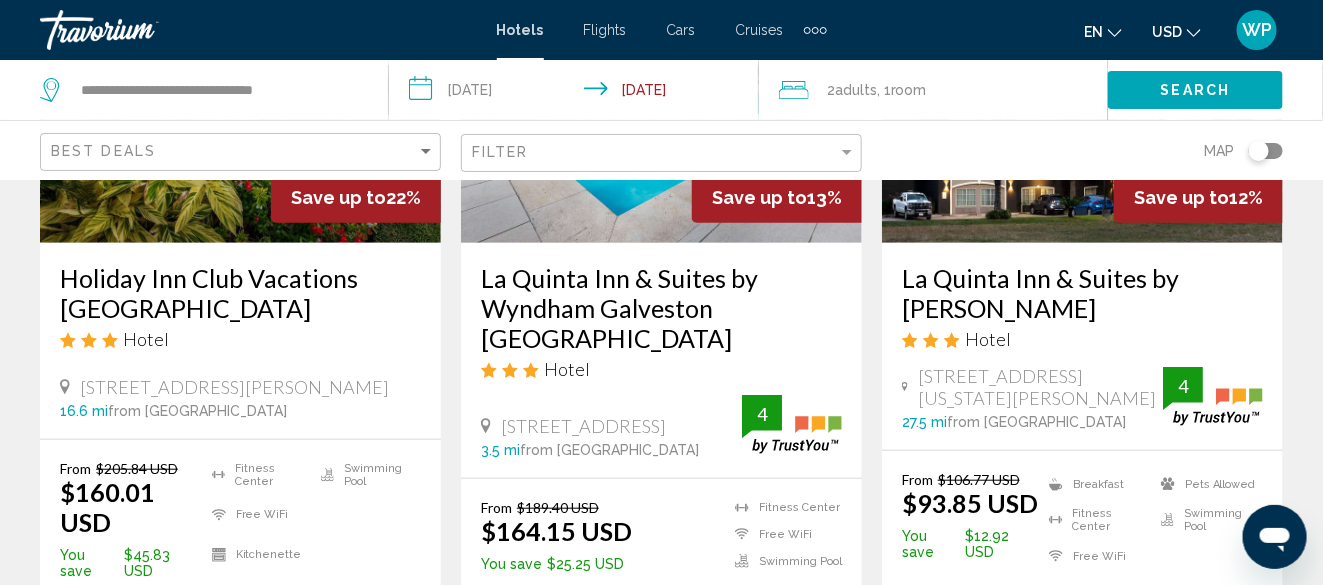 scroll, scrollTop: 400, scrollLeft: 0, axis: vertical 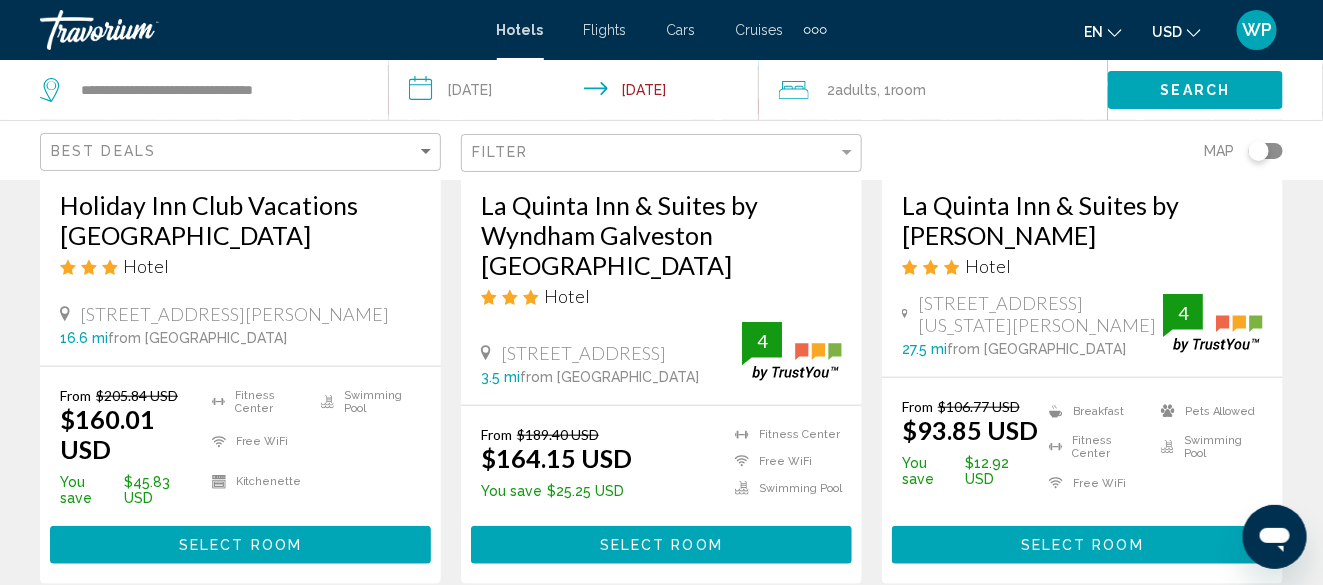 click on "Select Room" at bounding box center [661, 546] 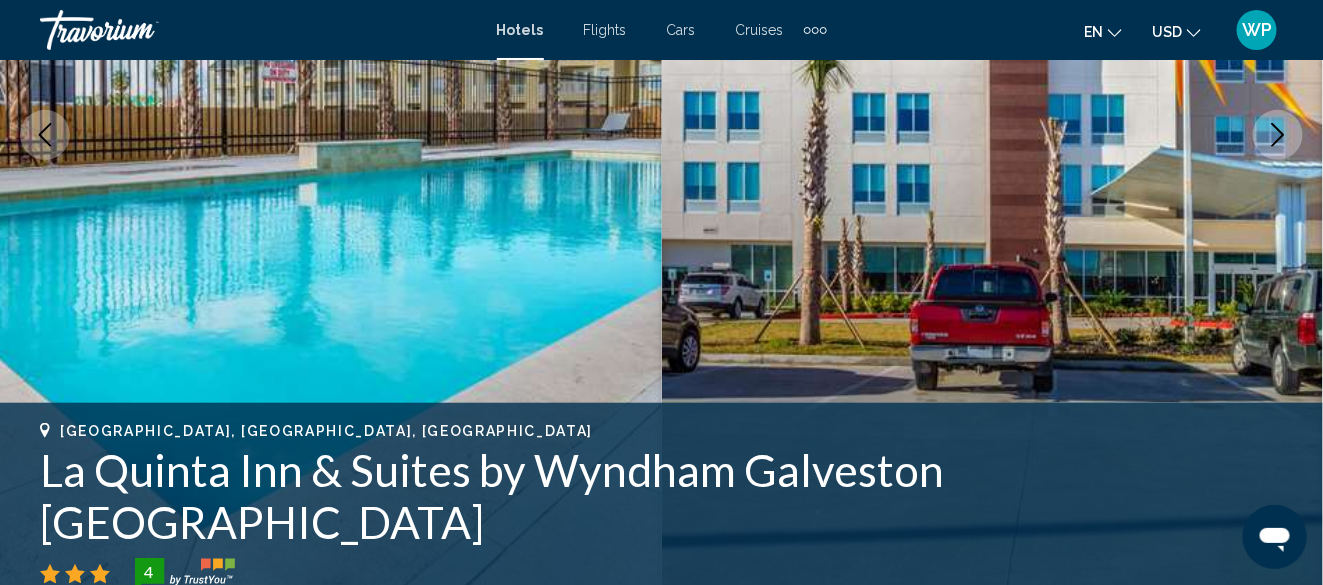 scroll, scrollTop: 242, scrollLeft: 0, axis: vertical 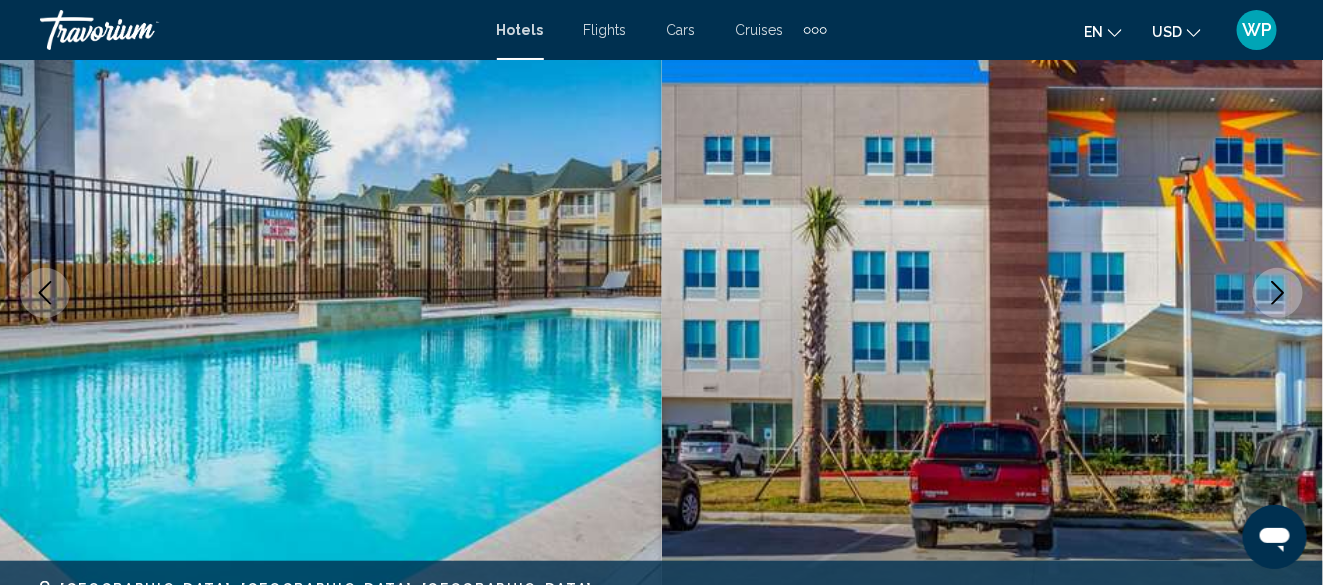click 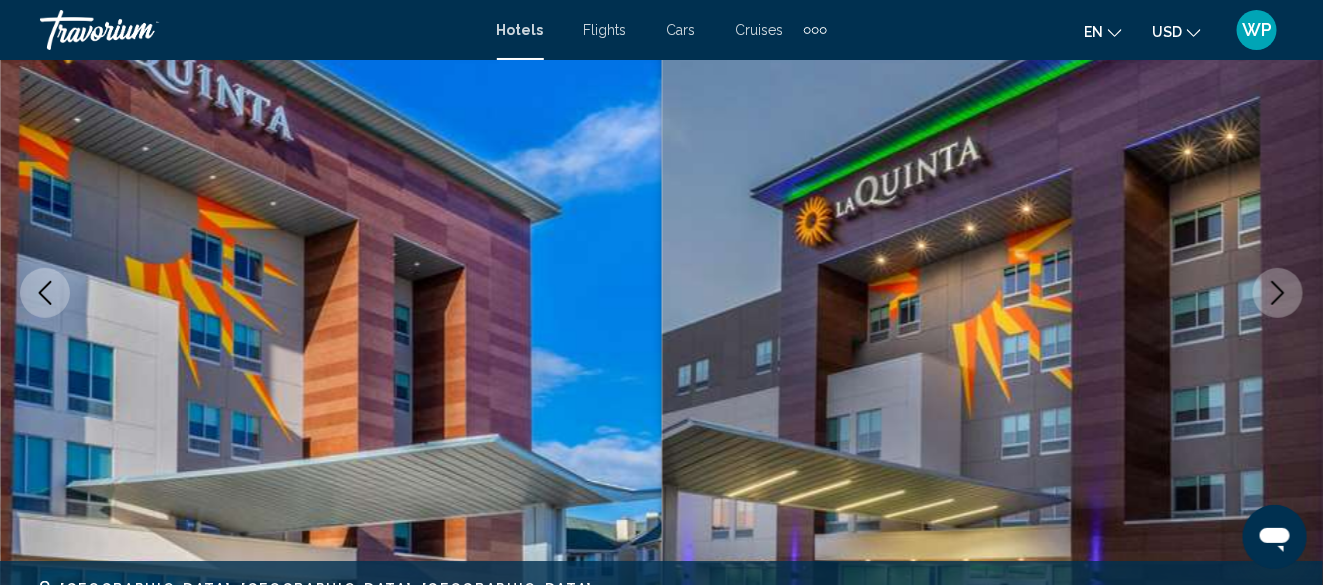 click 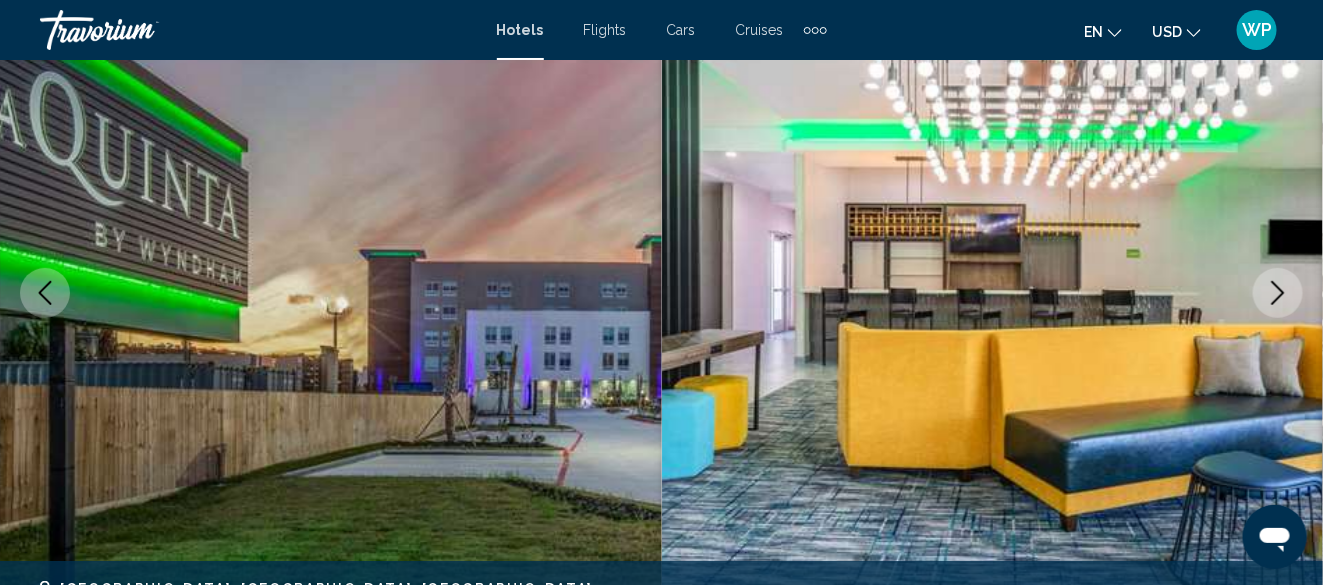 click 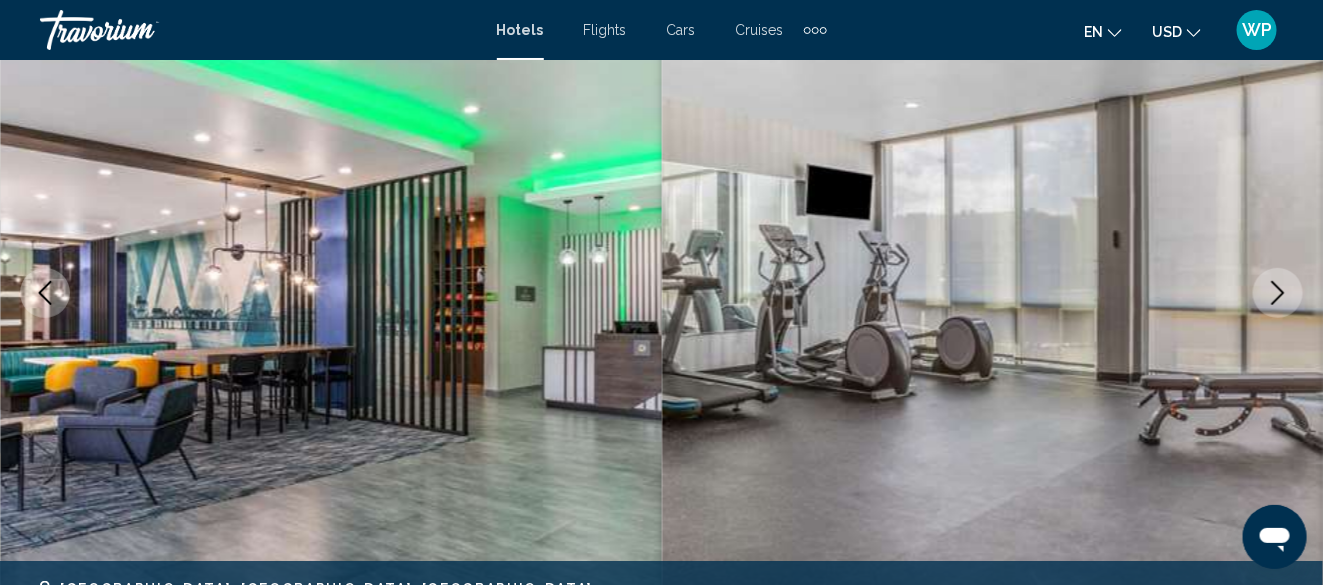 click 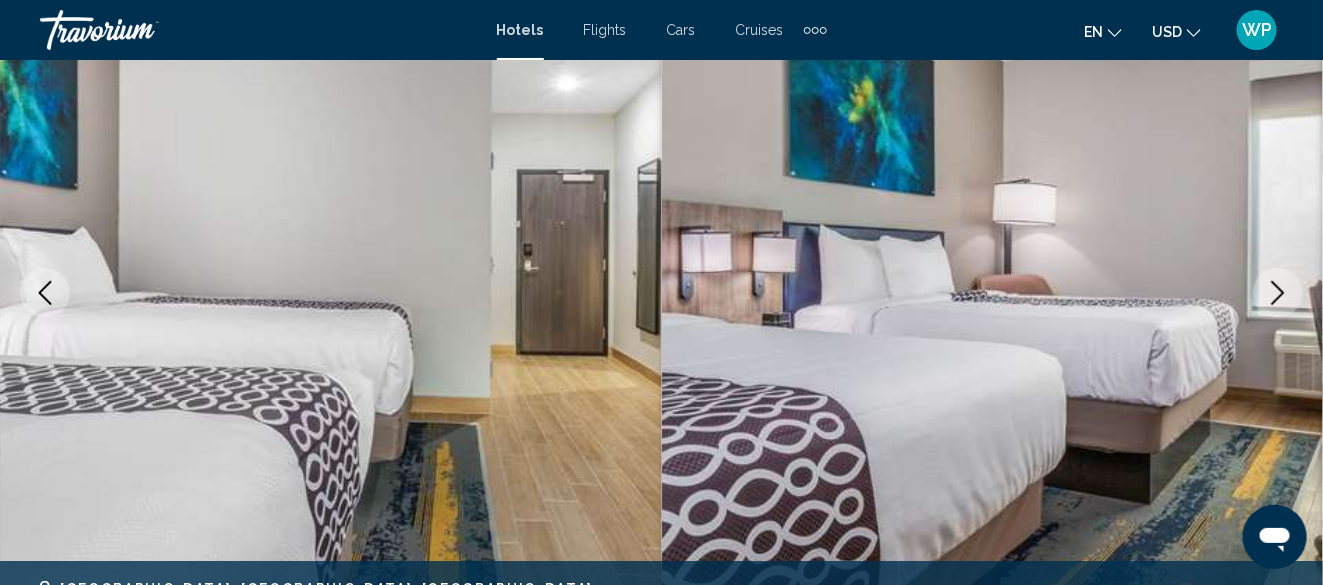 click 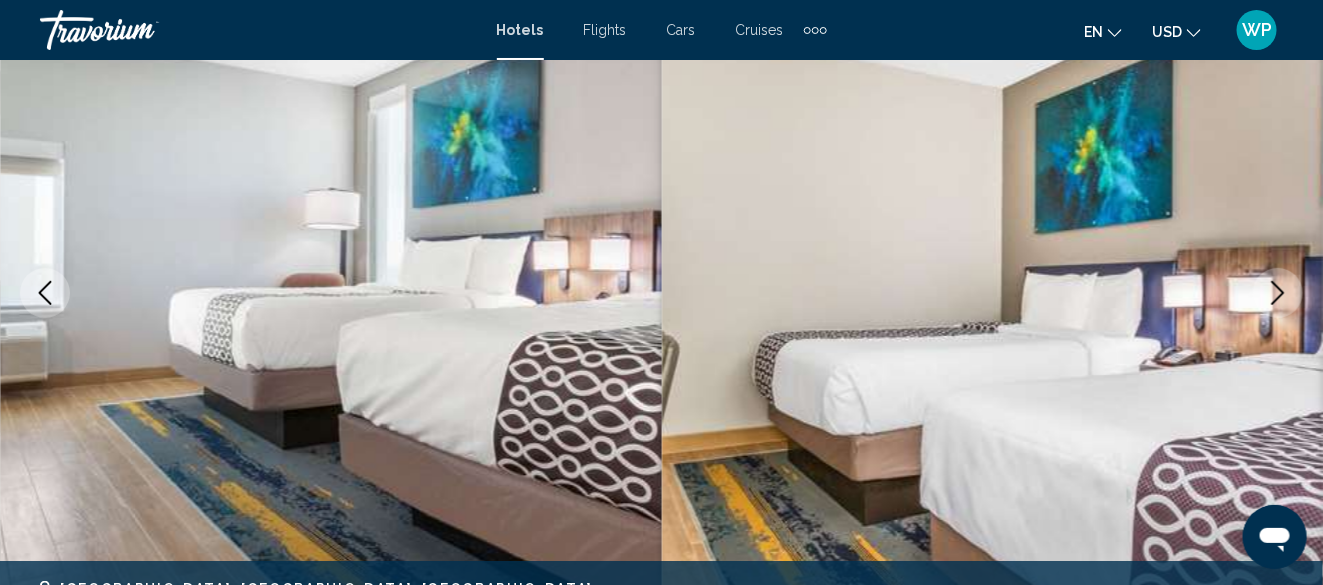click 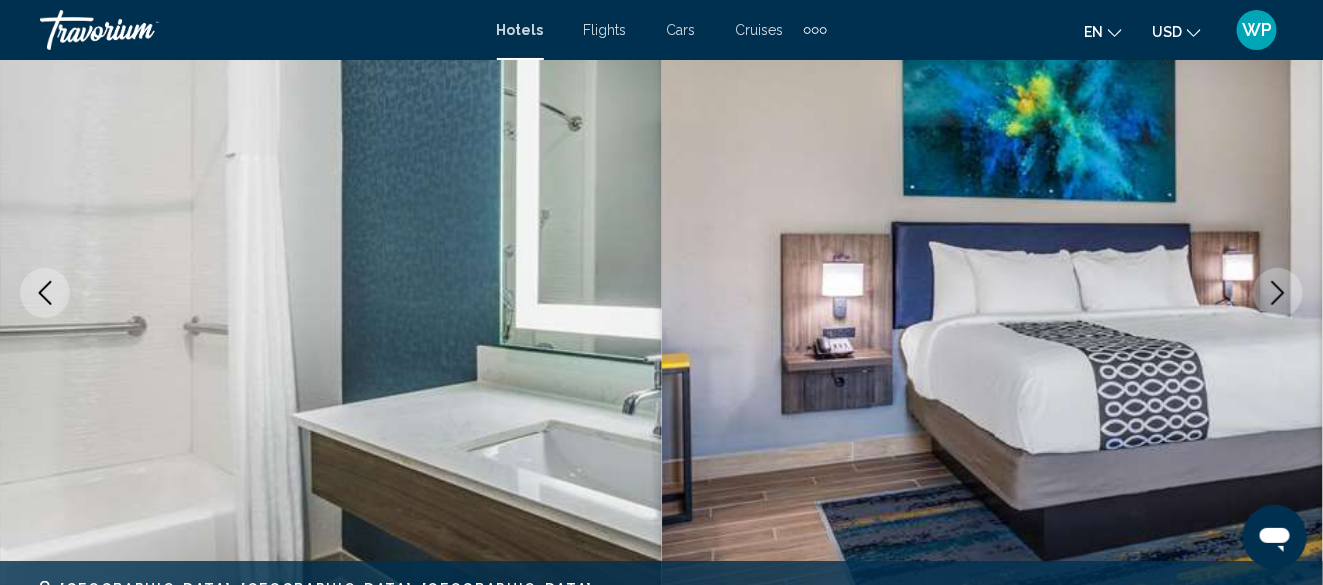 click 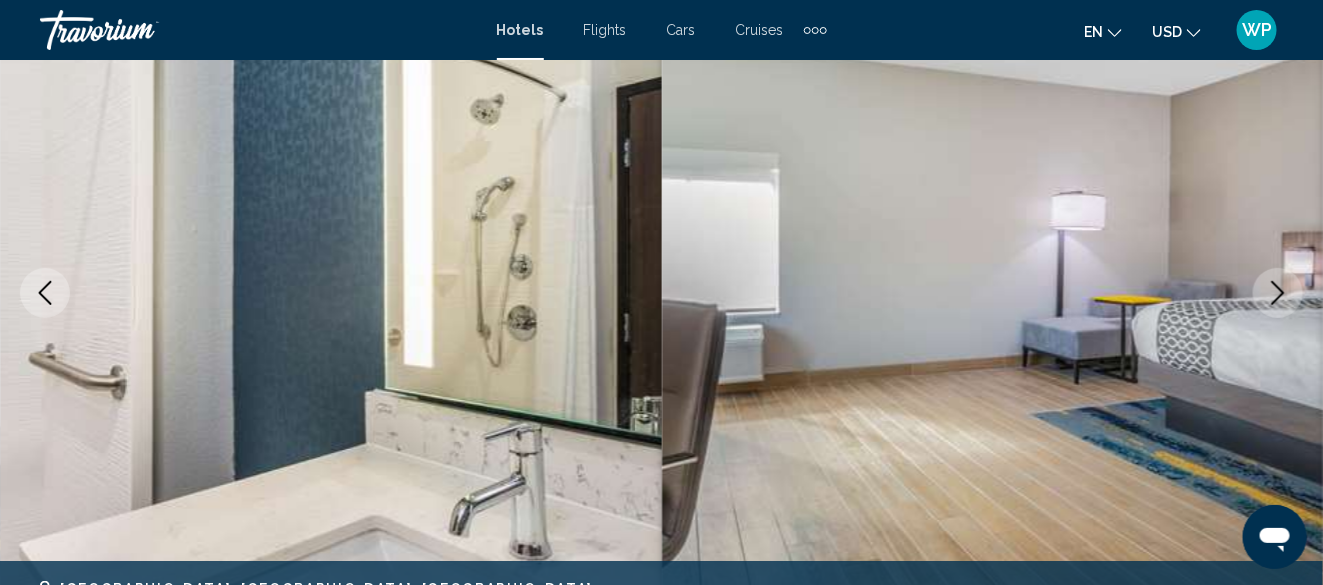 click 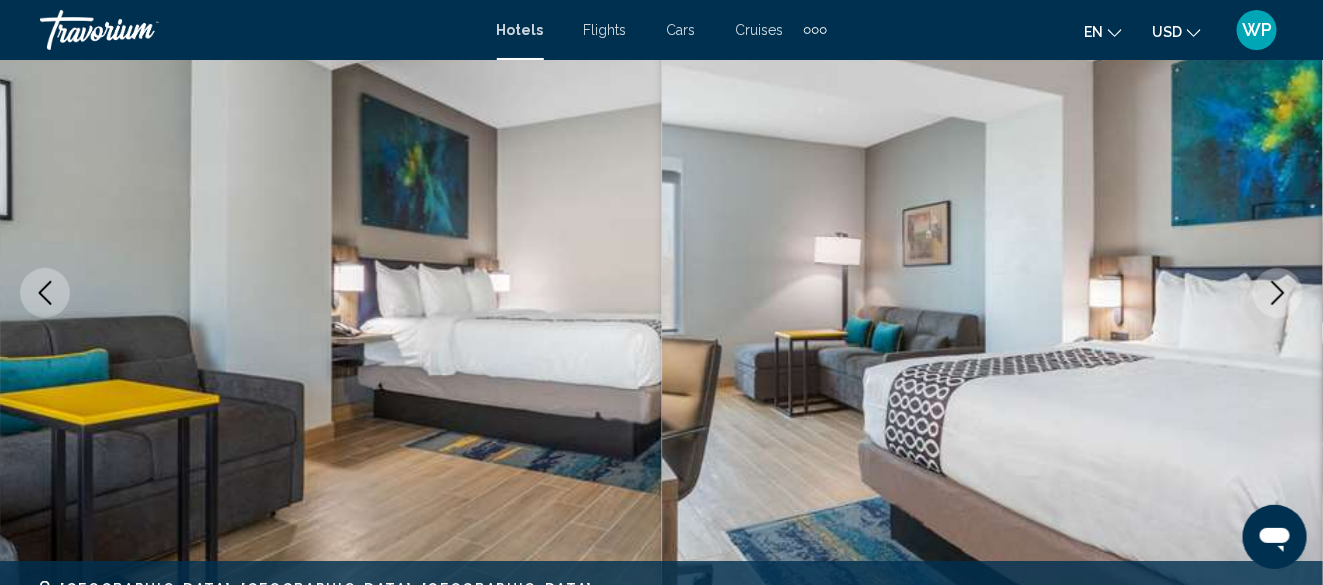 click 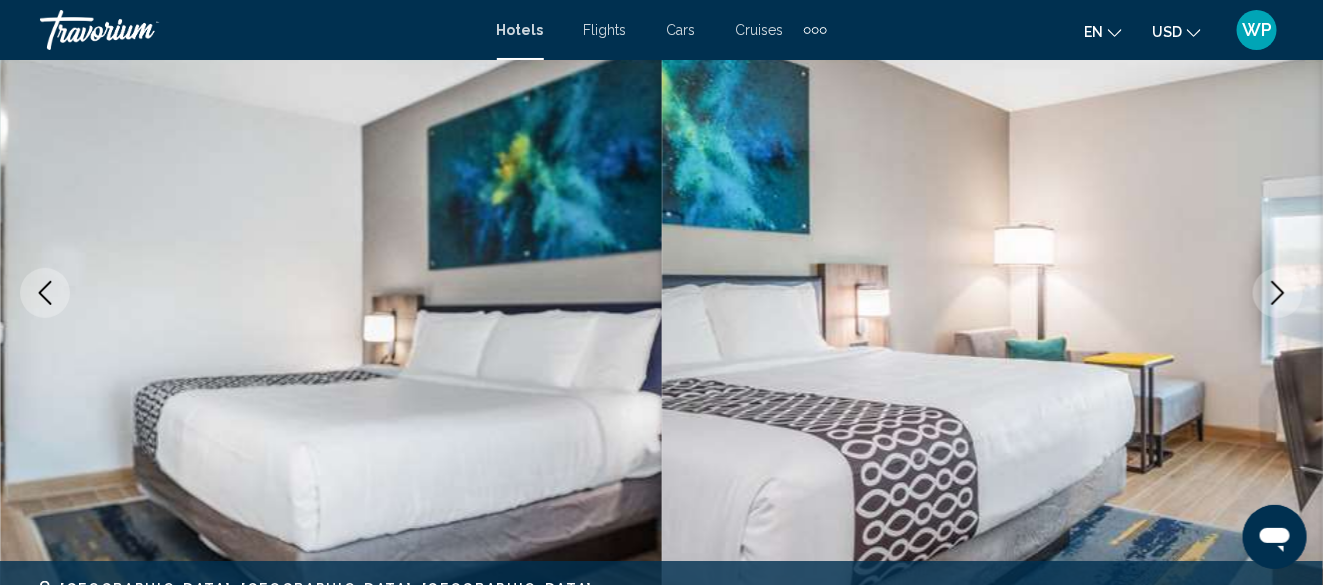 click 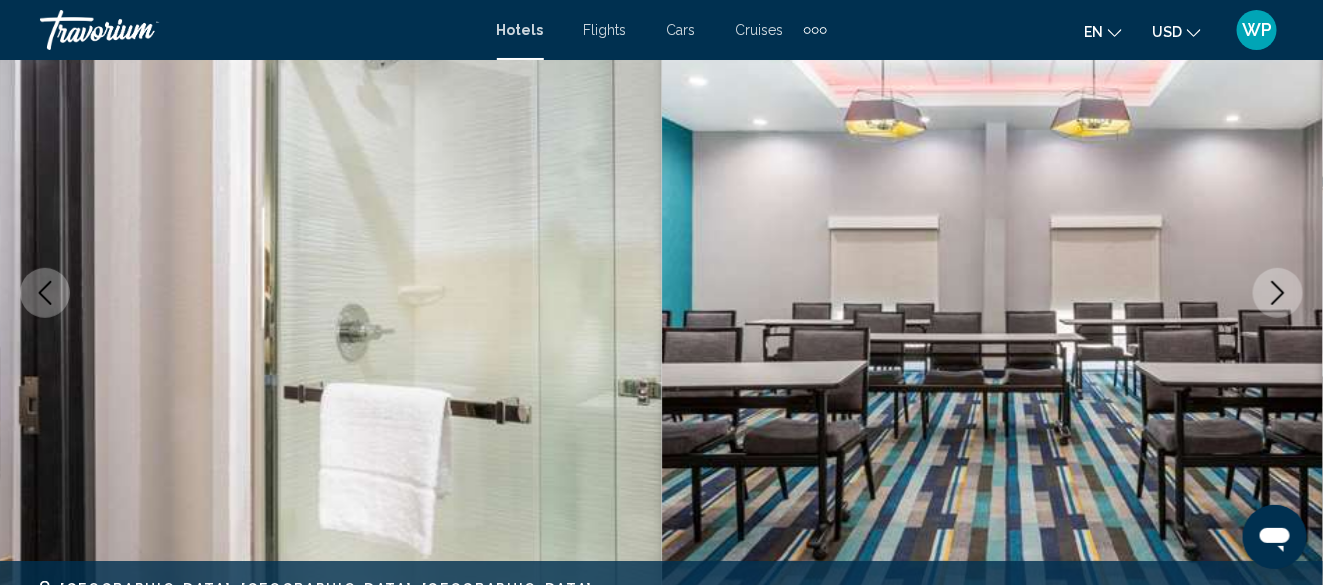 click 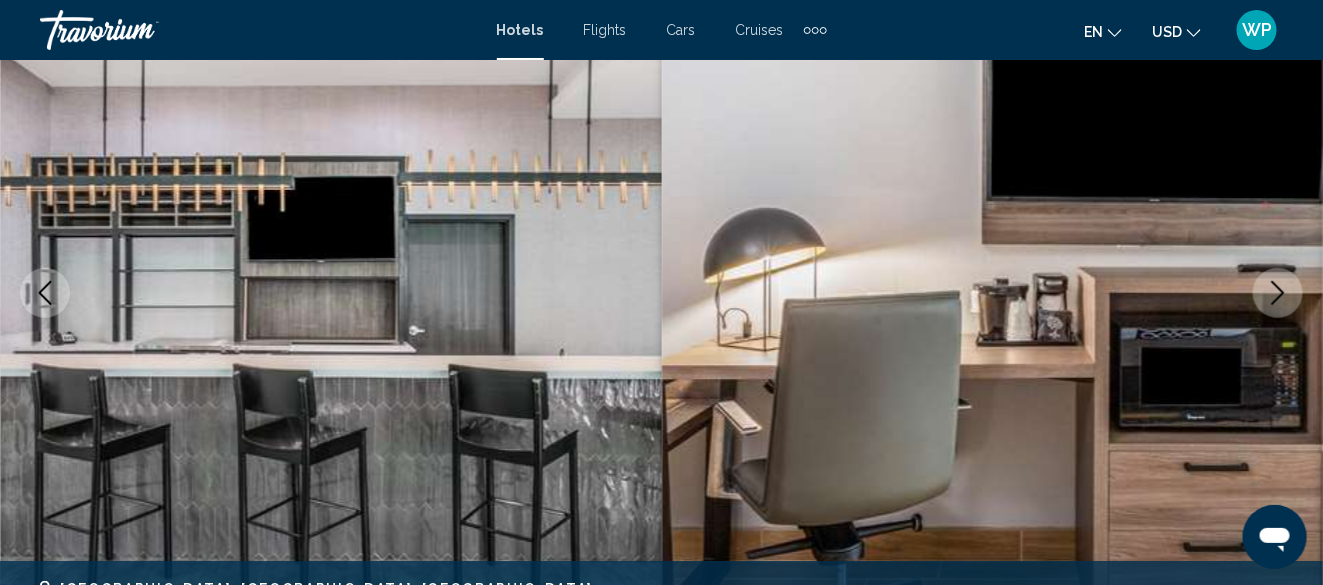 click 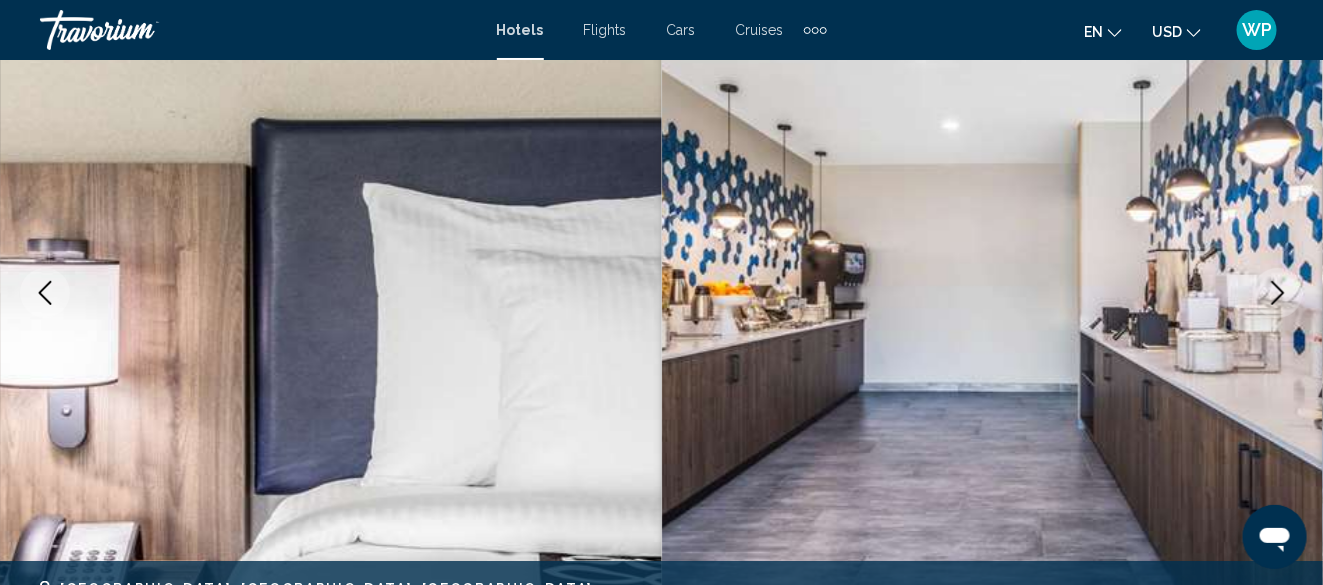 click 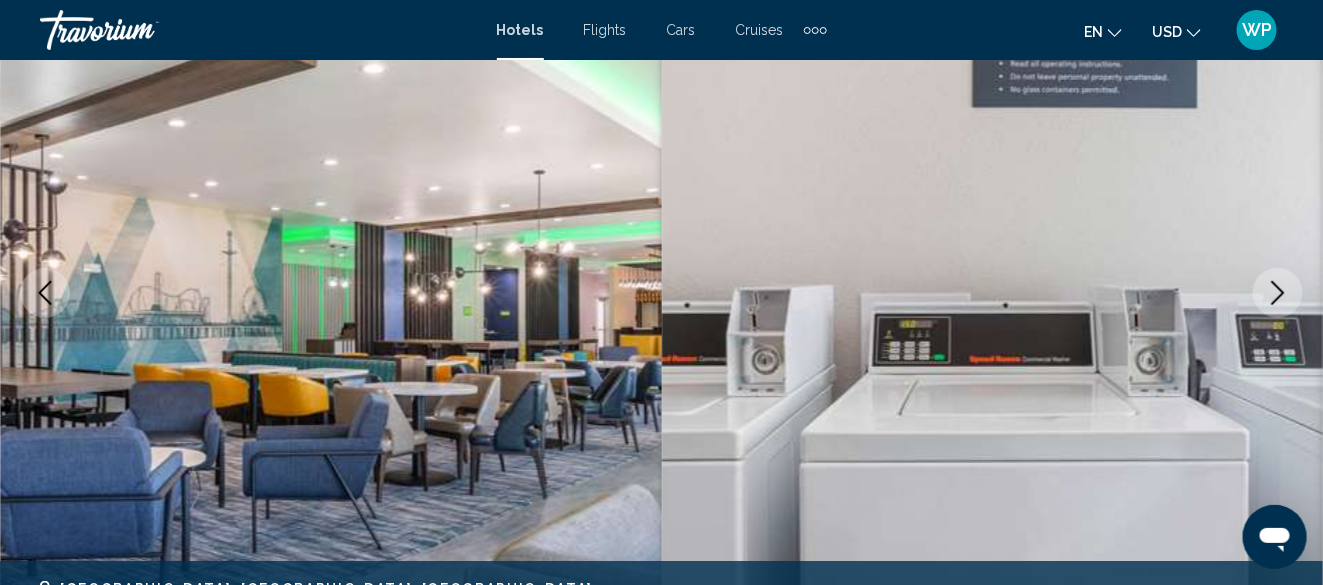 click 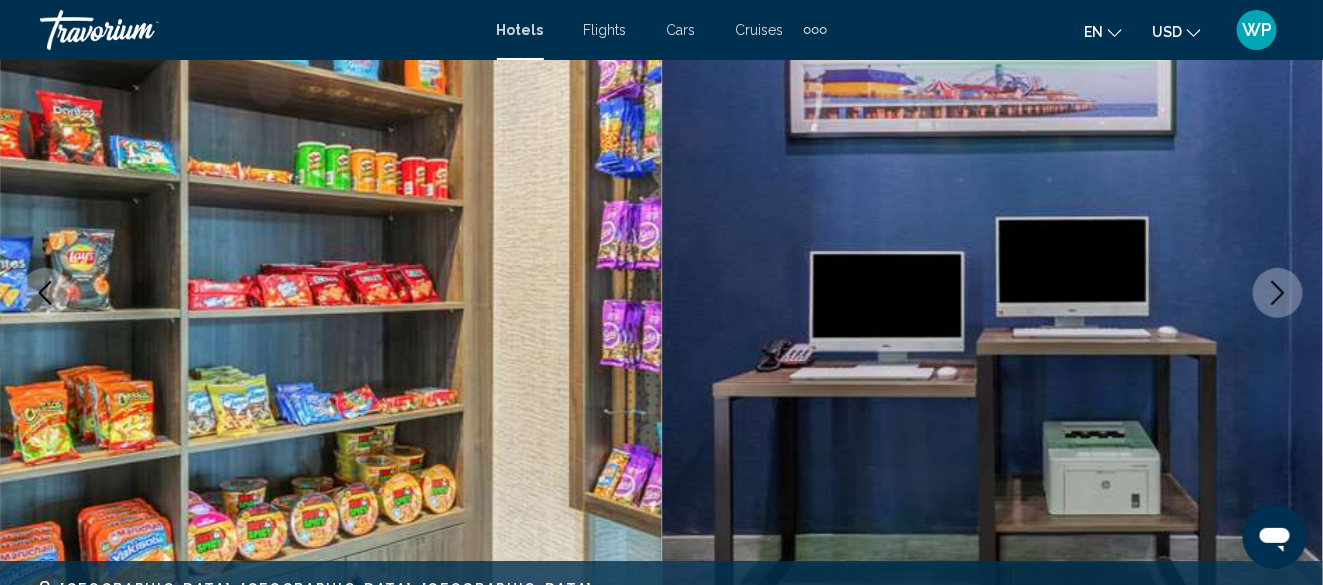 click 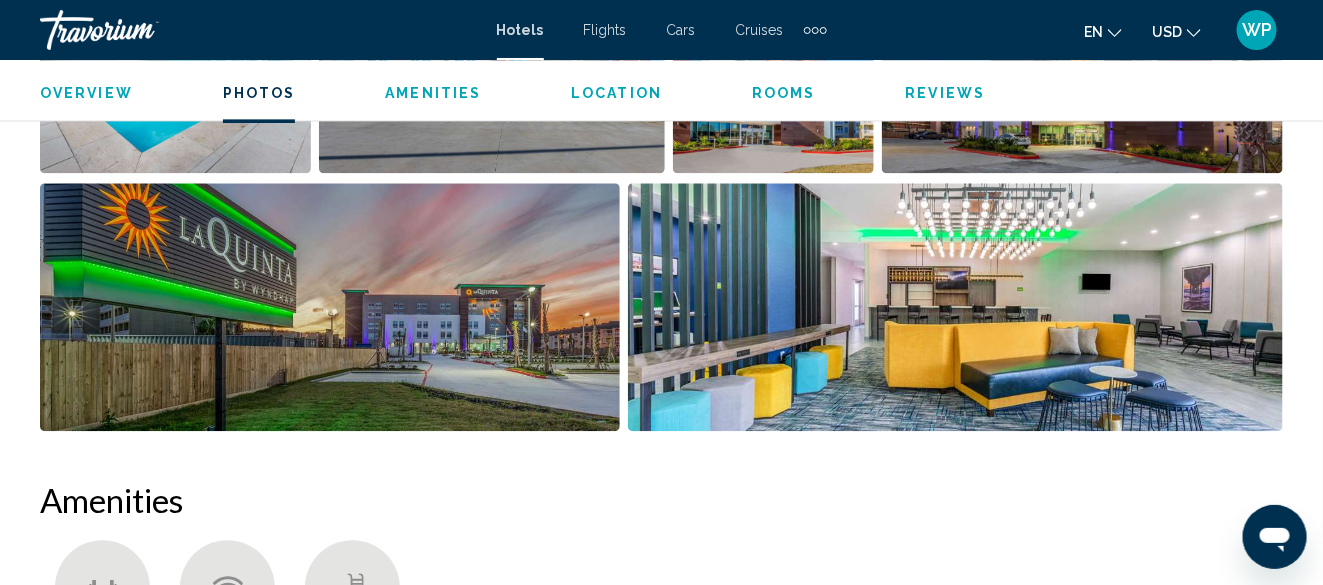 scroll, scrollTop: 1142, scrollLeft: 0, axis: vertical 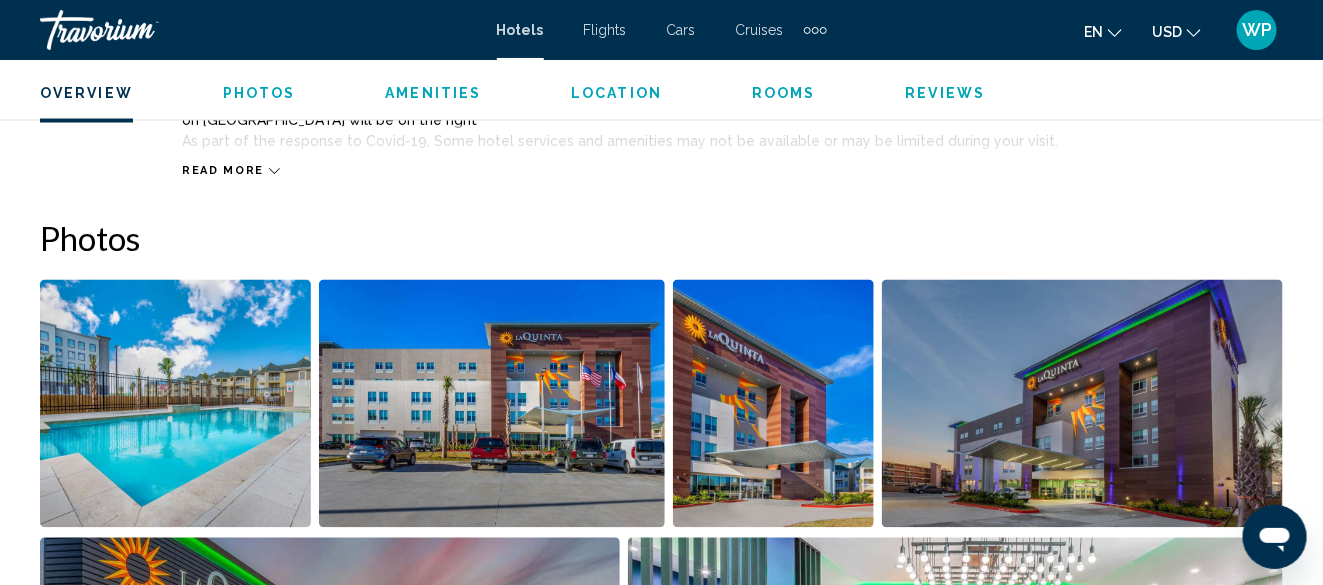click on "Reviews" at bounding box center [946, 93] 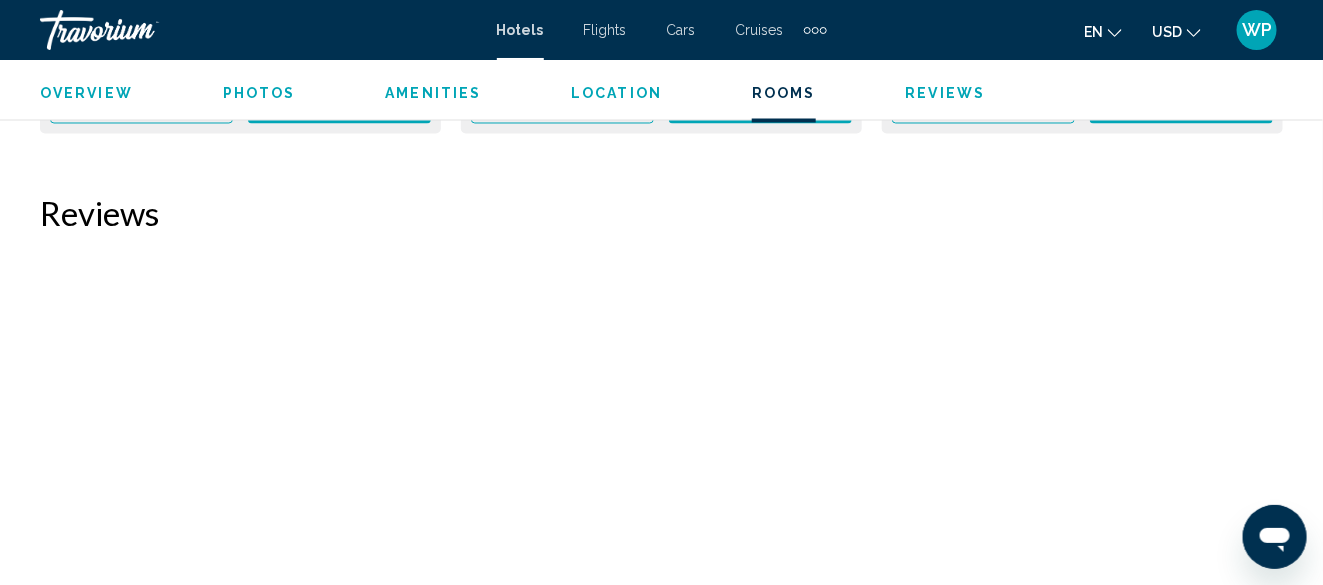 scroll, scrollTop: 6259, scrollLeft: 0, axis: vertical 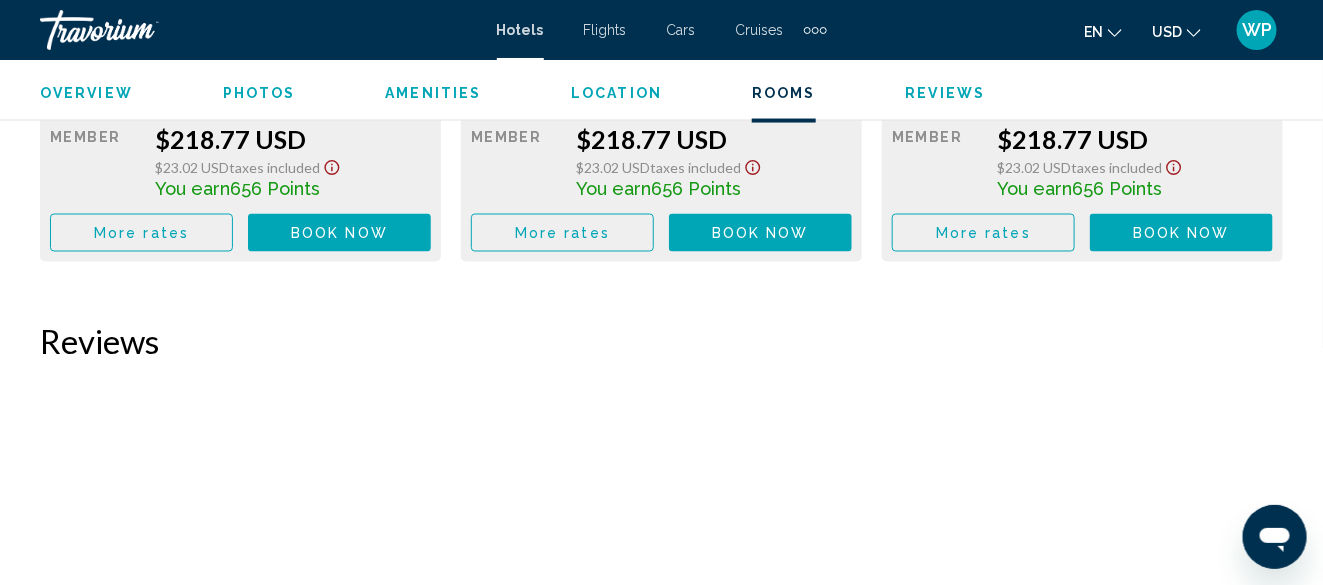click on "Location" at bounding box center [616, 93] 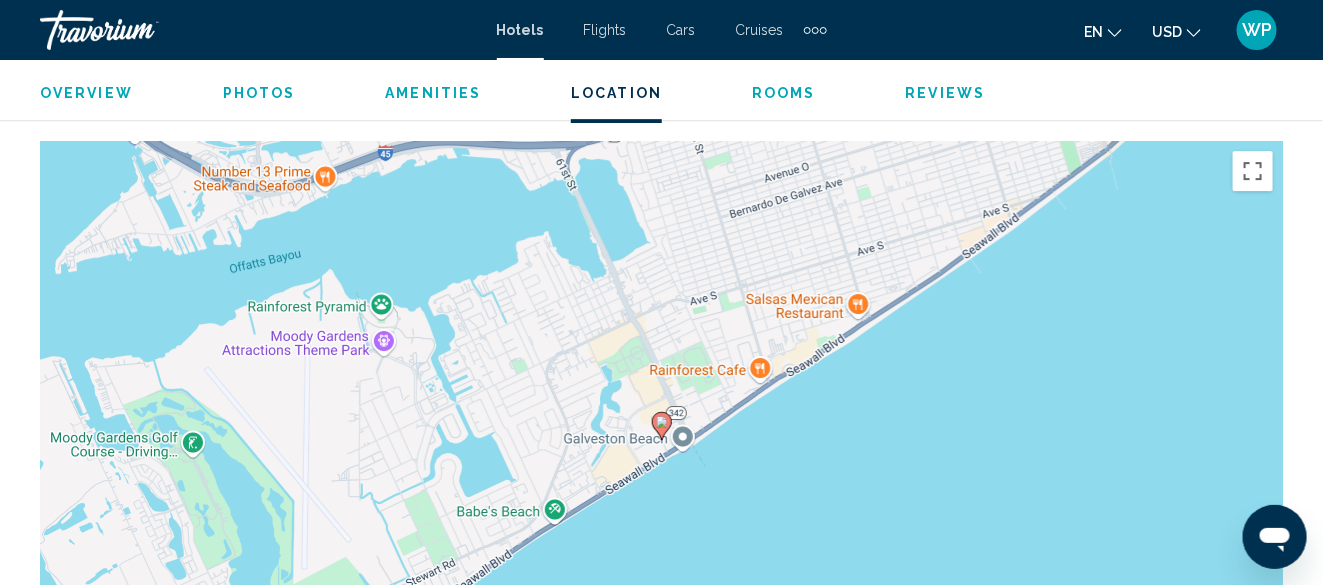 scroll, scrollTop: 2094, scrollLeft: 0, axis: vertical 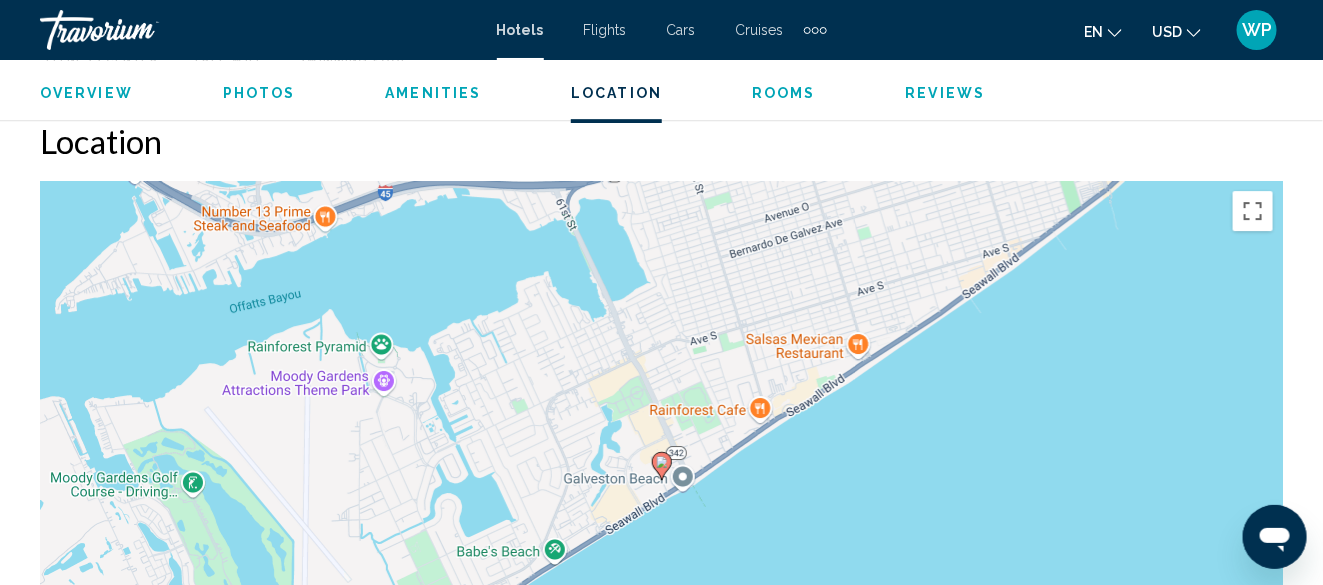 click on "To navigate, press the arrow keys. To activate drag with keyboard, press Alt + Enter. Once in keyboard drag state, use the arrow keys to move the marker. To complete the drag, press the Enter key. To cancel, press Escape." at bounding box center [661, 481] 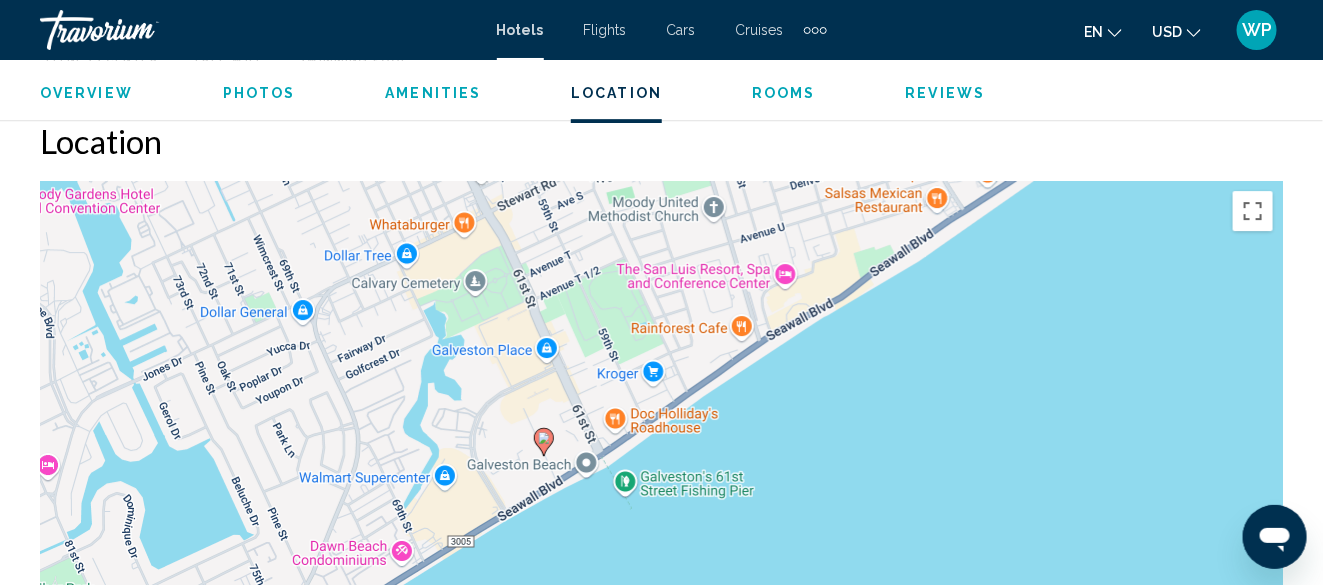 click on "To navigate, press the arrow keys. To activate drag with keyboard, press Alt + Enter. Once in keyboard drag state, use the arrow keys to move the marker. To complete the drag, press the Enter key. To cancel, press Escape." at bounding box center [661, 481] 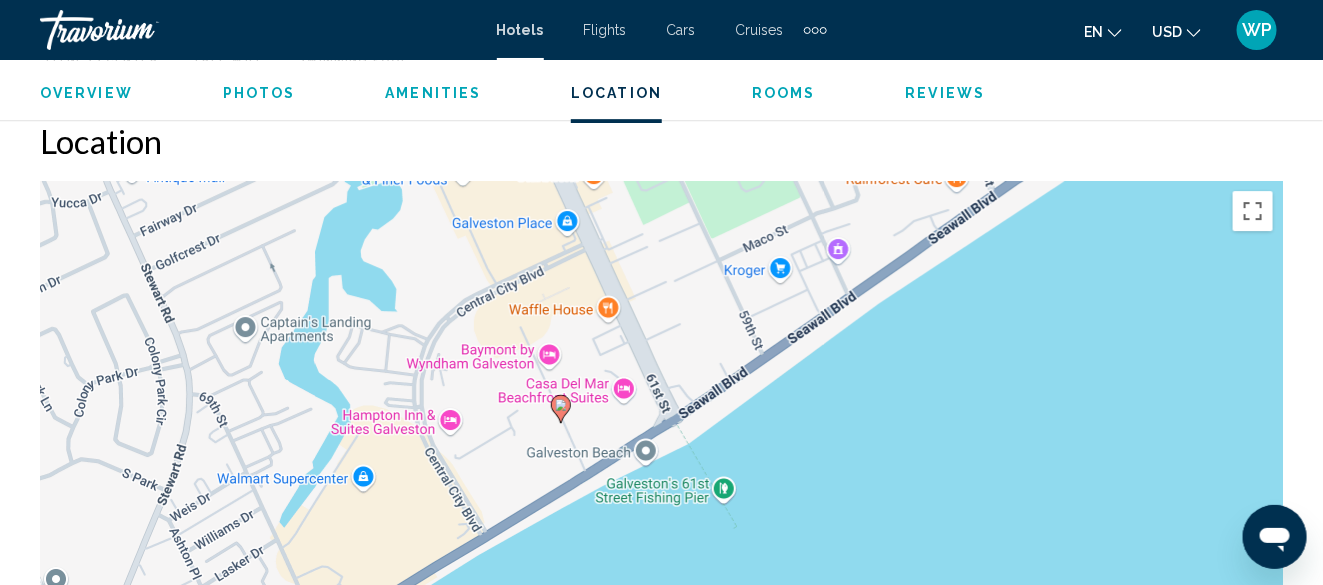 drag, startPoint x: 632, startPoint y: 467, endPoint x: 894, endPoint y: 436, distance: 263.8276 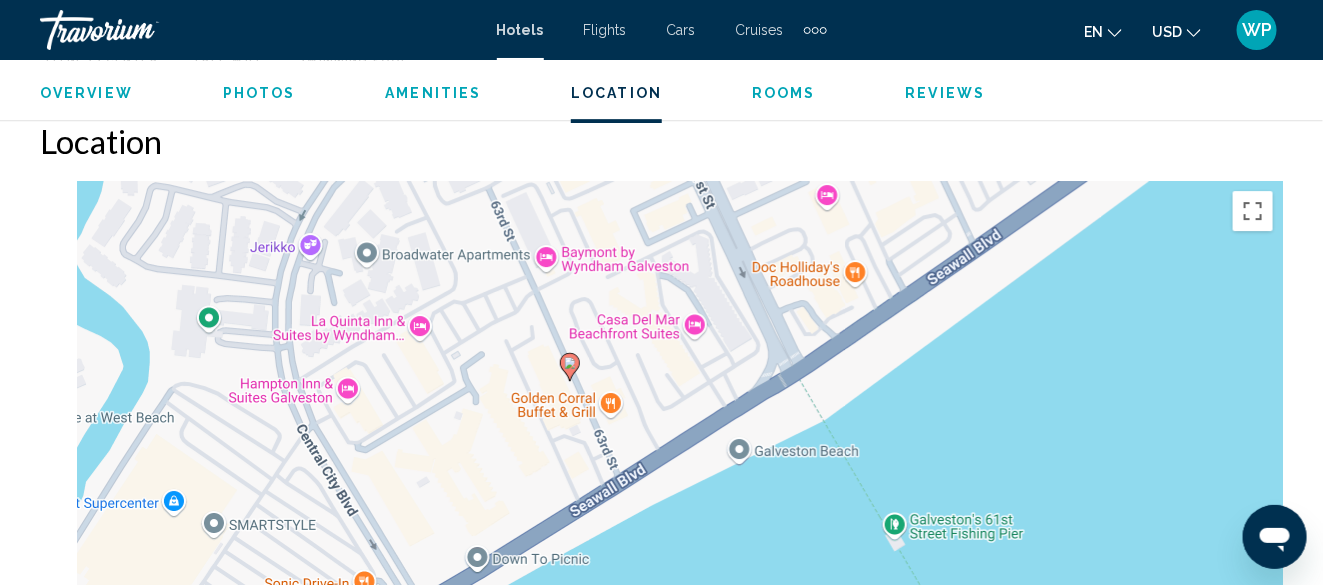 drag, startPoint x: 732, startPoint y: 439, endPoint x: 1039, endPoint y: 394, distance: 310.28052 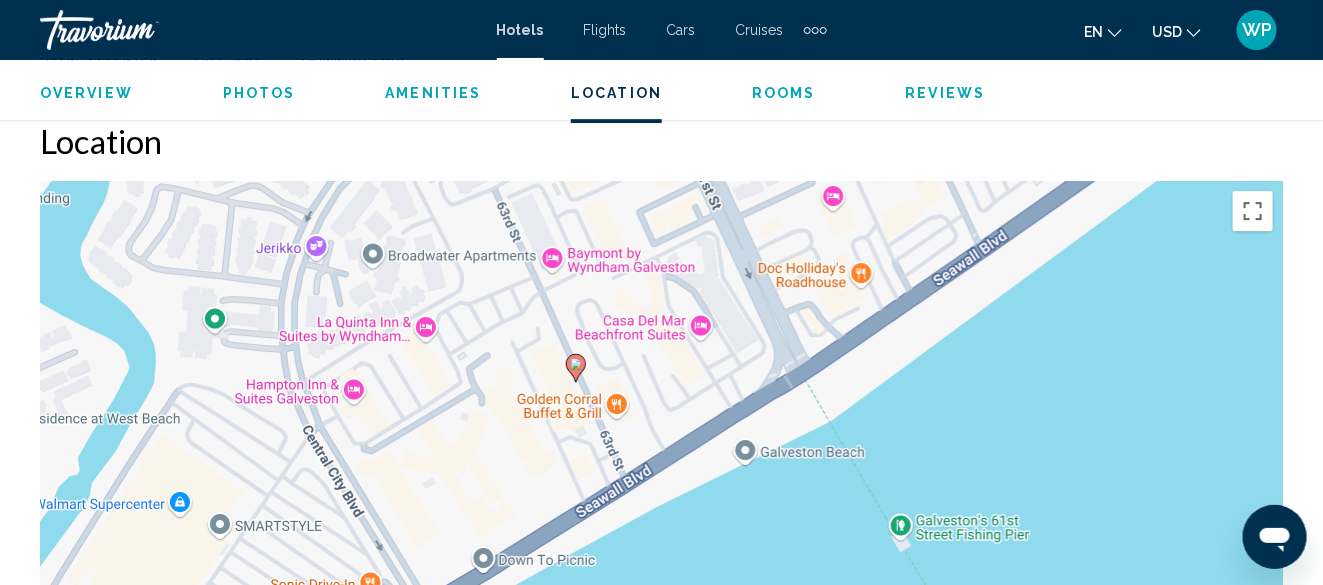 click on "Overview" at bounding box center (86, 93) 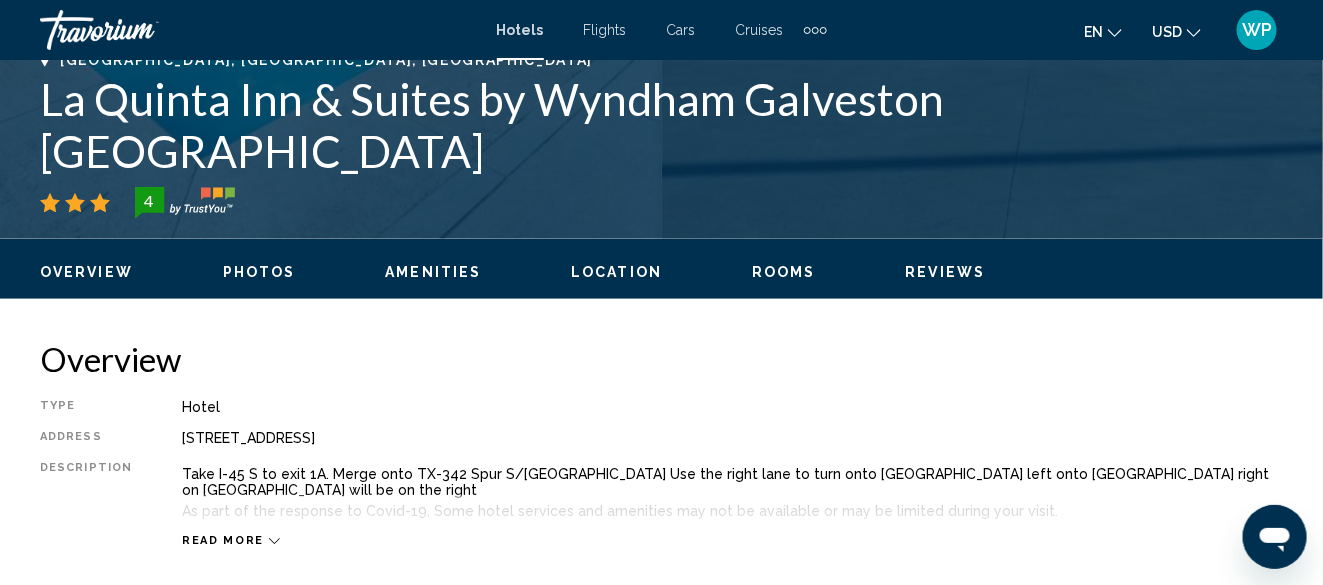 scroll, scrollTop: 890, scrollLeft: 0, axis: vertical 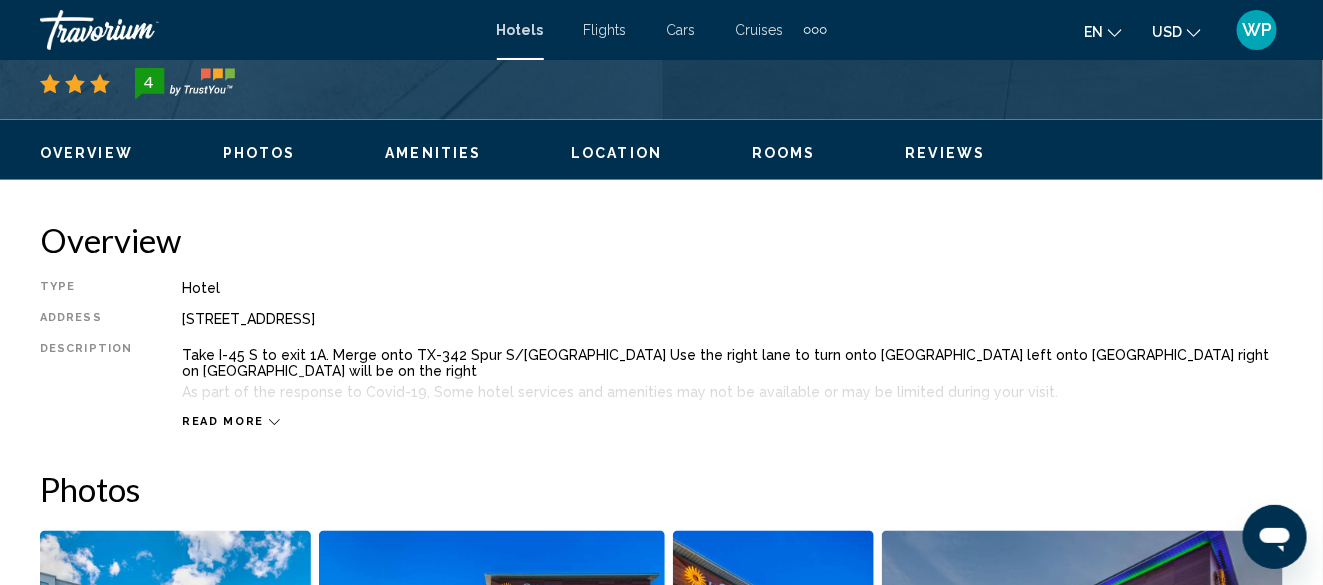 click on "Overview
Photos
Amenities
Location
Rooms
Reviews
Check Availability" 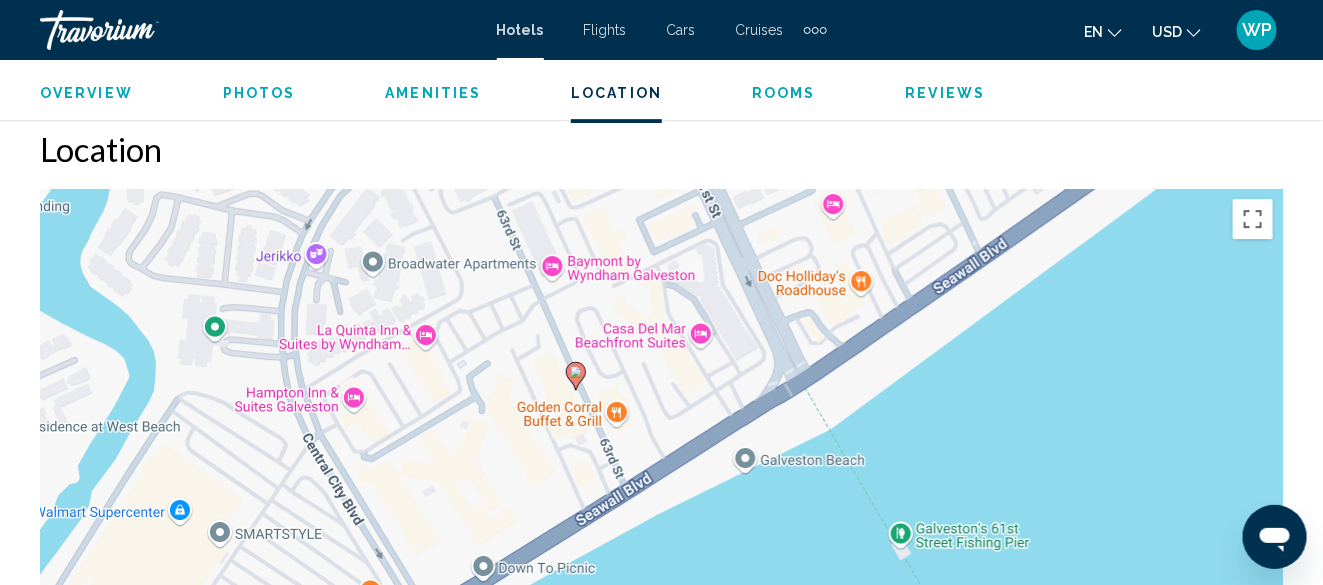 scroll, scrollTop: 2094, scrollLeft: 0, axis: vertical 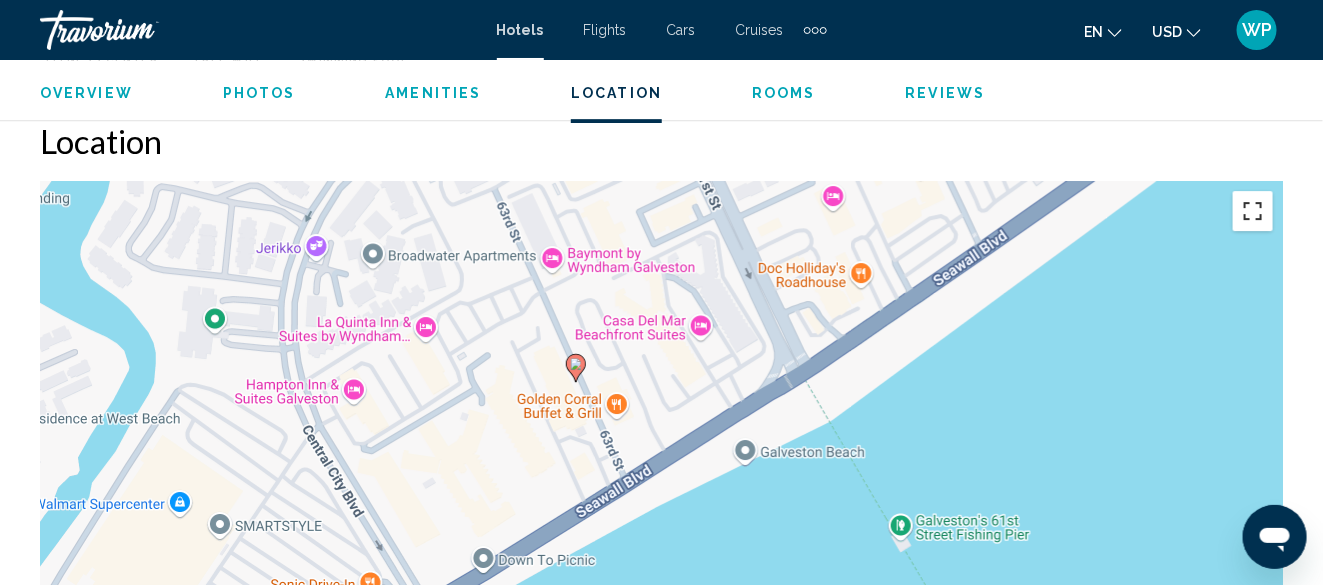click at bounding box center [1253, 211] 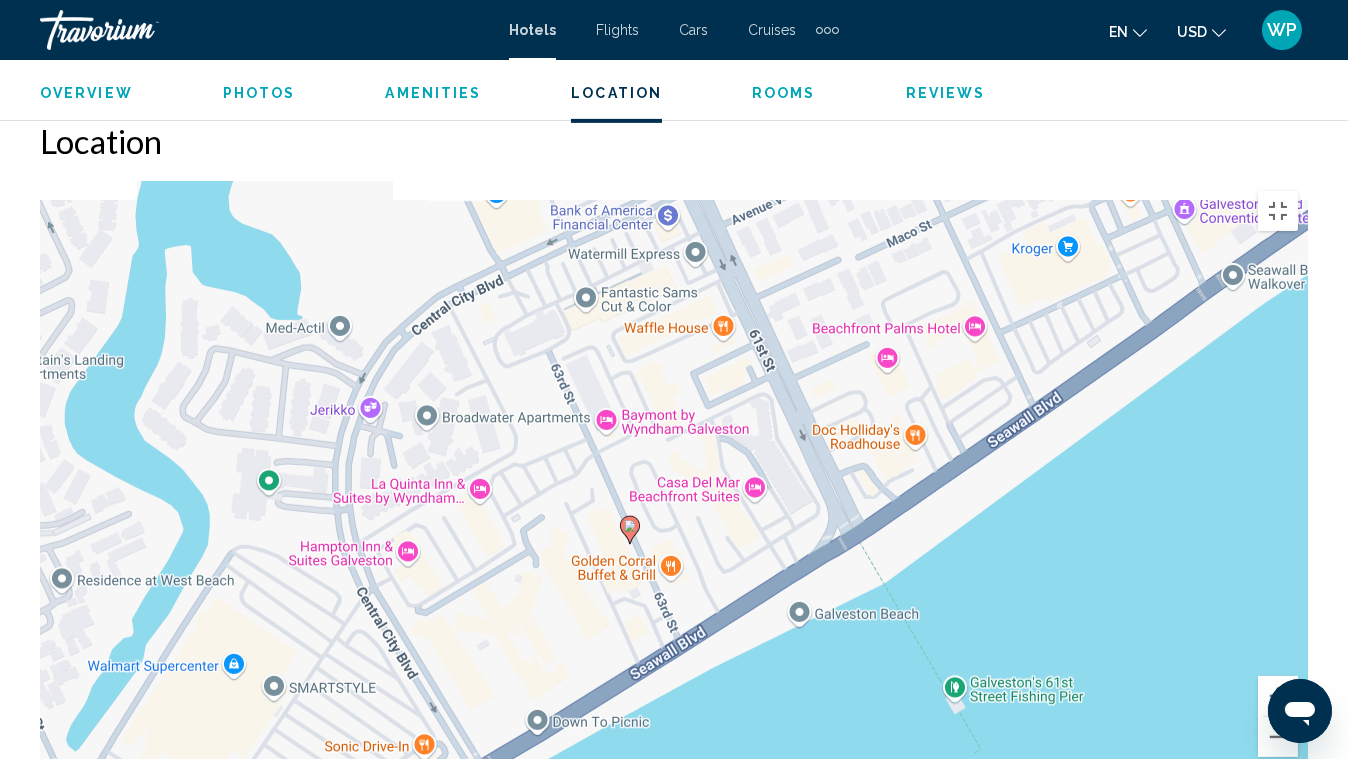 drag, startPoint x: 433, startPoint y: 387, endPoint x: 519, endPoint y: 614, distance: 242.74472 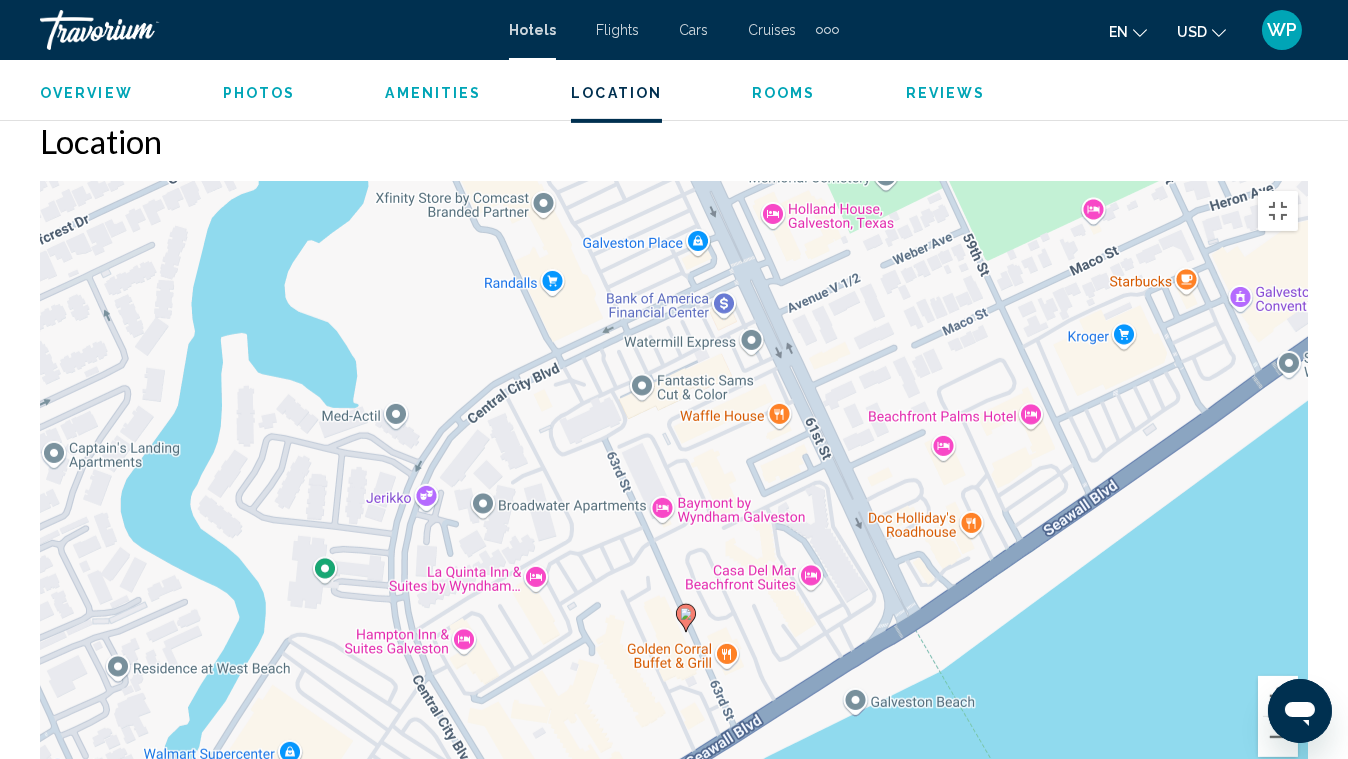 click on "To navigate, press the arrow keys. To activate drag with keyboard, press Alt + Enter. Once in keyboard drag state, use the arrow keys to move the marker. To complete the drag, press the Enter key. To cancel, press Escape." at bounding box center (674, 481) 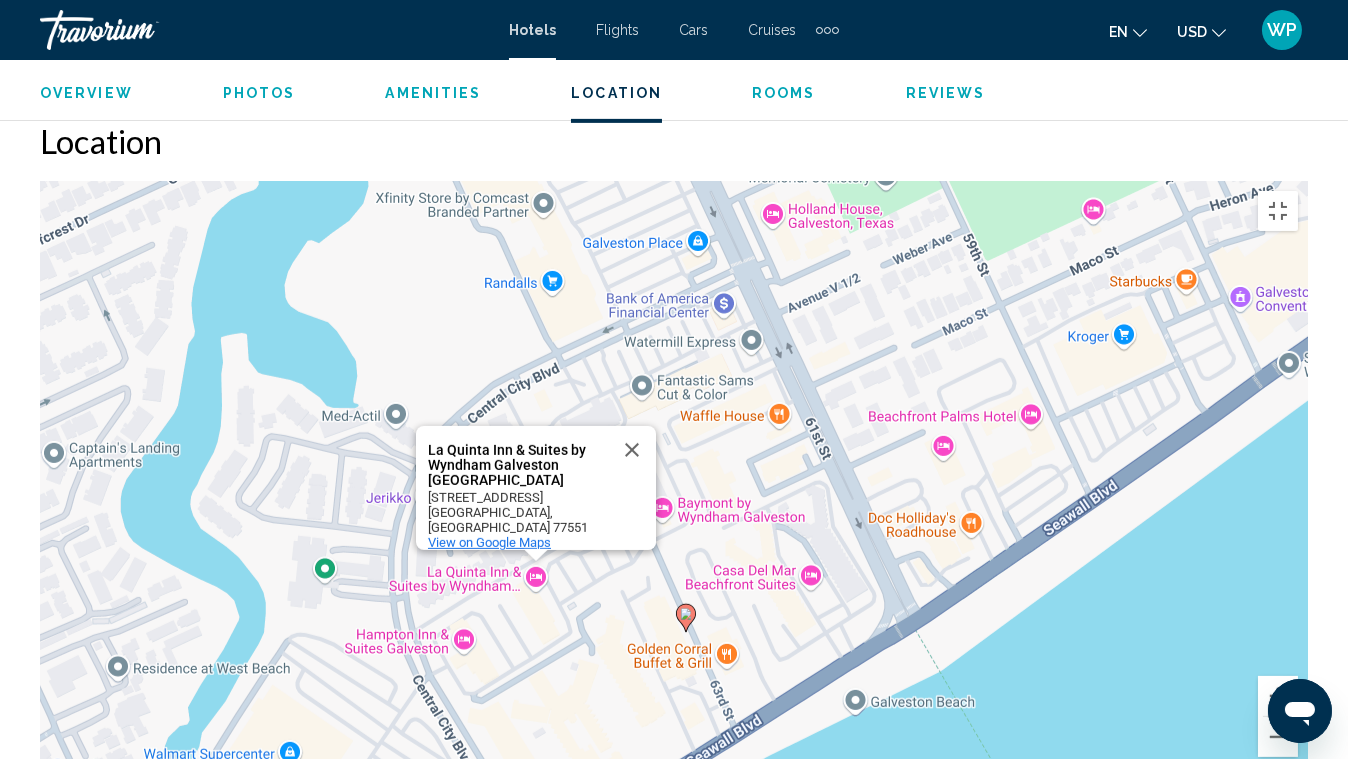 click on "View on Google Maps" at bounding box center [489, 542] 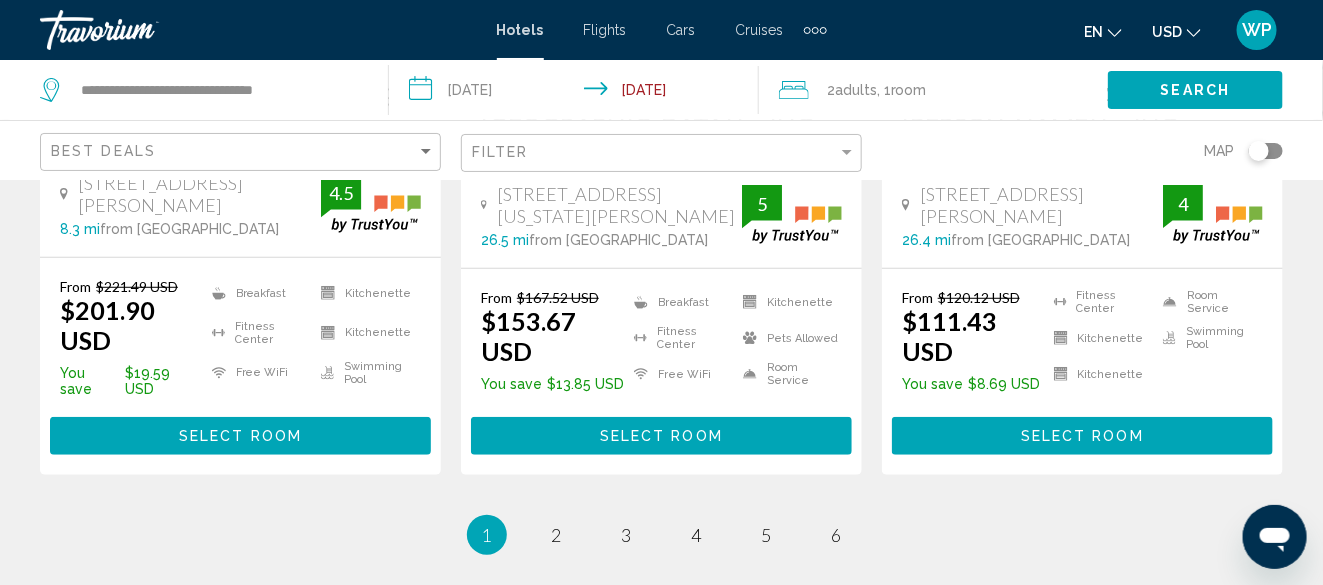 scroll, scrollTop: 2900, scrollLeft: 0, axis: vertical 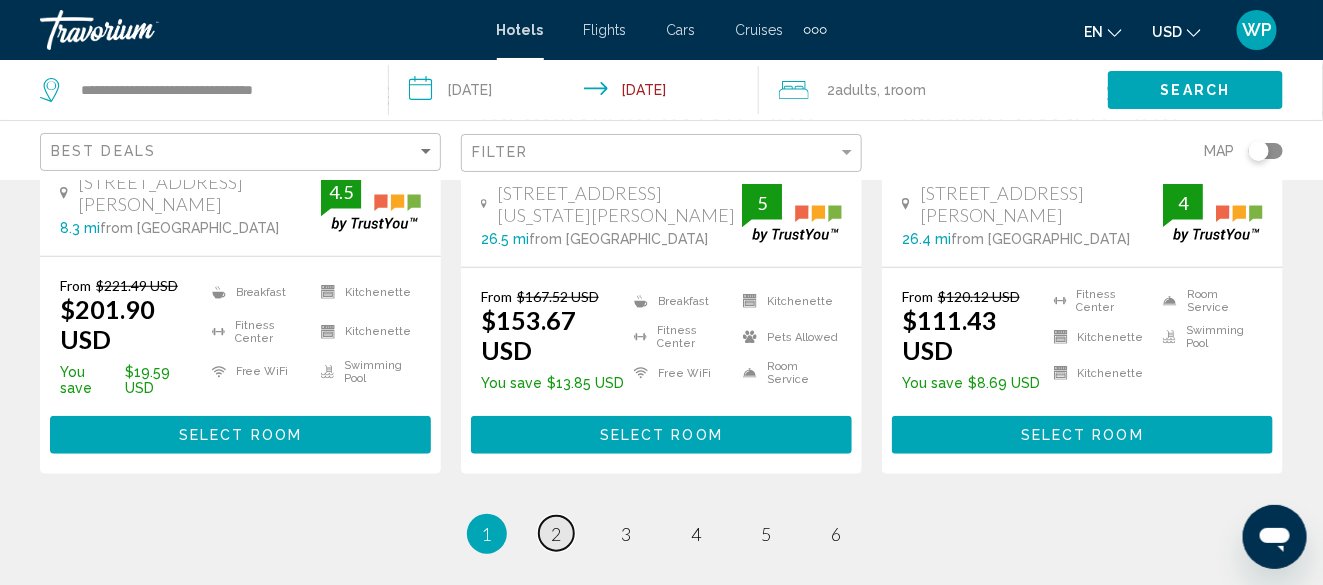 click on "2" at bounding box center [557, 534] 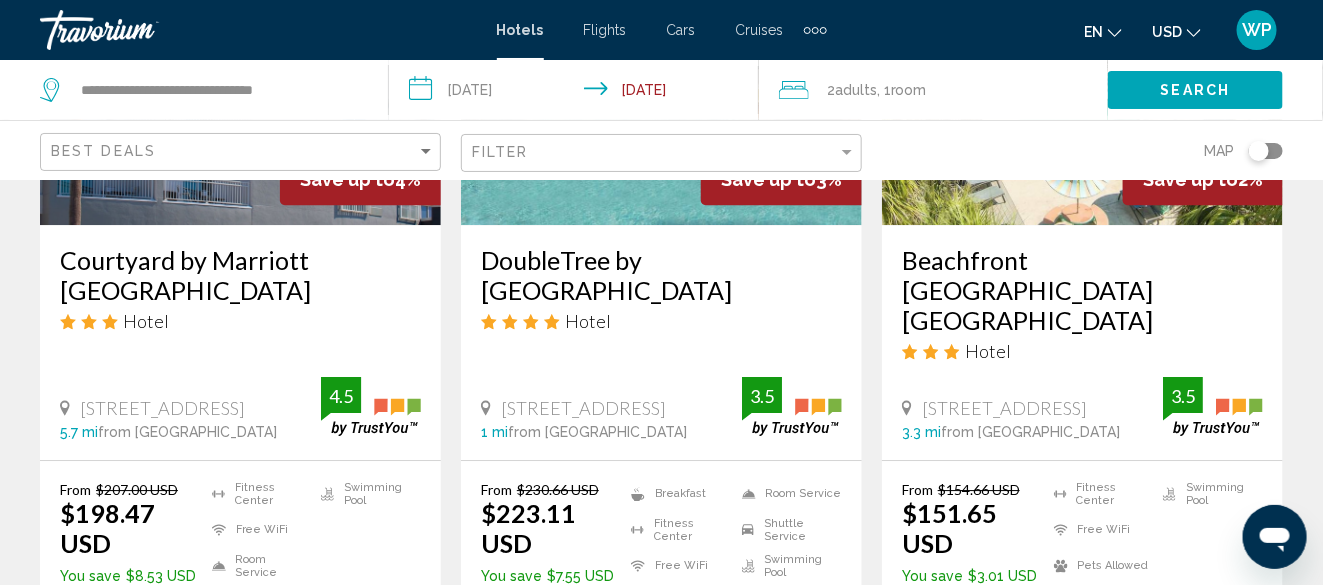 scroll, scrollTop: 2000, scrollLeft: 0, axis: vertical 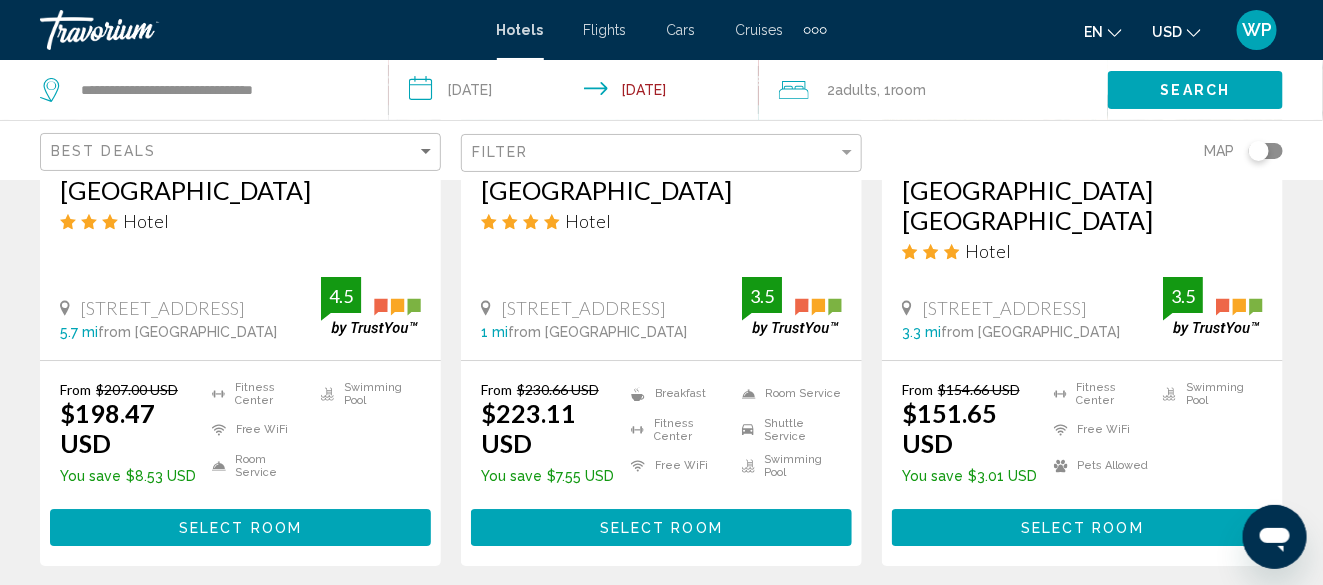 click on "Select Room" at bounding box center (661, 528) 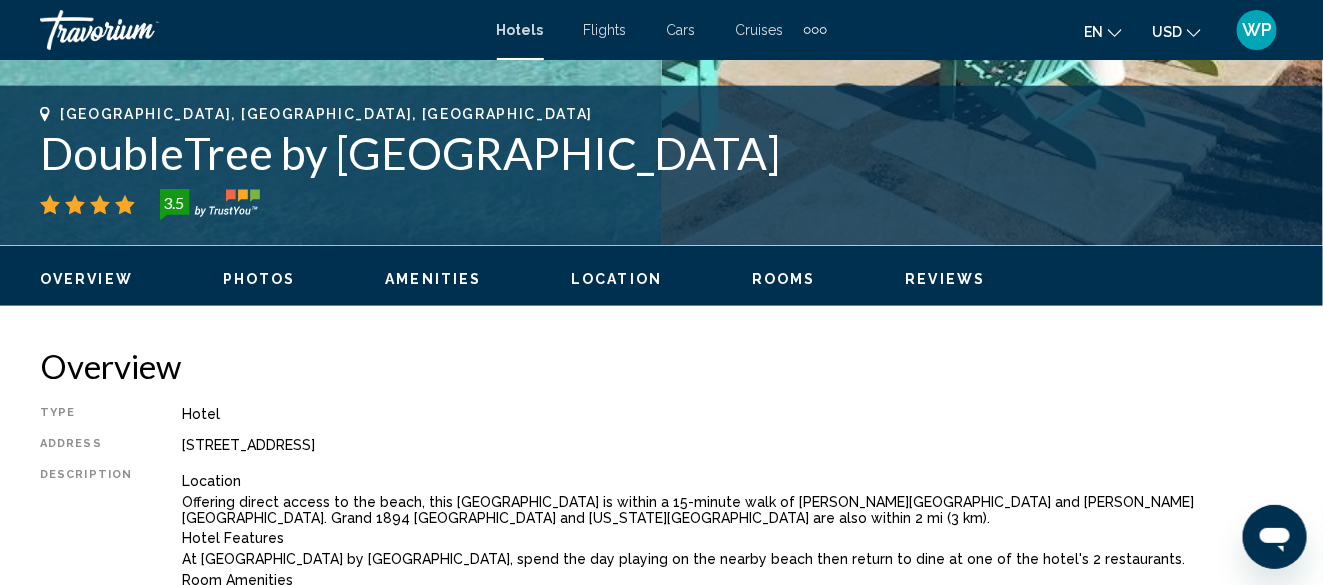 scroll, scrollTop: 842, scrollLeft: 0, axis: vertical 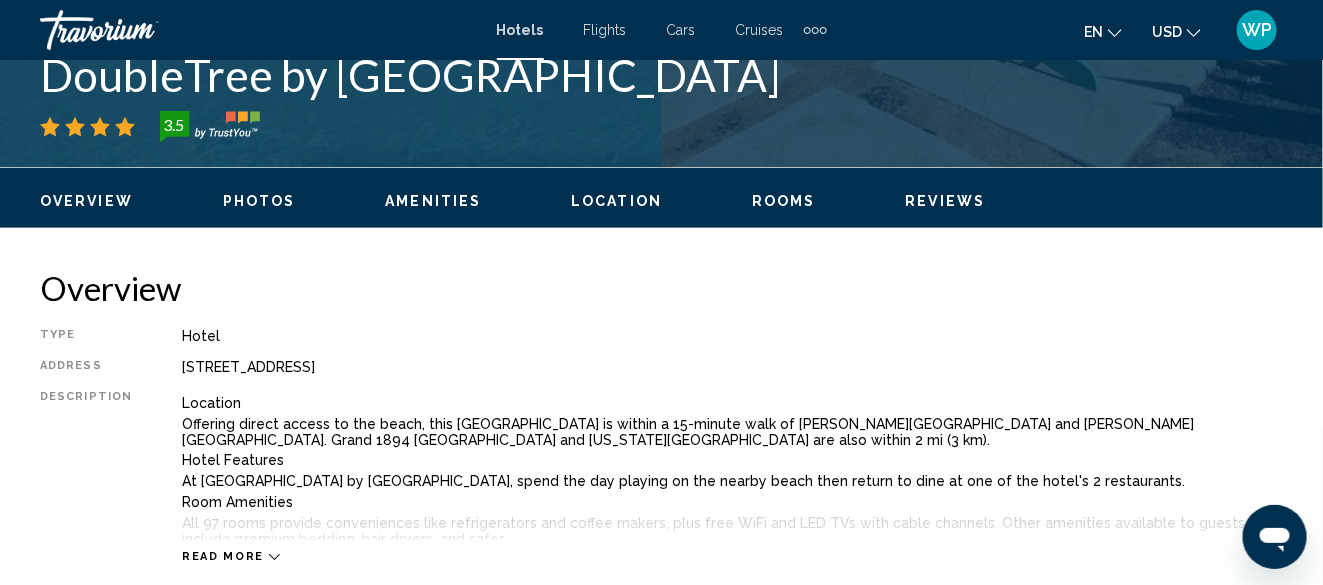 click on "Location" at bounding box center (616, 201) 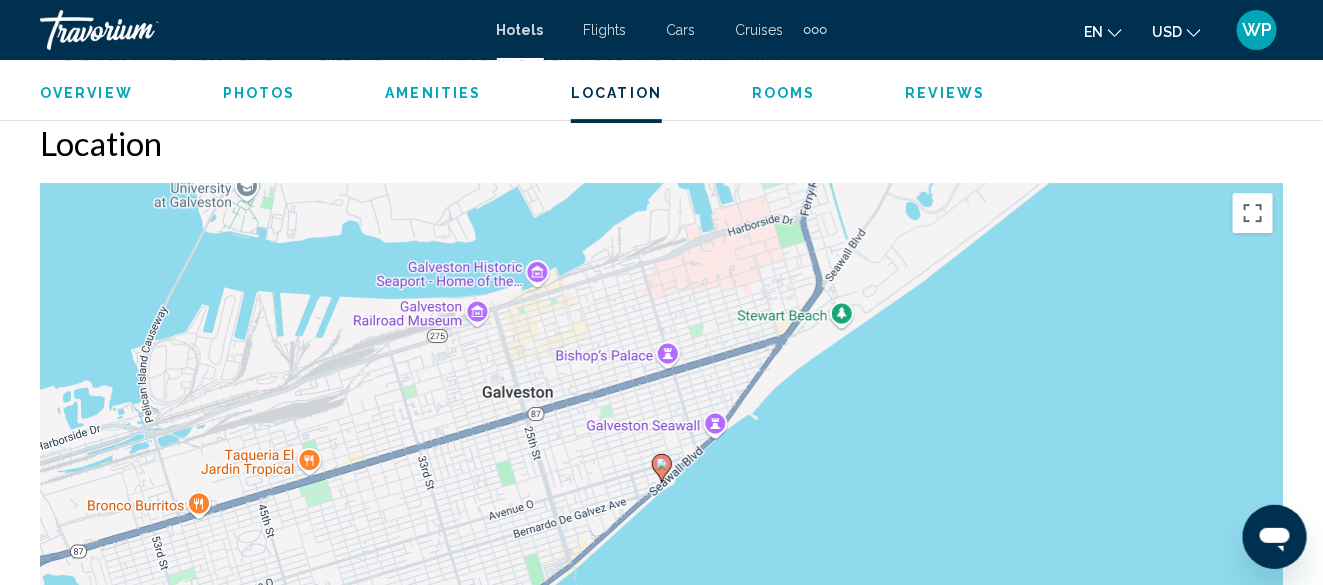 scroll, scrollTop: 2181, scrollLeft: 0, axis: vertical 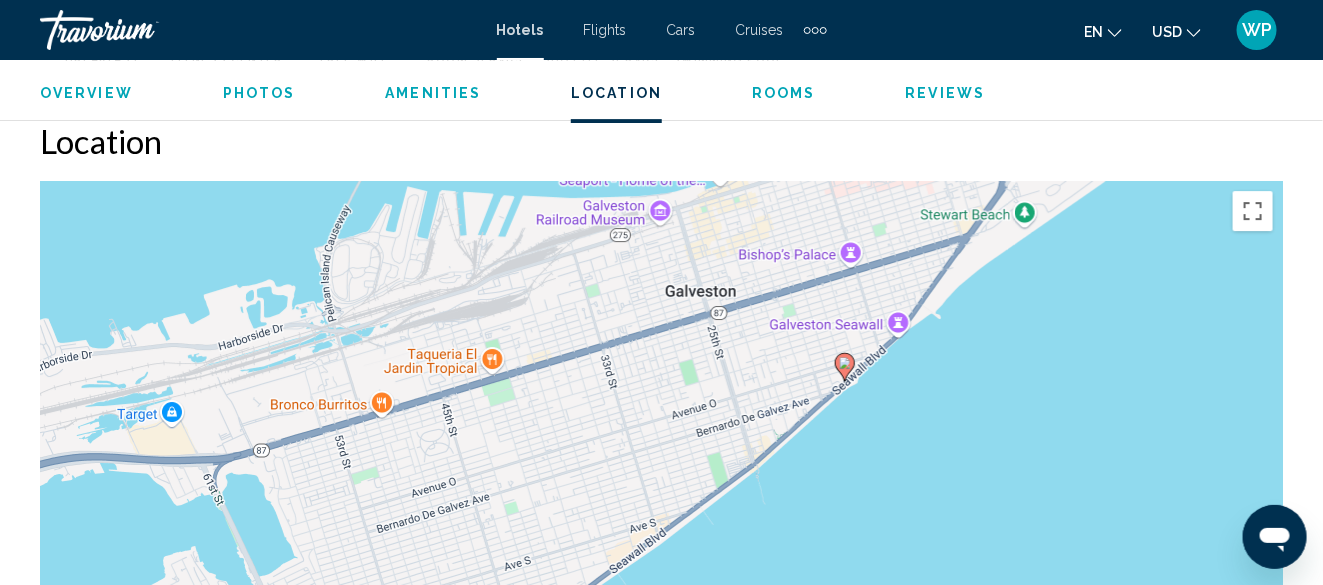drag, startPoint x: 537, startPoint y: 491, endPoint x: 723, endPoint y: 389, distance: 212.13203 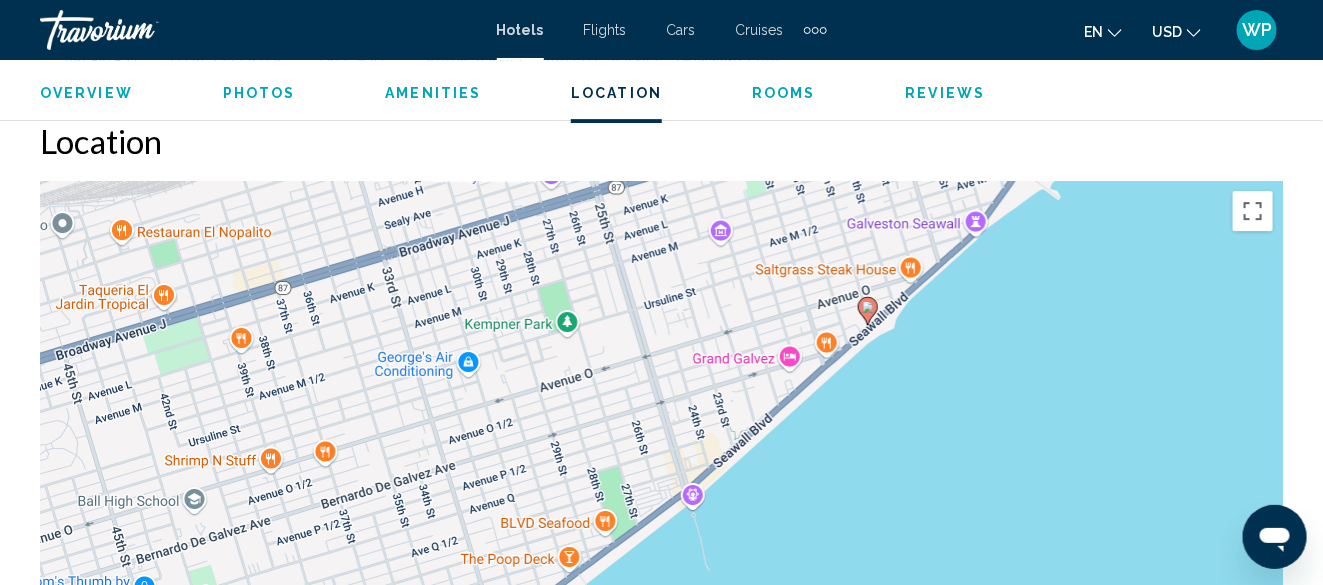 click on "To navigate, press the arrow keys. To activate drag with keyboard, press Alt + Enter. Once in keyboard drag state, use the arrow keys to move the marker. To complete the drag, press the Enter key. To cancel, press Escape." at bounding box center [661, 481] 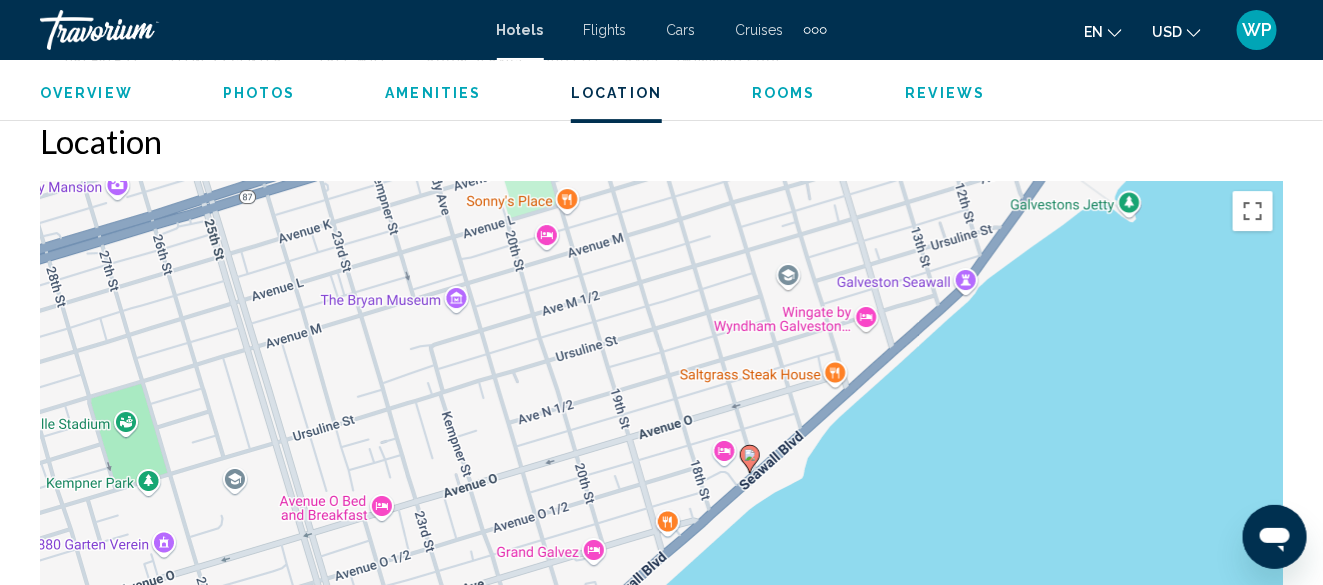 drag, startPoint x: 879, startPoint y: 358, endPoint x: 793, endPoint y: 558, distance: 217.70622 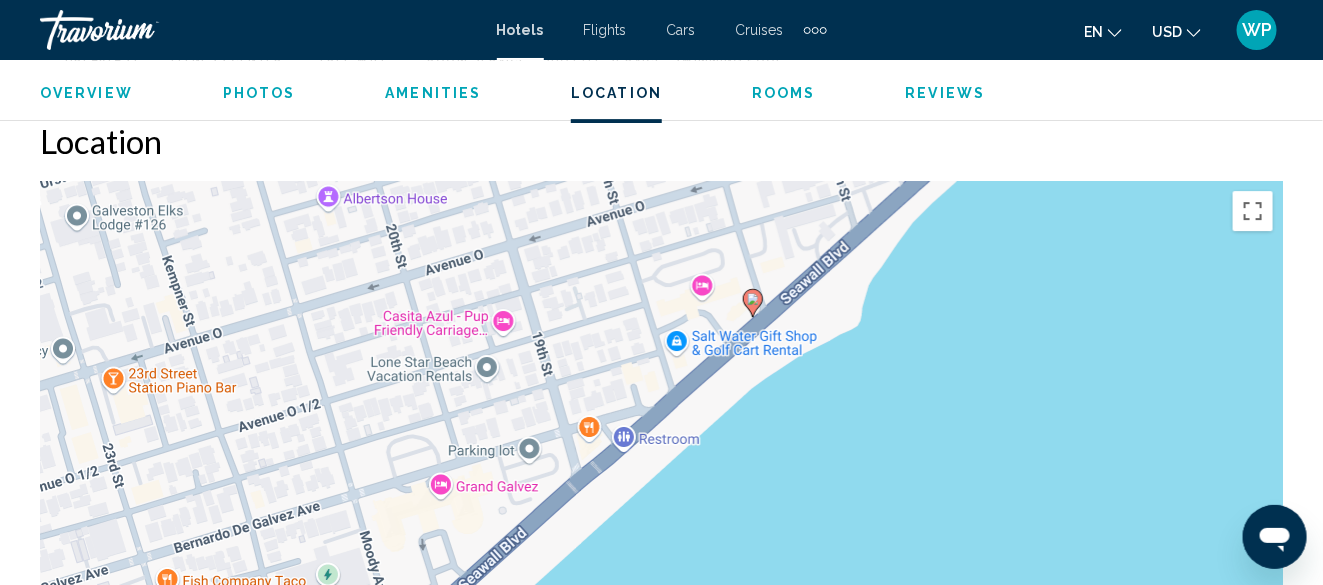 drag, startPoint x: 715, startPoint y: 514, endPoint x: 676, endPoint y: 374, distance: 145.33066 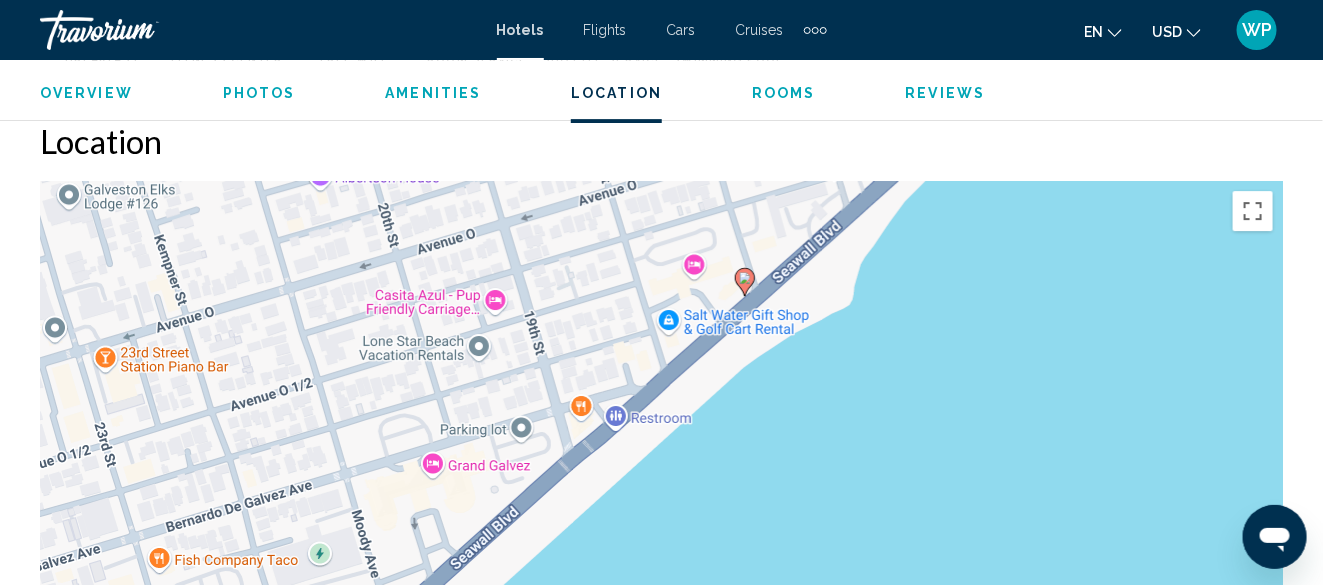 click on "To navigate, press the arrow keys. To activate drag with keyboard, press Alt + Enter. Once in keyboard drag state, use the arrow keys to move the marker. To complete the drag, press the Enter key. To cancel, press Escape." at bounding box center (661, 481) 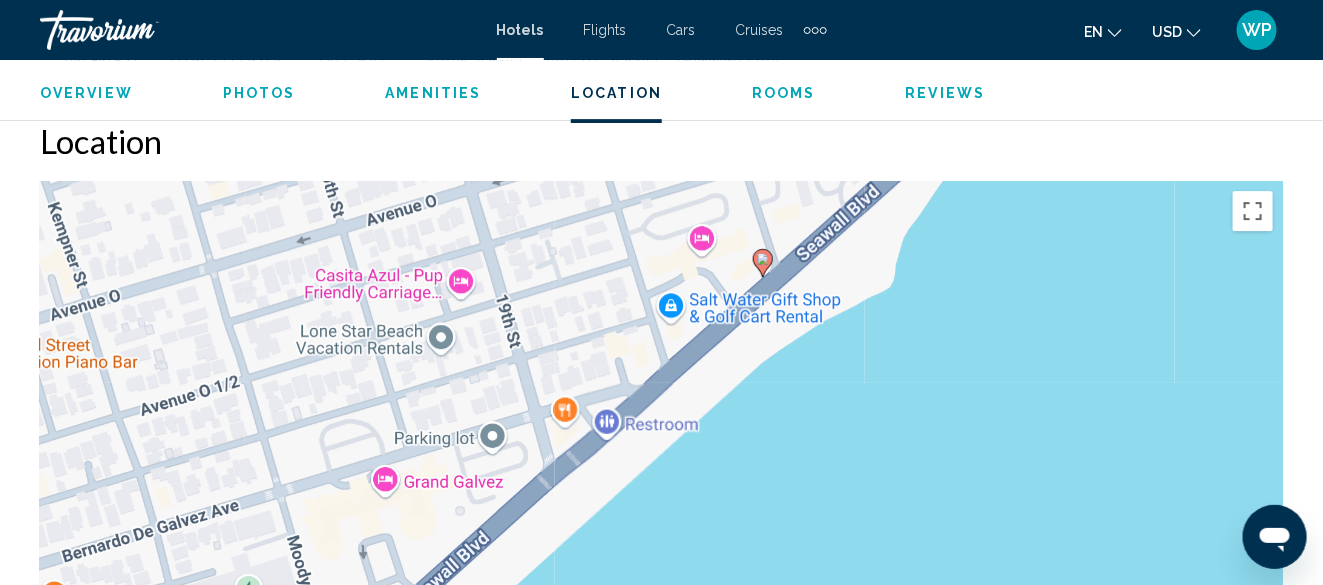 click on "To navigate, press the arrow keys. To activate drag with keyboard, press Alt + Enter. Once in keyboard drag state, use the arrow keys to move the marker. To complete the drag, press the Enter key. To cancel, press Escape." at bounding box center (661, 481) 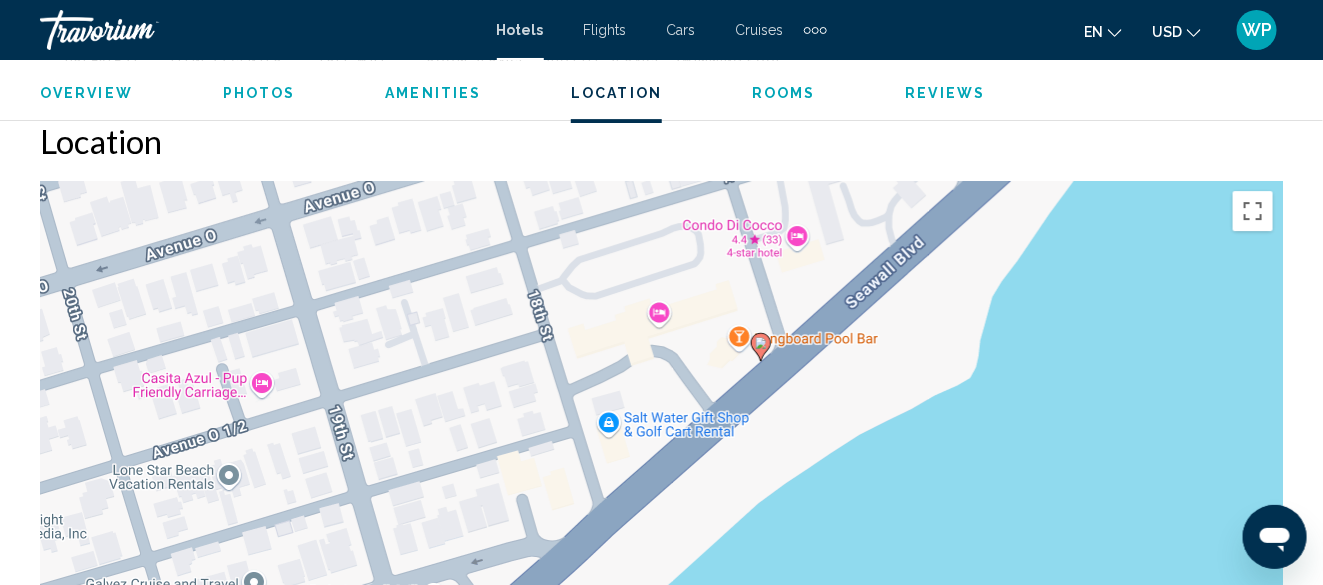 drag, startPoint x: 612, startPoint y: 402, endPoint x: 542, endPoint y: 530, distance: 145.89037 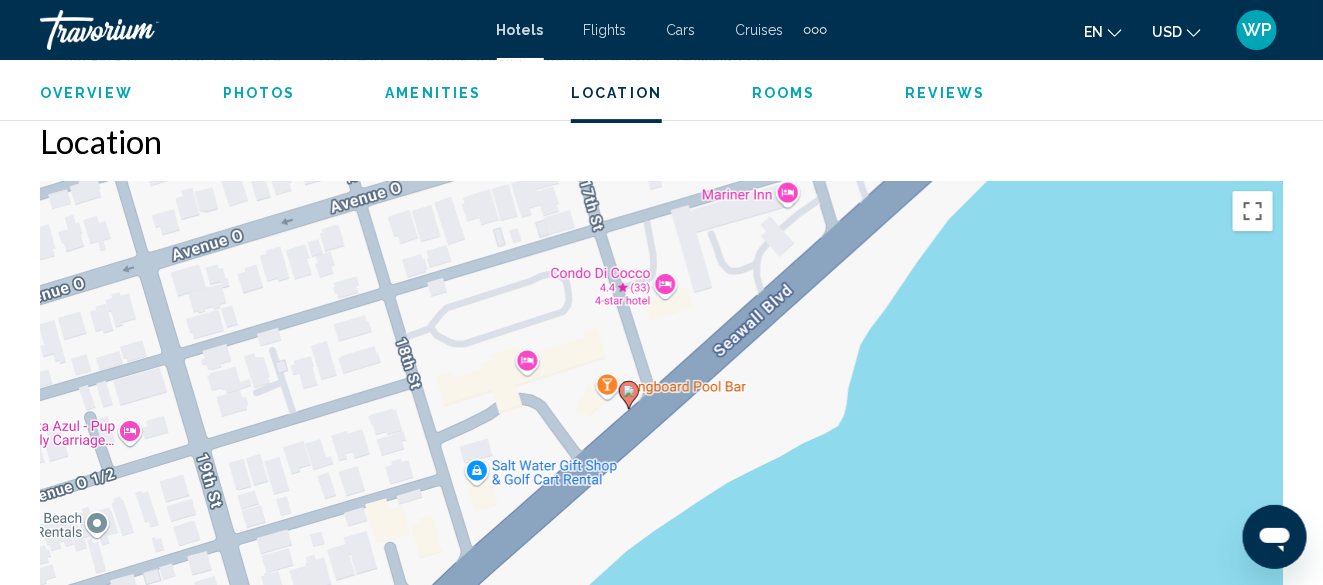 drag, startPoint x: 651, startPoint y: 507, endPoint x: 504, endPoint y: 558, distance: 155.59563 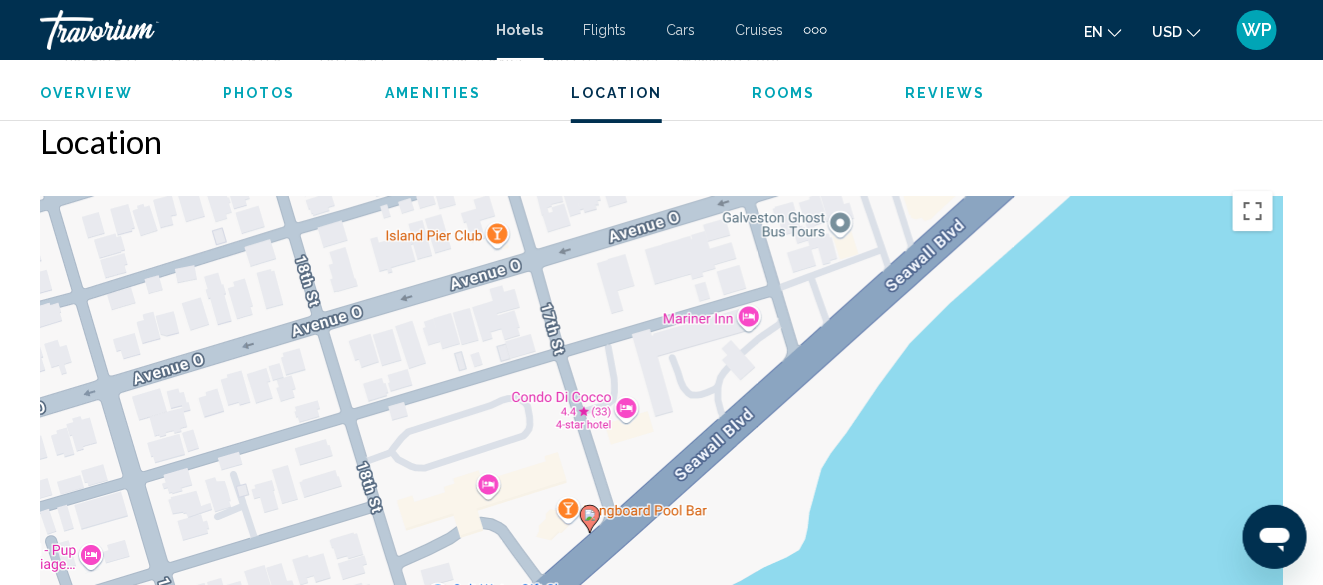 drag, startPoint x: 704, startPoint y: 359, endPoint x: 699, endPoint y: 474, distance: 115.10864 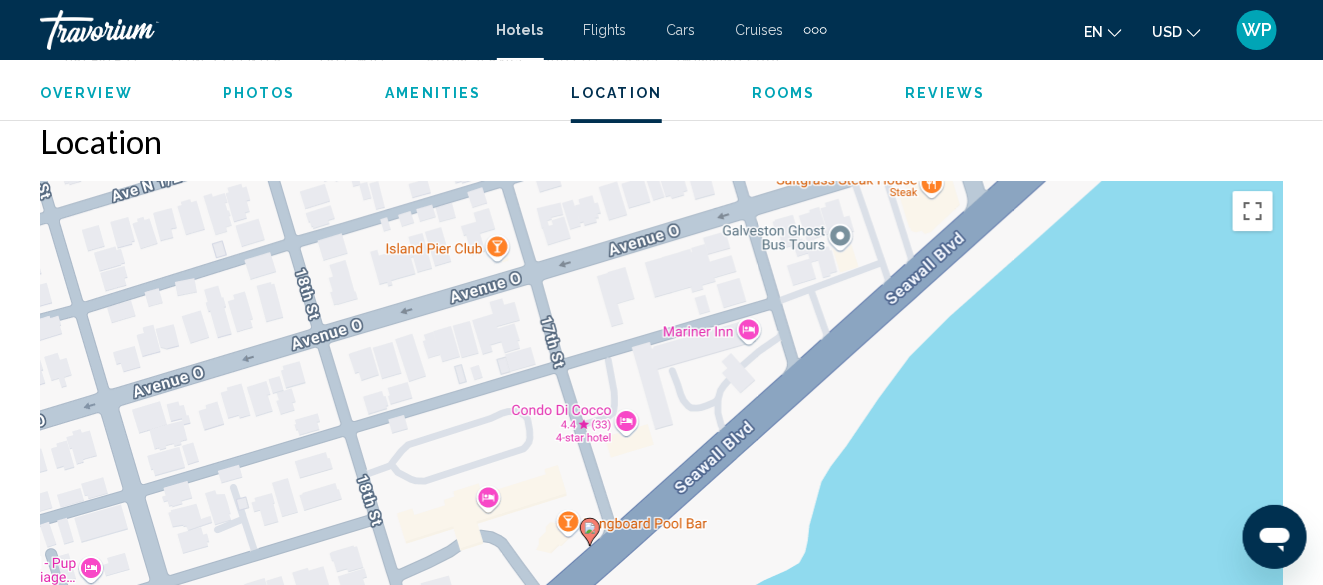 click on "To navigate, press the arrow keys. To activate drag with keyboard, press Alt + Enter. Once in keyboard drag state, use the arrow keys to move the marker. To complete the drag, press the Enter key. To cancel, press Escape." at bounding box center [661, 481] 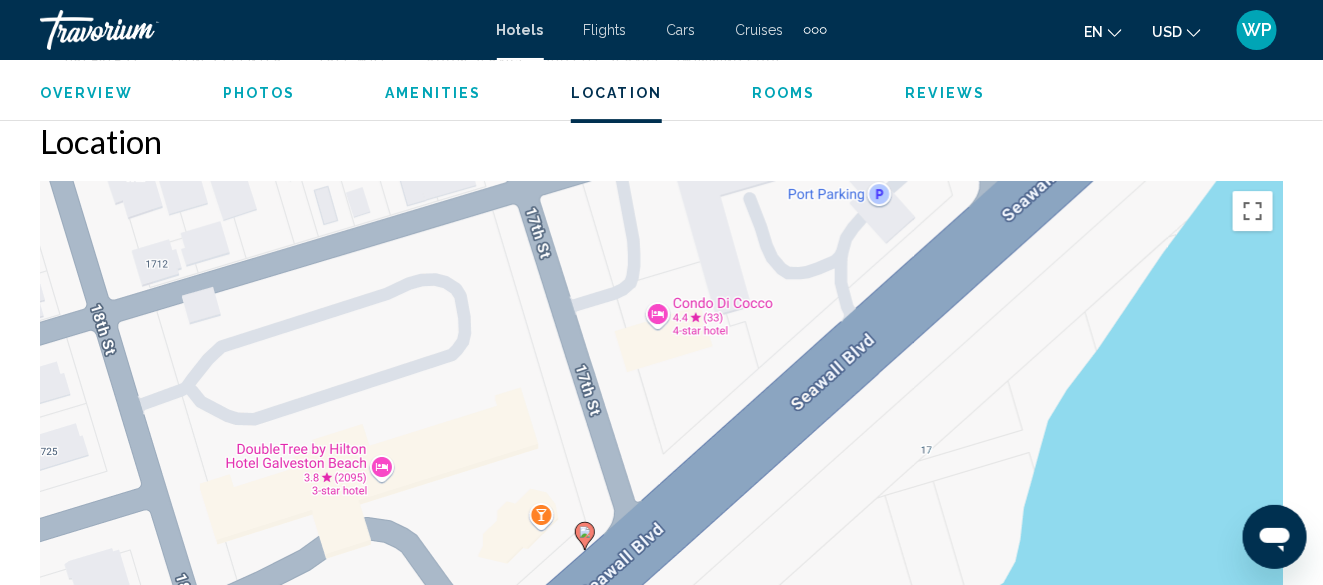 drag, startPoint x: 628, startPoint y: 521, endPoint x: 732, endPoint y: 319, distance: 227.20035 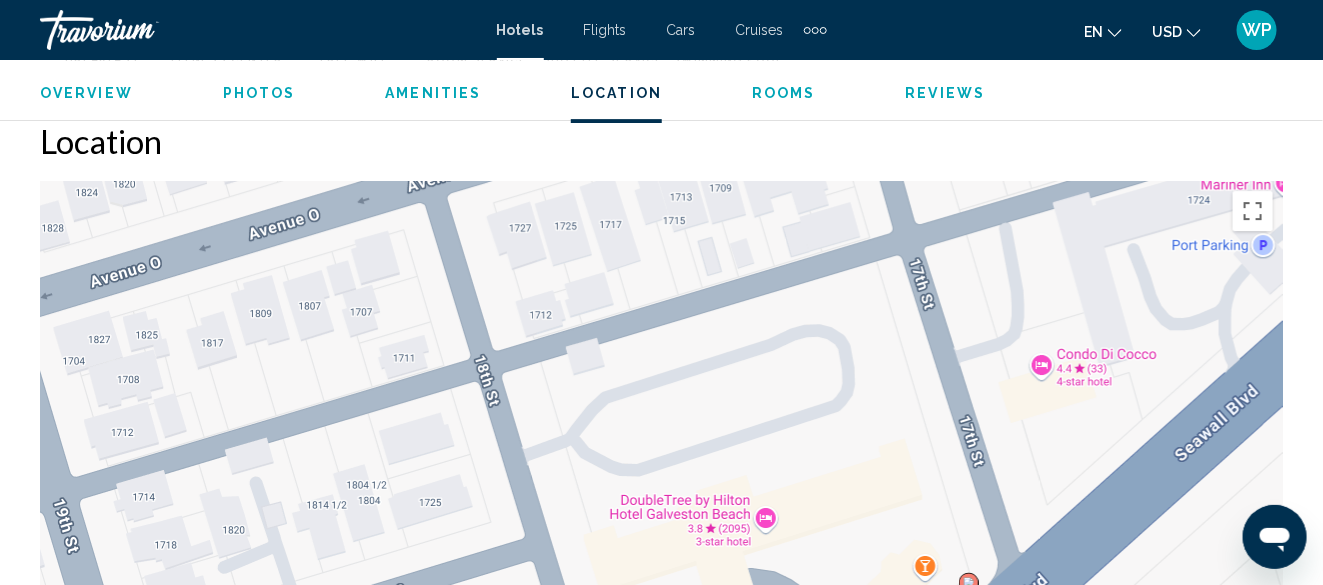 drag, startPoint x: 498, startPoint y: 386, endPoint x: 739, endPoint y: 392, distance: 241.07468 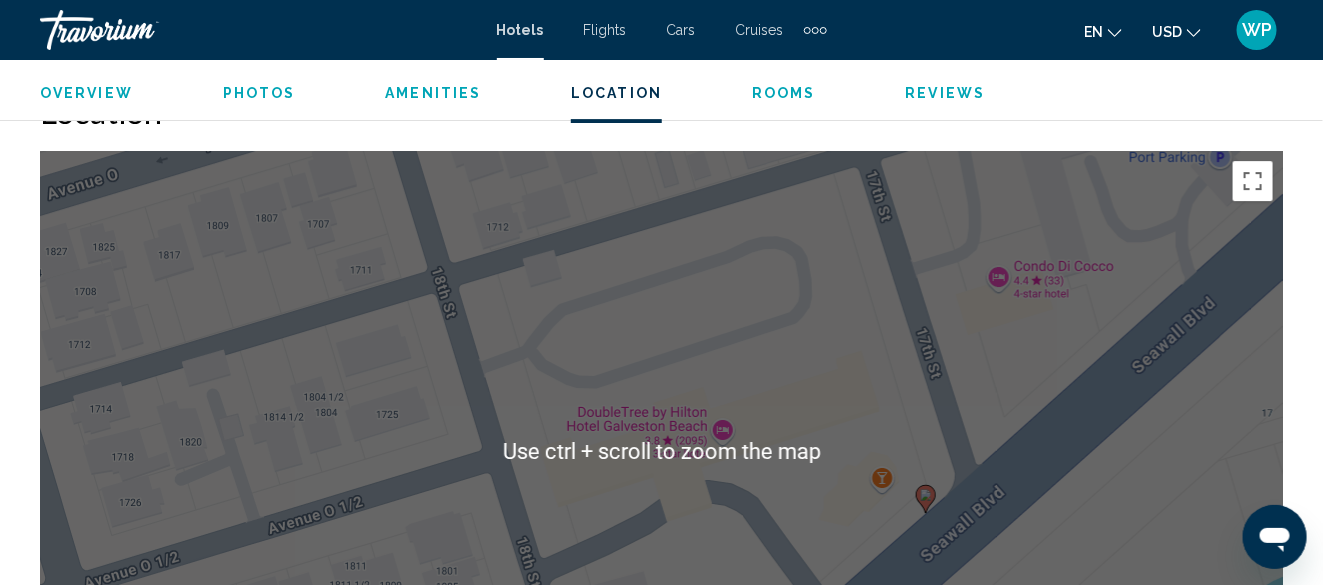 scroll, scrollTop: 2280, scrollLeft: 0, axis: vertical 